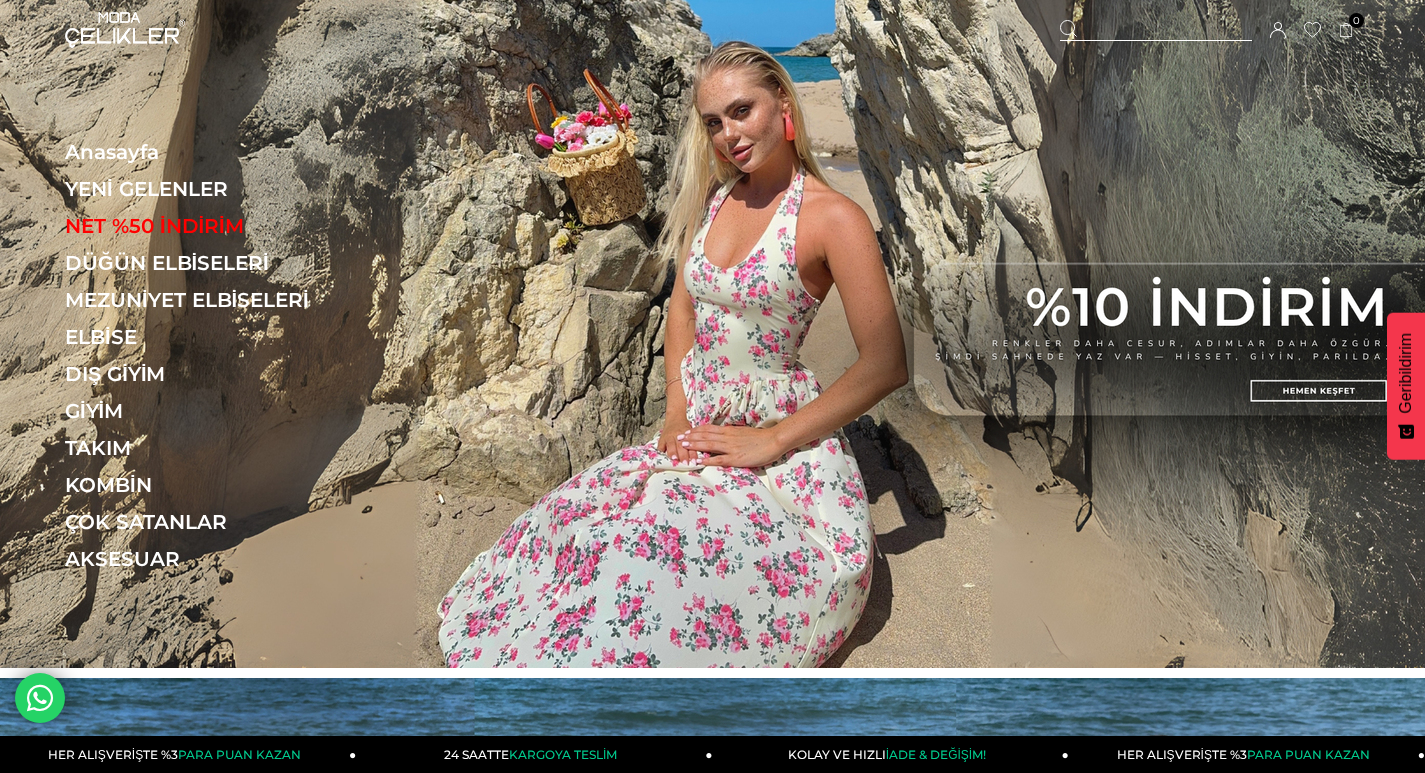 scroll, scrollTop: 0, scrollLeft: 0, axis: both 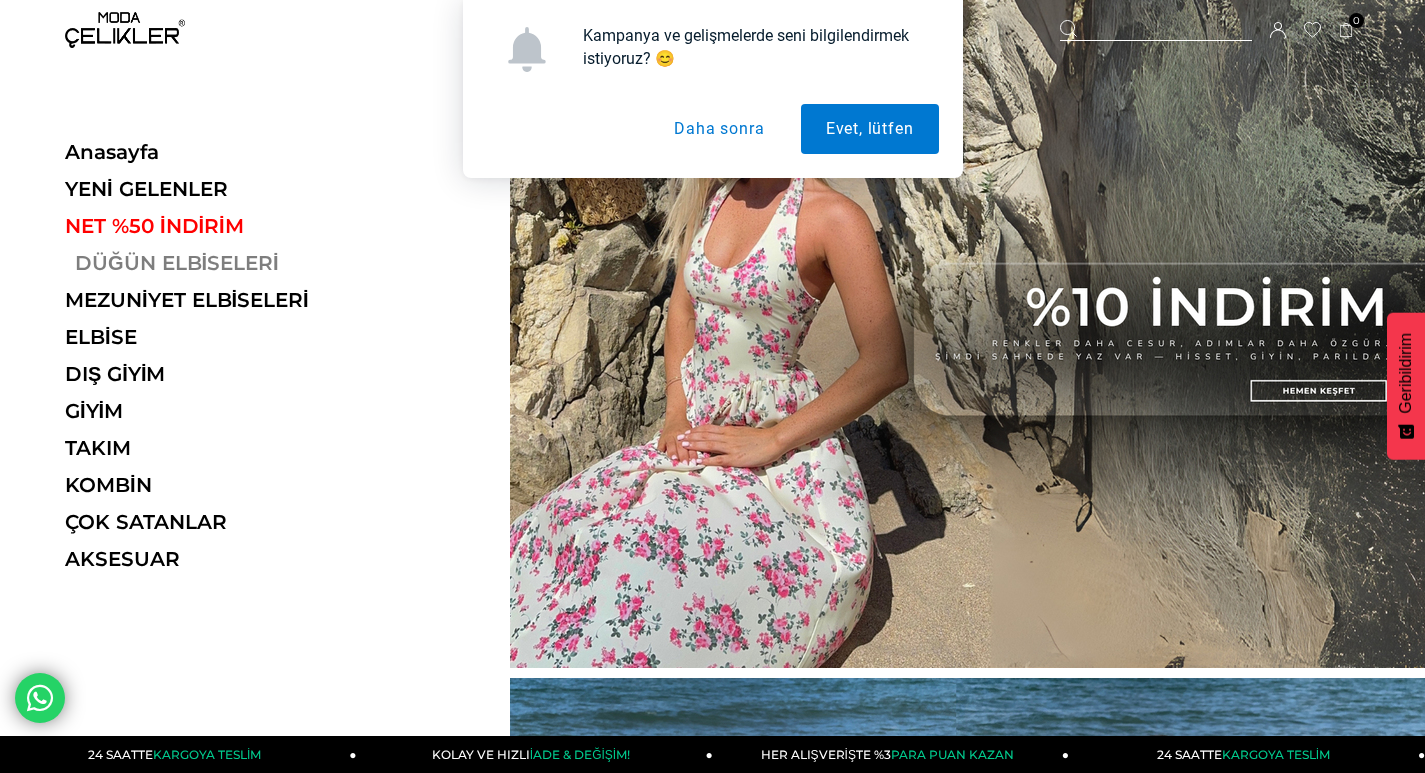 click on "DÜĞÜN ELBİSELERİ" at bounding box center (202, 263) 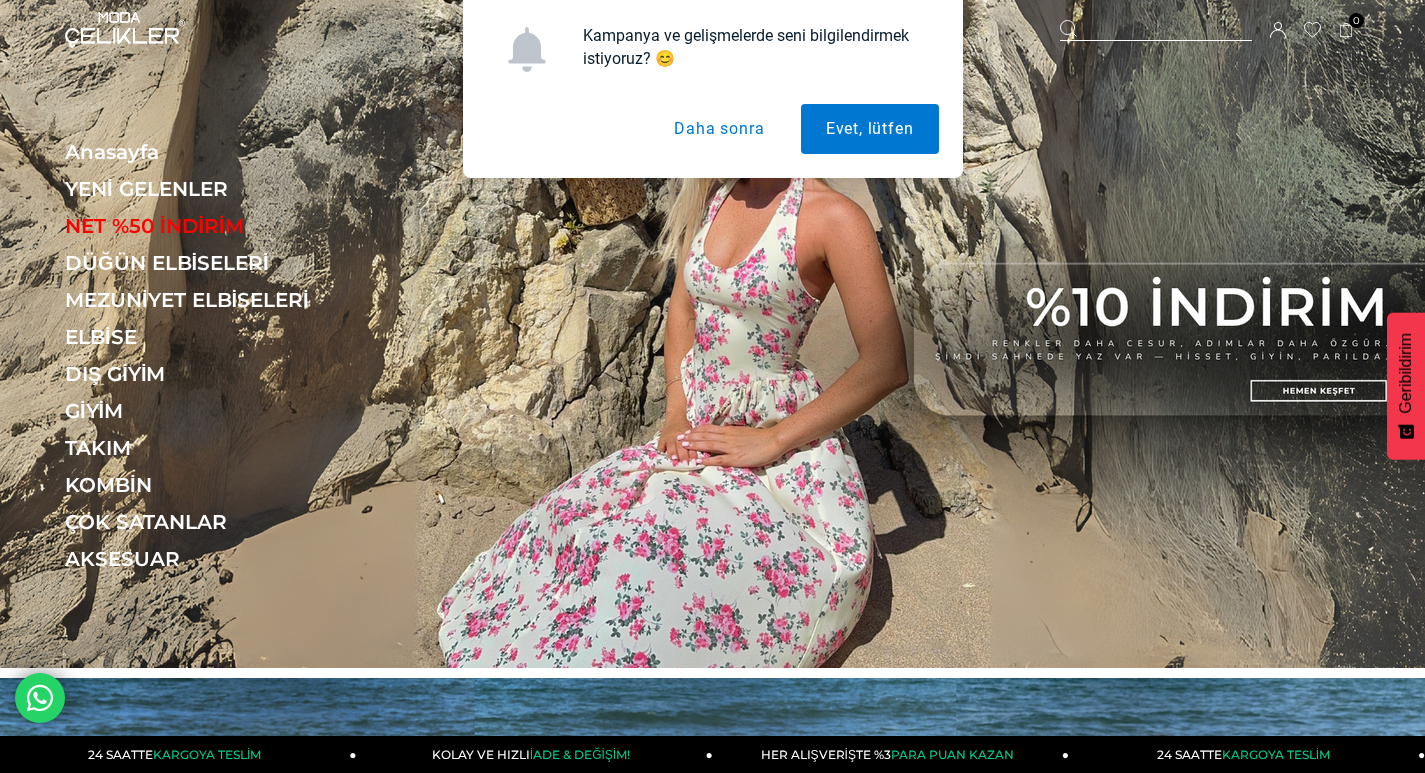 click on "Daha sonra" at bounding box center [719, 129] 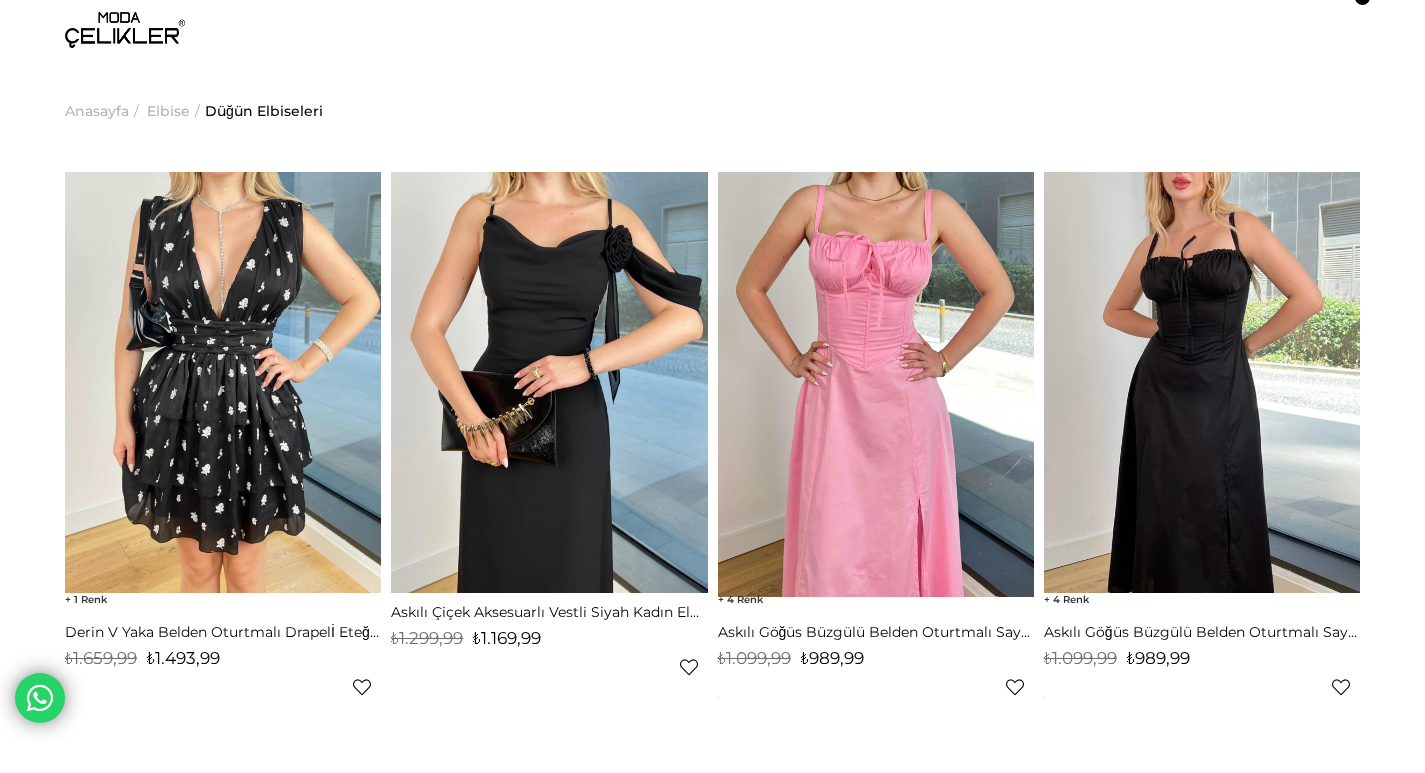 scroll, scrollTop: 0, scrollLeft: 0, axis: both 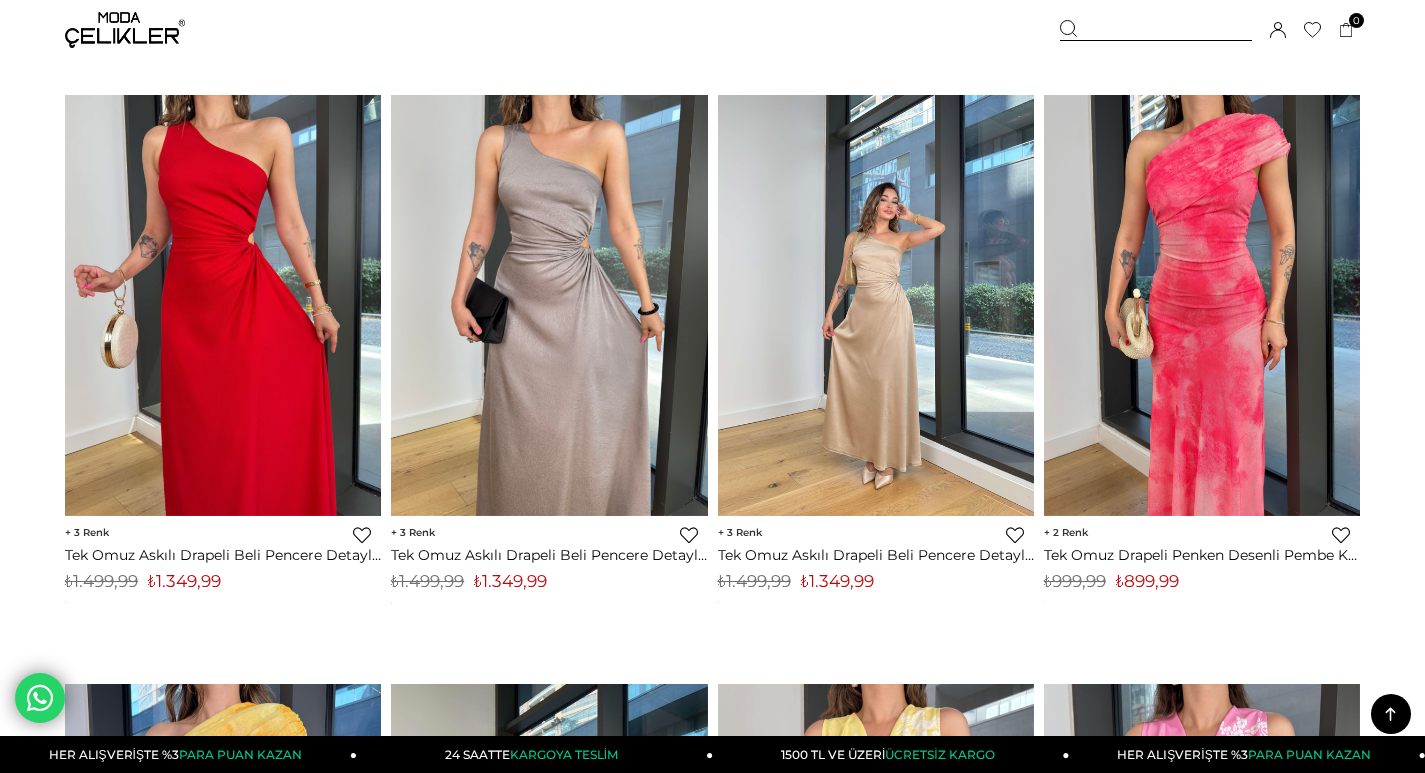 click at bounding box center [876, 305] 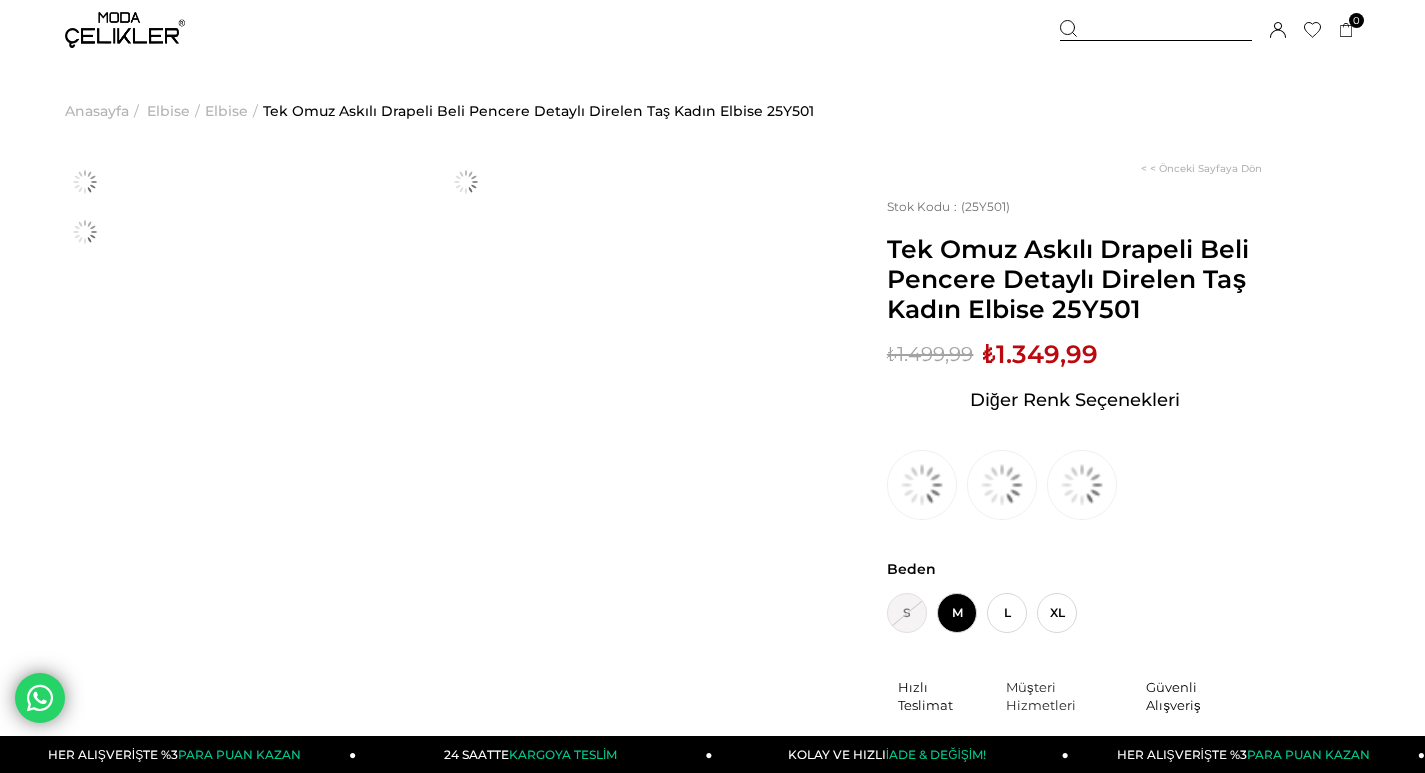 scroll, scrollTop: 0, scrollLeft: 0, axis: both 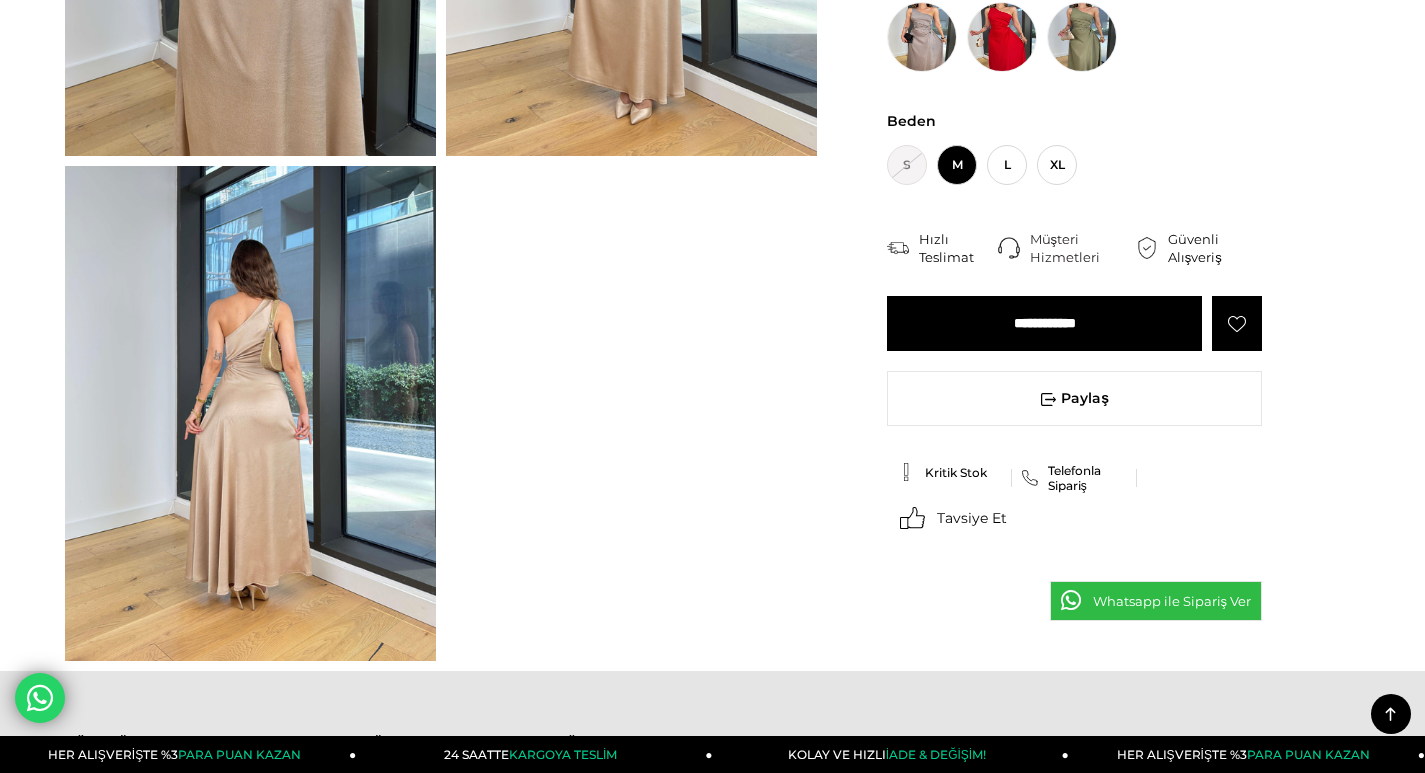 click at bounding box center (250, 413) 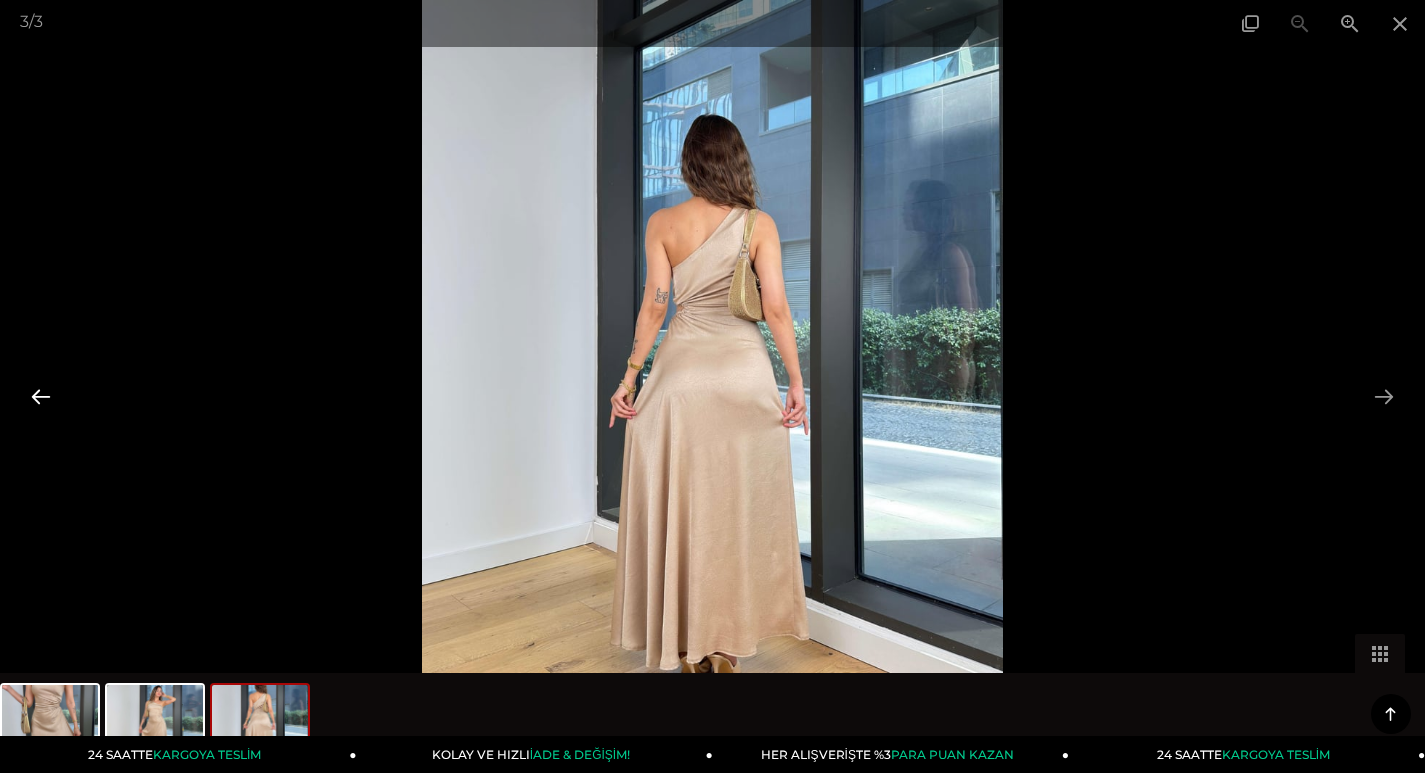 click at bounding box center [41, 396] 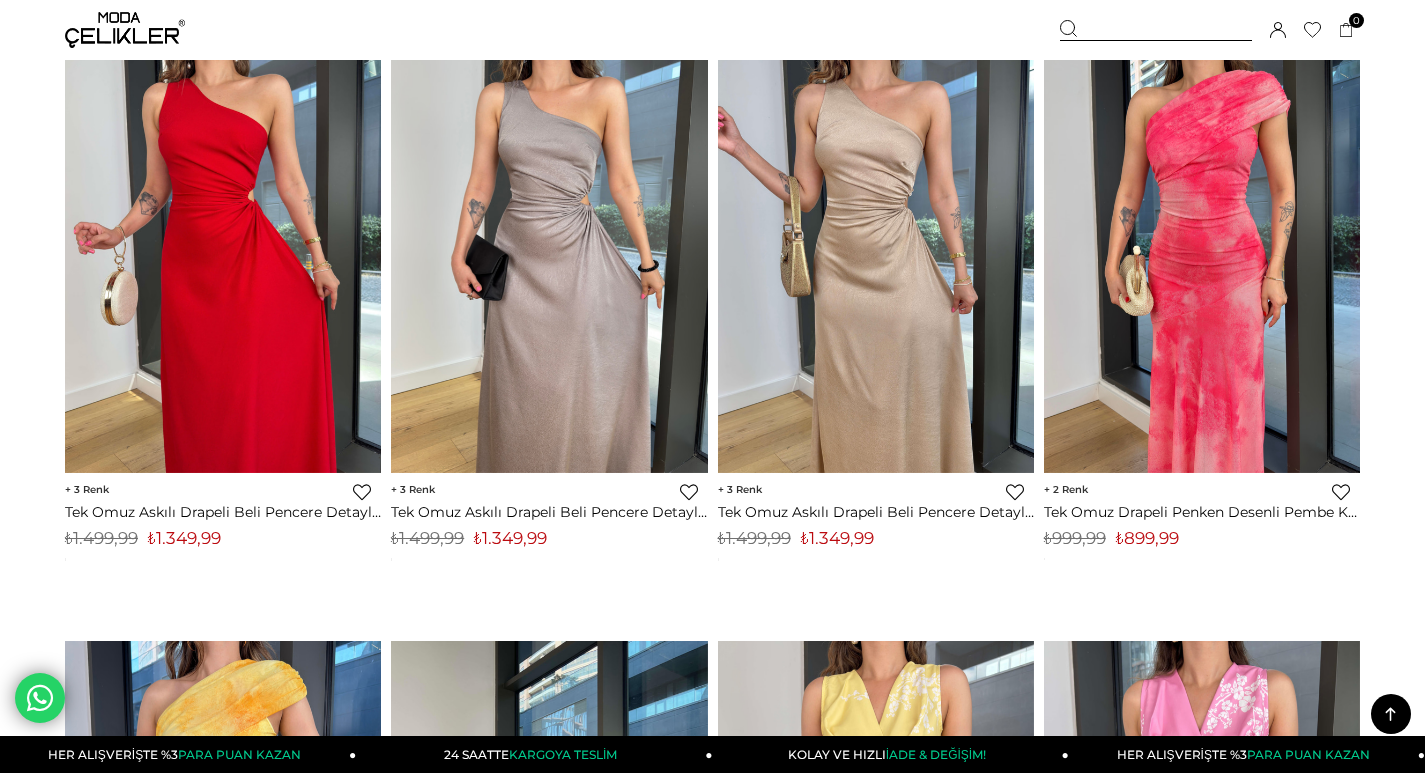 scroll, scrollTop: 4195, scrollLeft: 0, axis: vertical 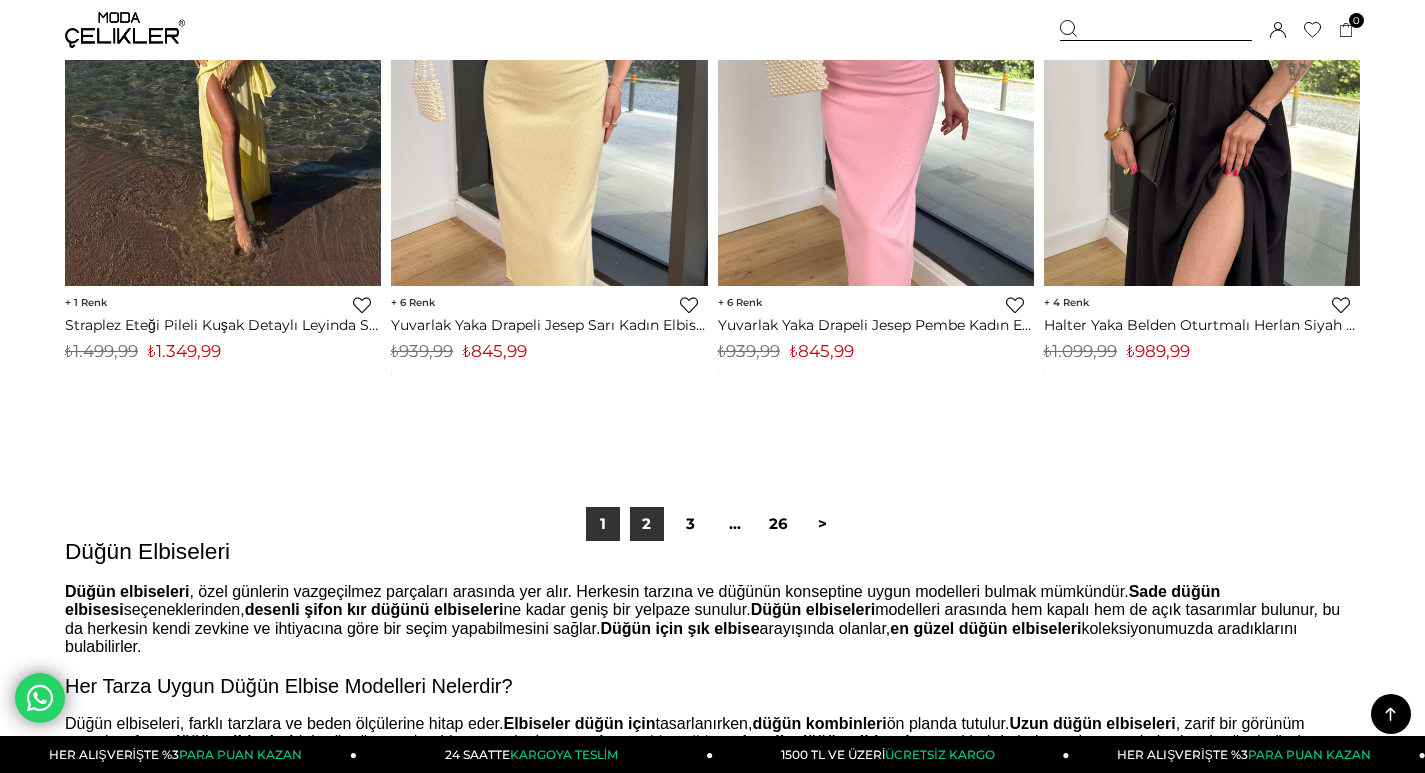 click on "2" at bounding box center (647, 524) 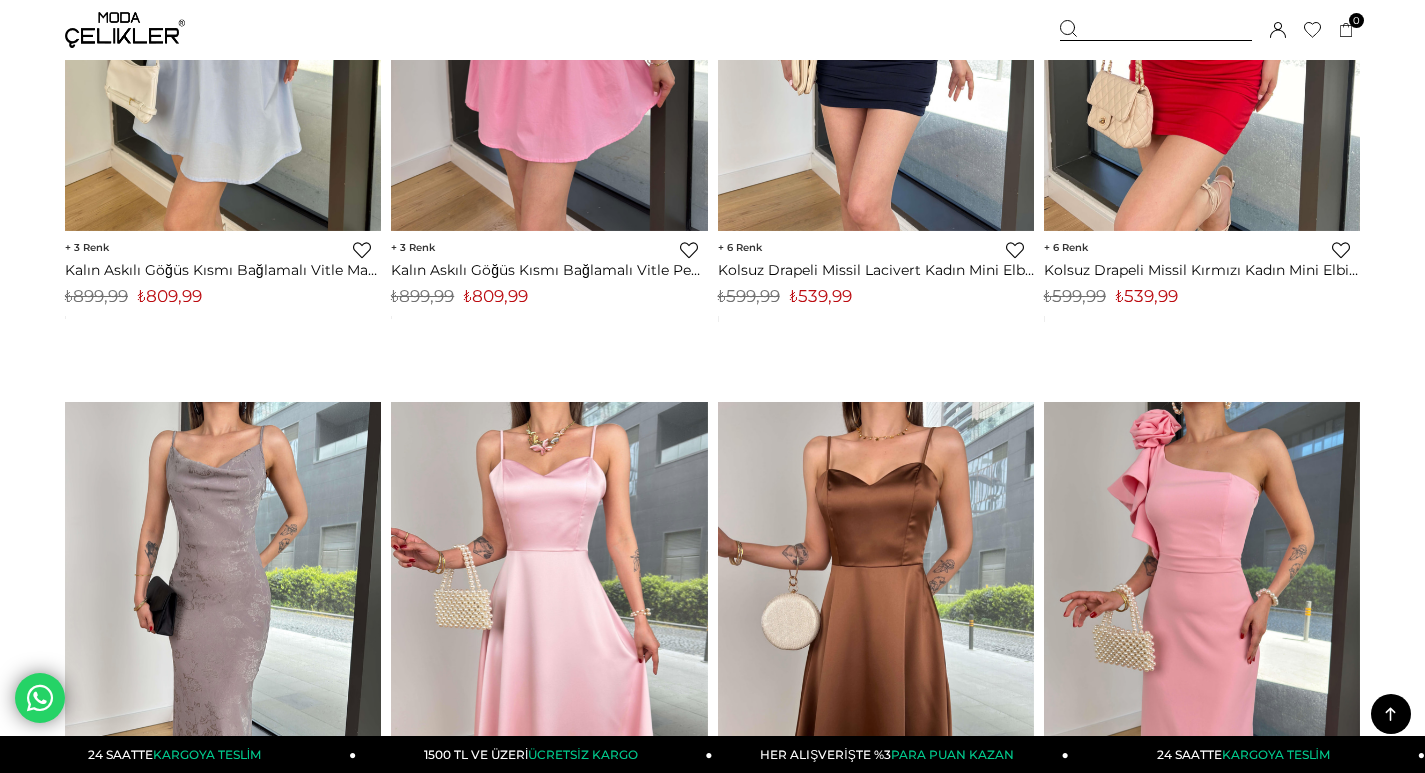 scroll, scrollTop: 6600, scrollLeft: 0, axis: vertical 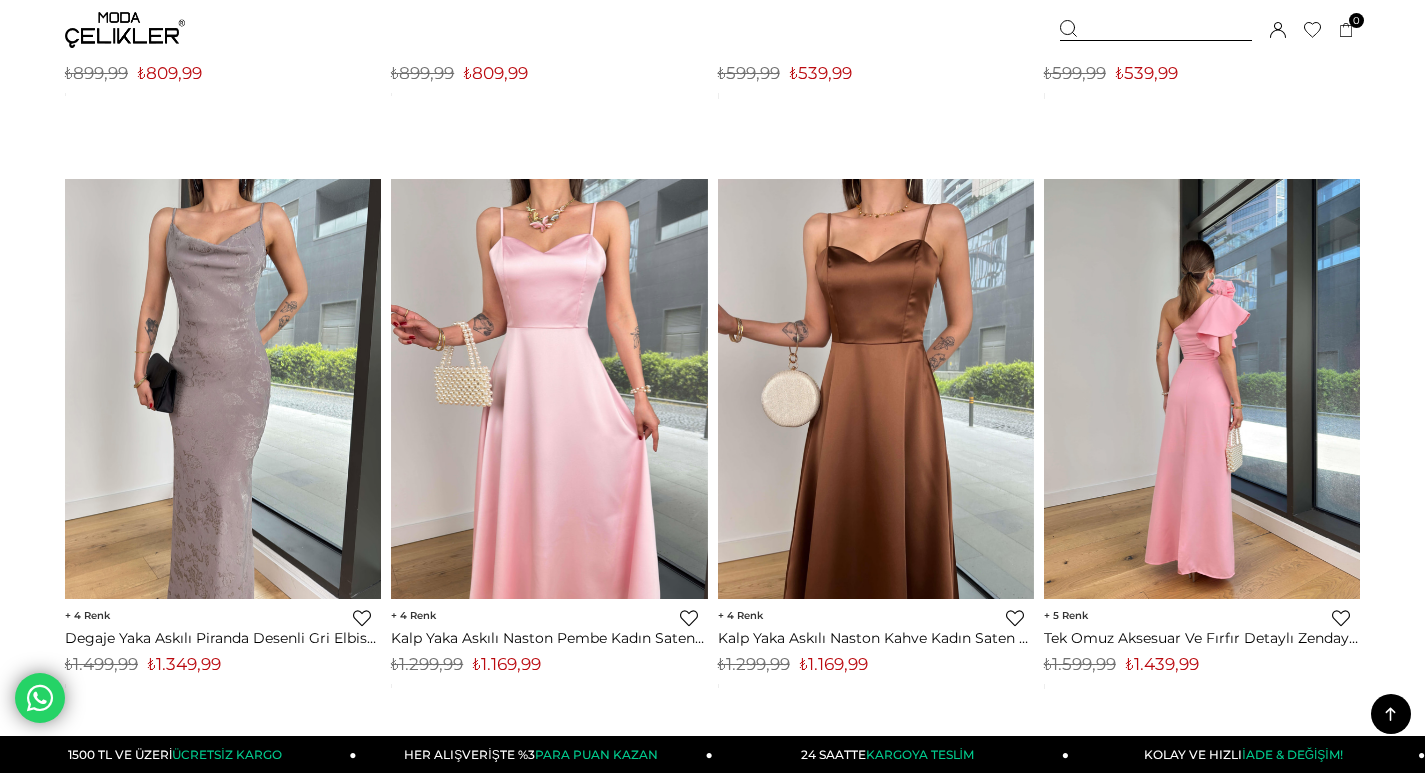 click at bounding box center (886, 388) 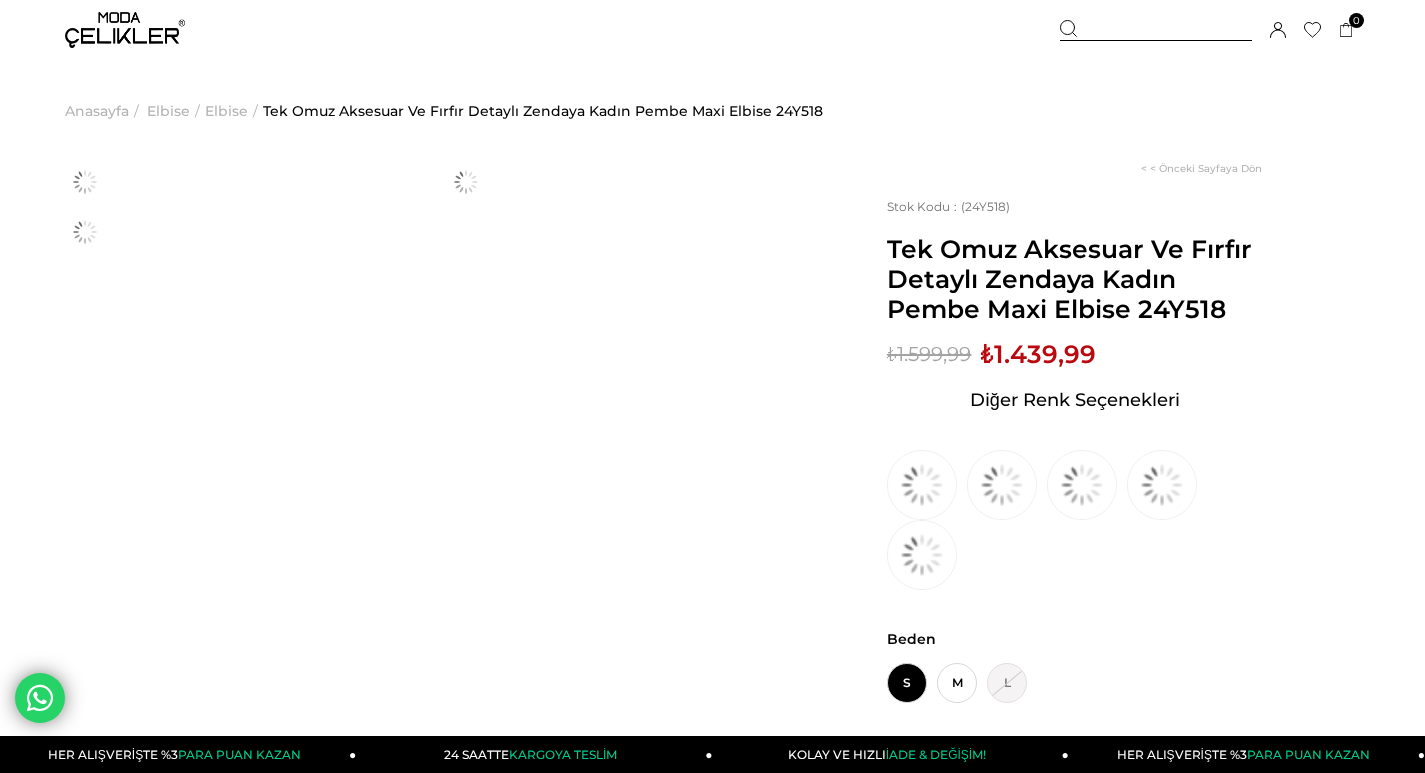 scroll, scrollTop: 0, scrollLeft: 0, axis: both 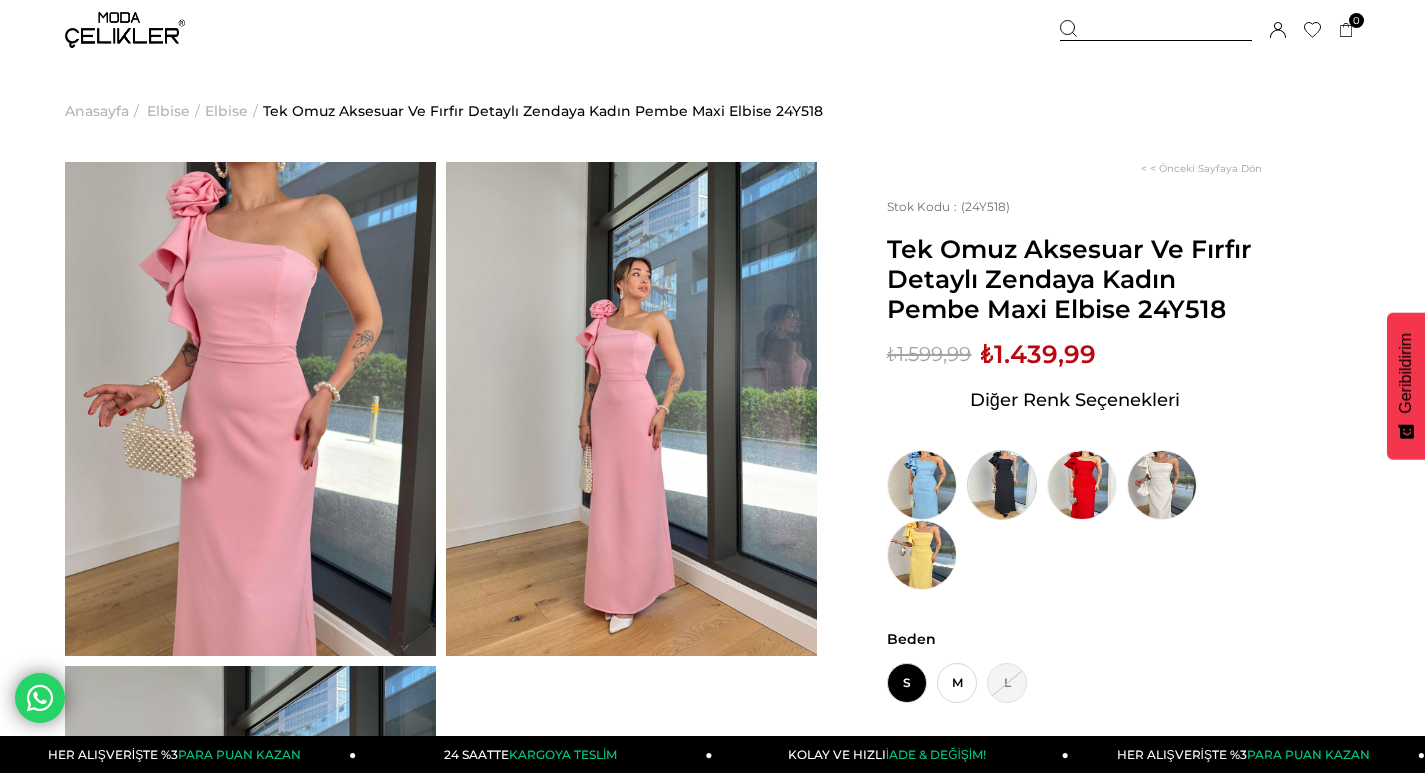 click at bounding box center (1002, 485) 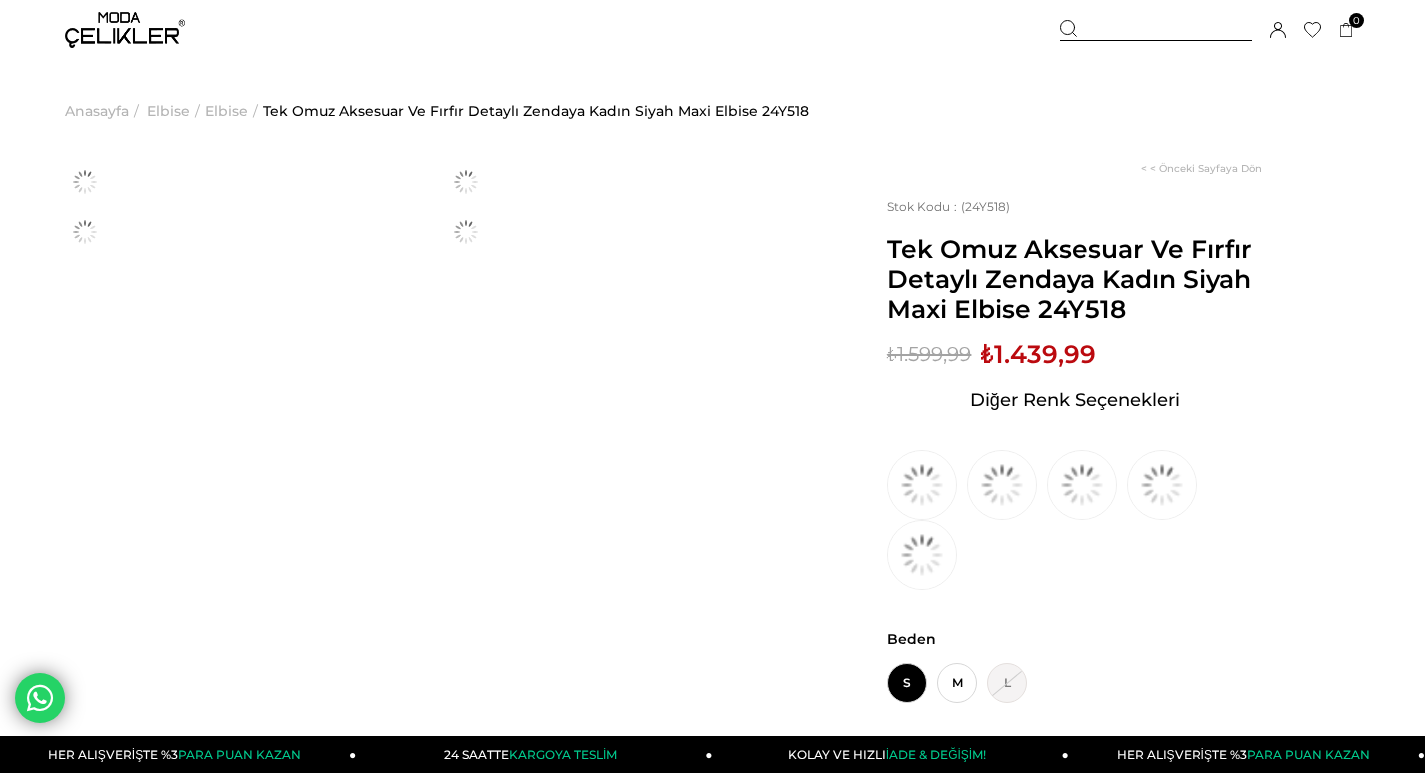 scroll, scrollTop: 0, scrollLeft: 0, axis: both 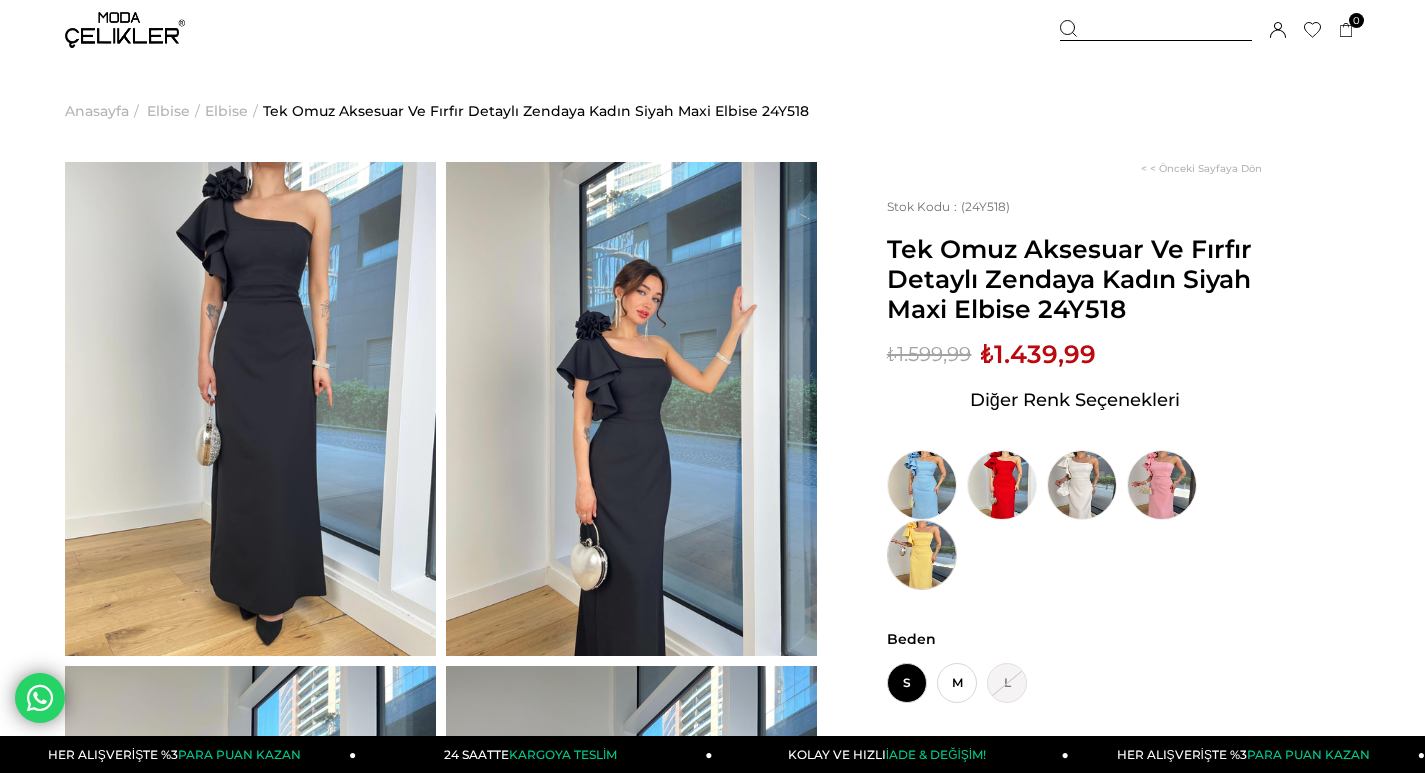 click at bounding box center [922, 555] 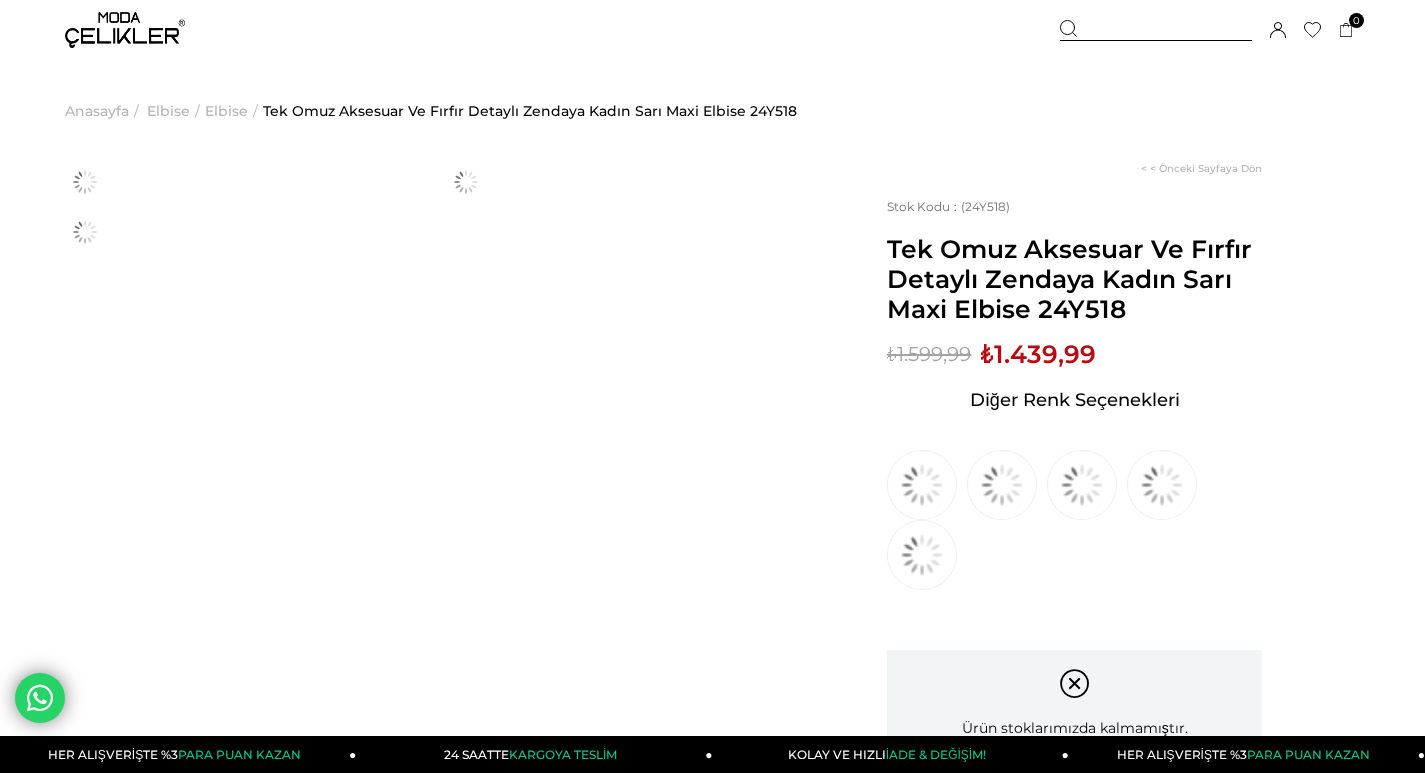 scroll, scrollTop: 0, scrollLeft: 0, axis: both 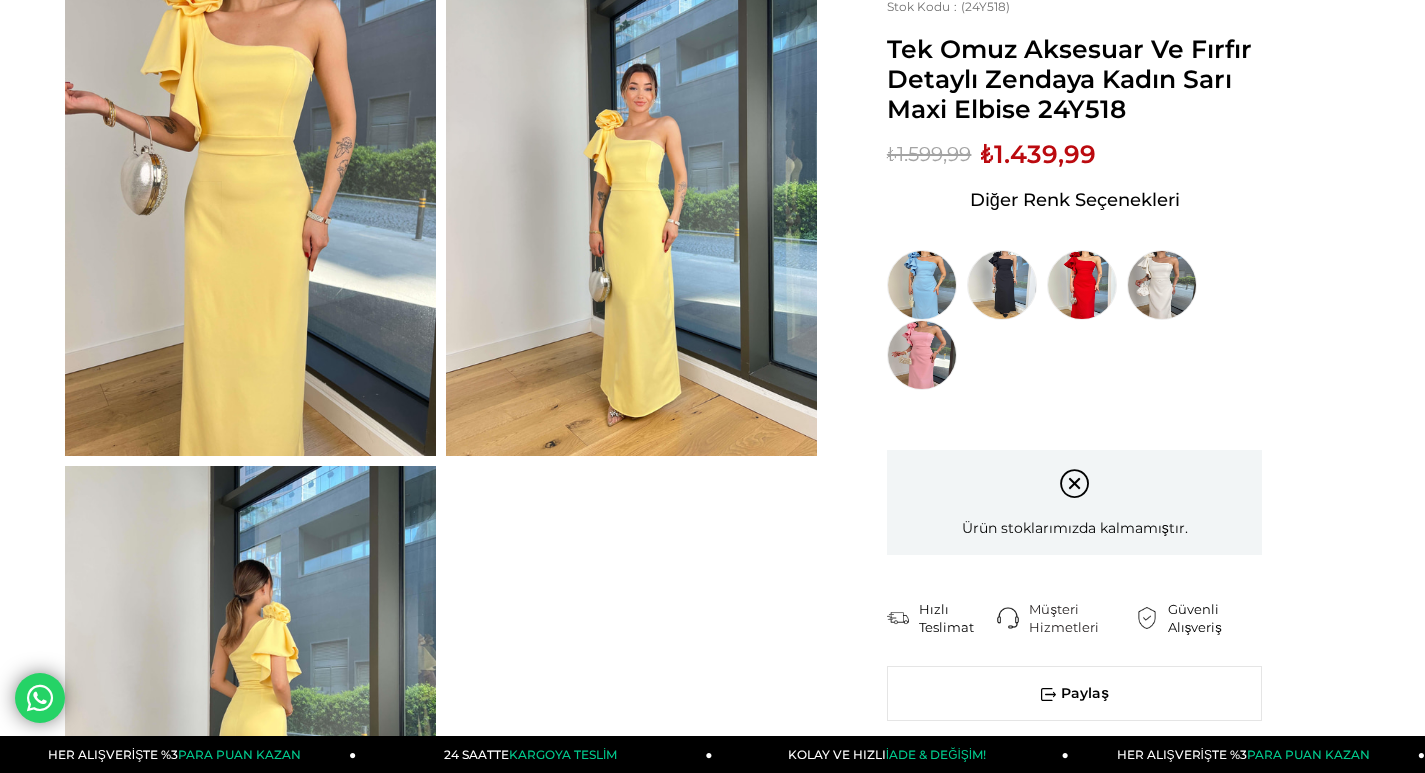 click at bounding box center (250, 209) 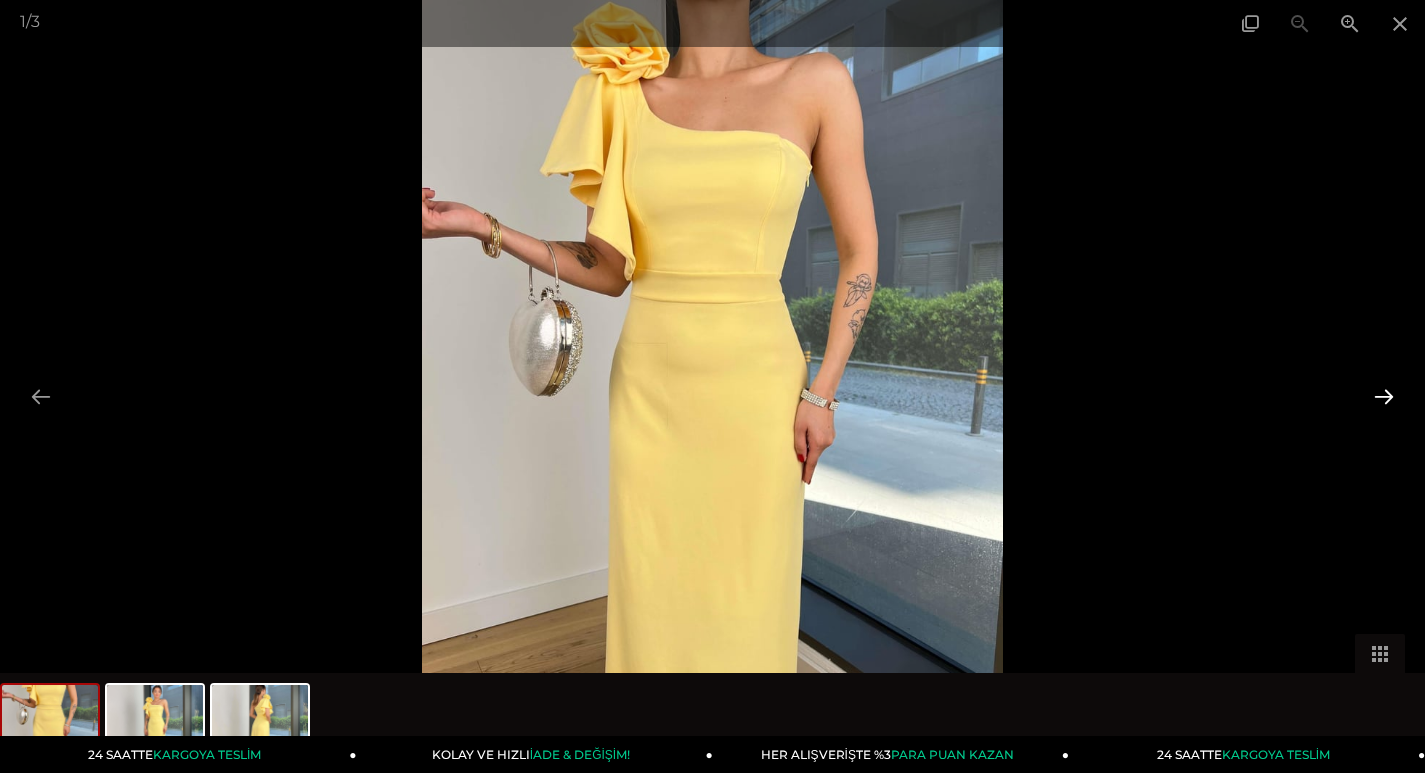 click at bounding box center (1384, 396) 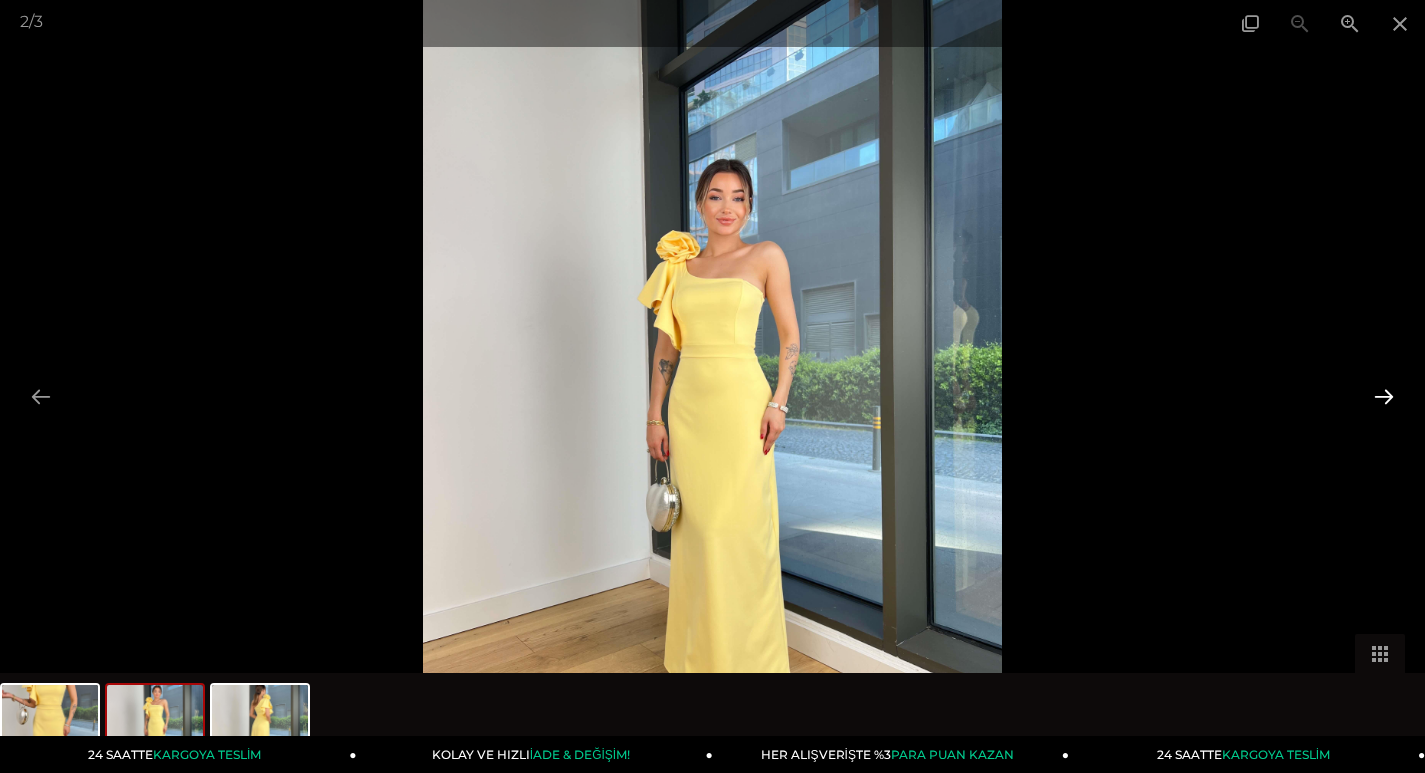 click at bounding box center (1384, 396) 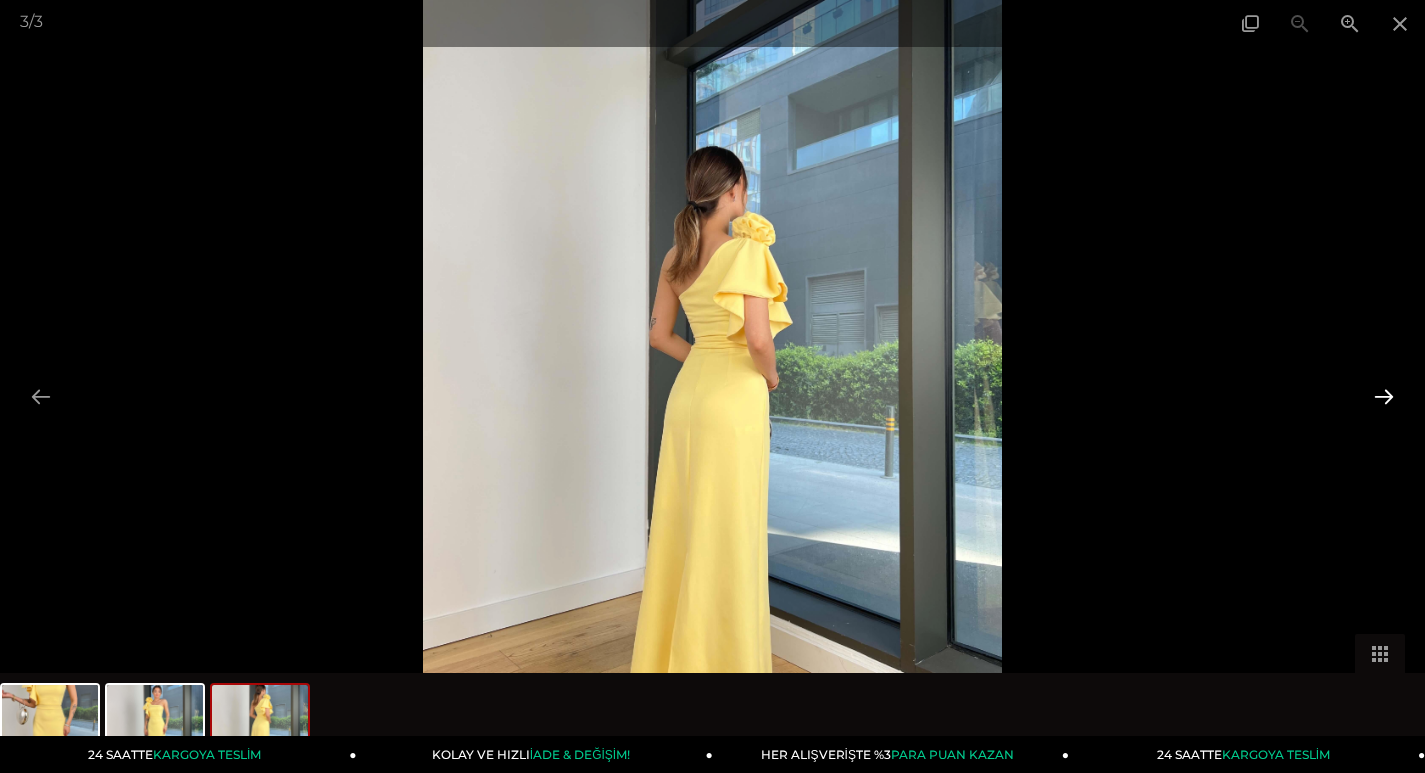 click at bounding box center [1384, 396] 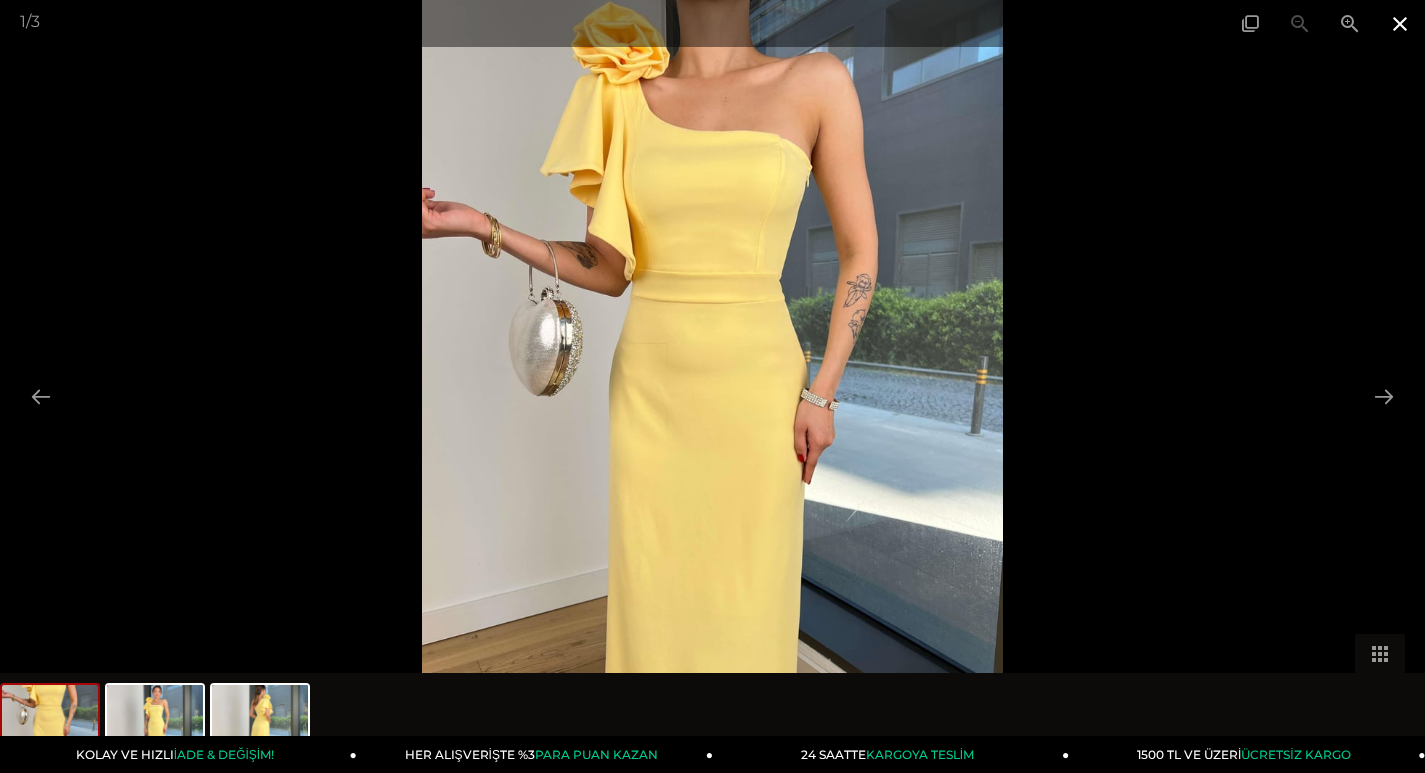click at bounding box center [1400, 23] 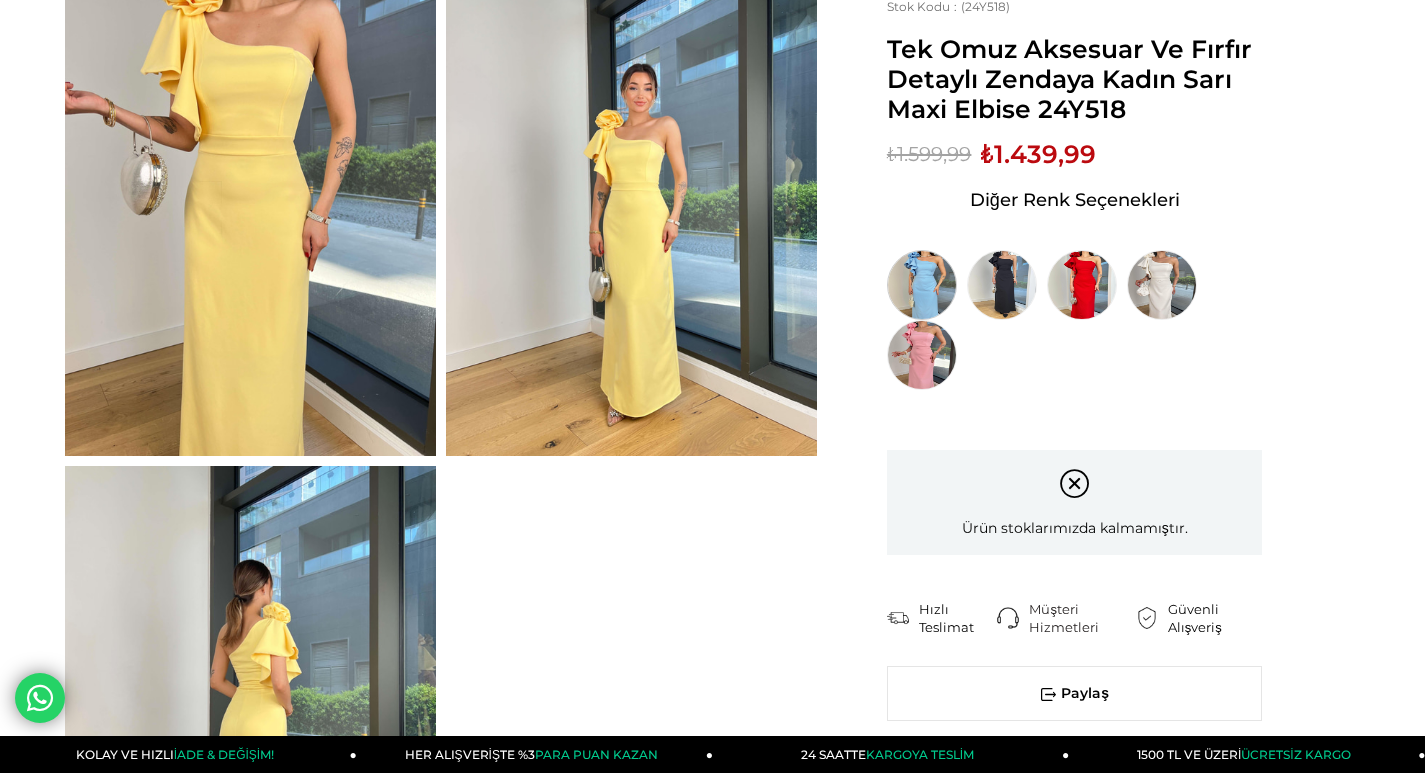 click at bounding box center [922, 285] 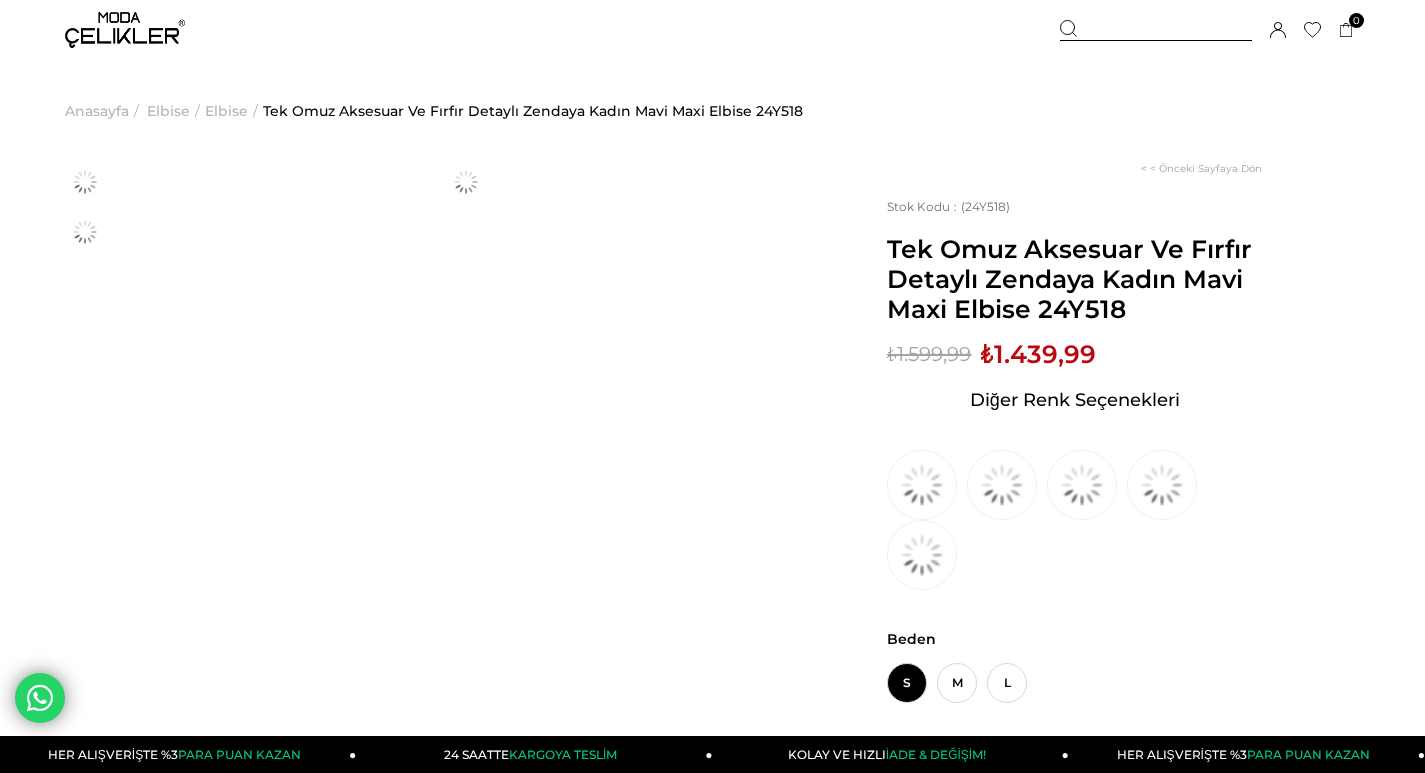 scroll, scrollTop: 0, scrollLeft: 0, axis: both 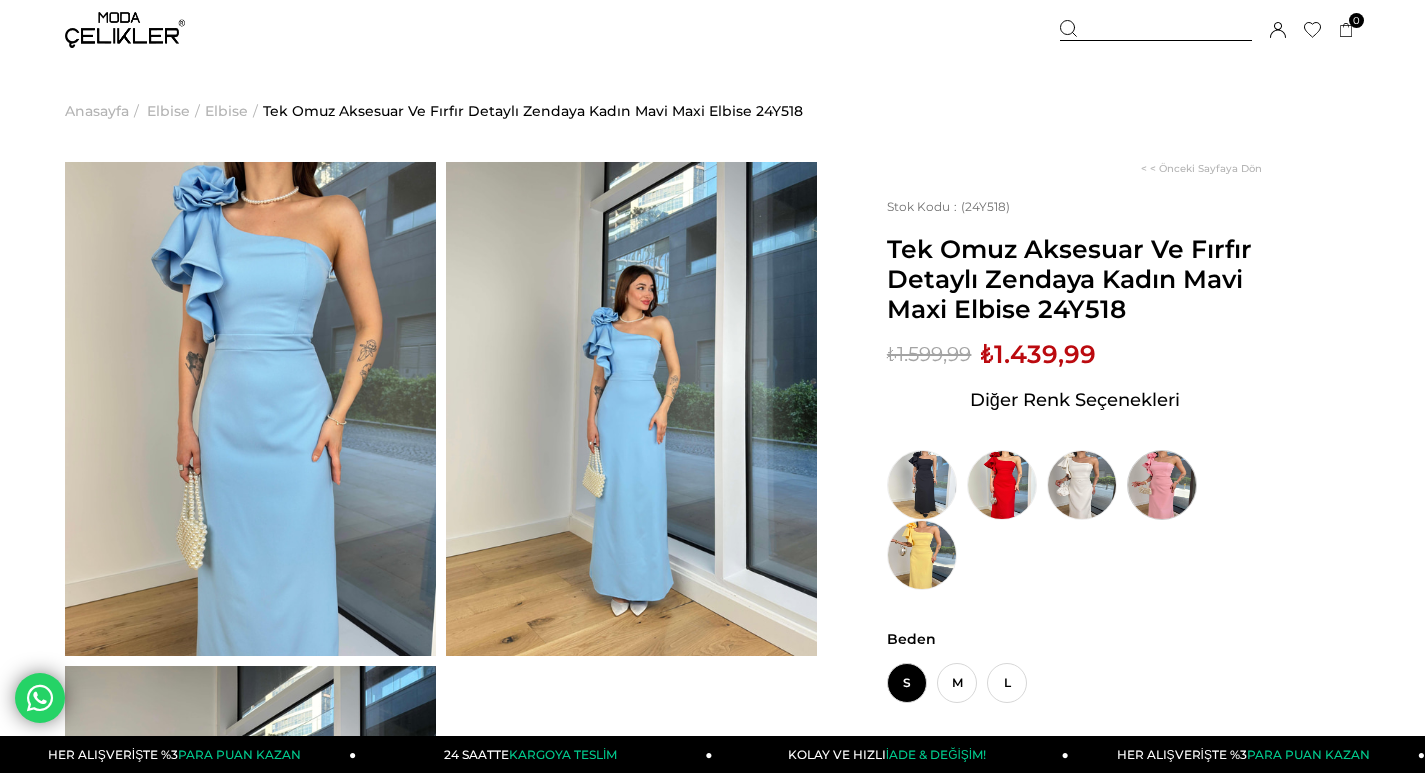 click at bounding box center (1162, 485) 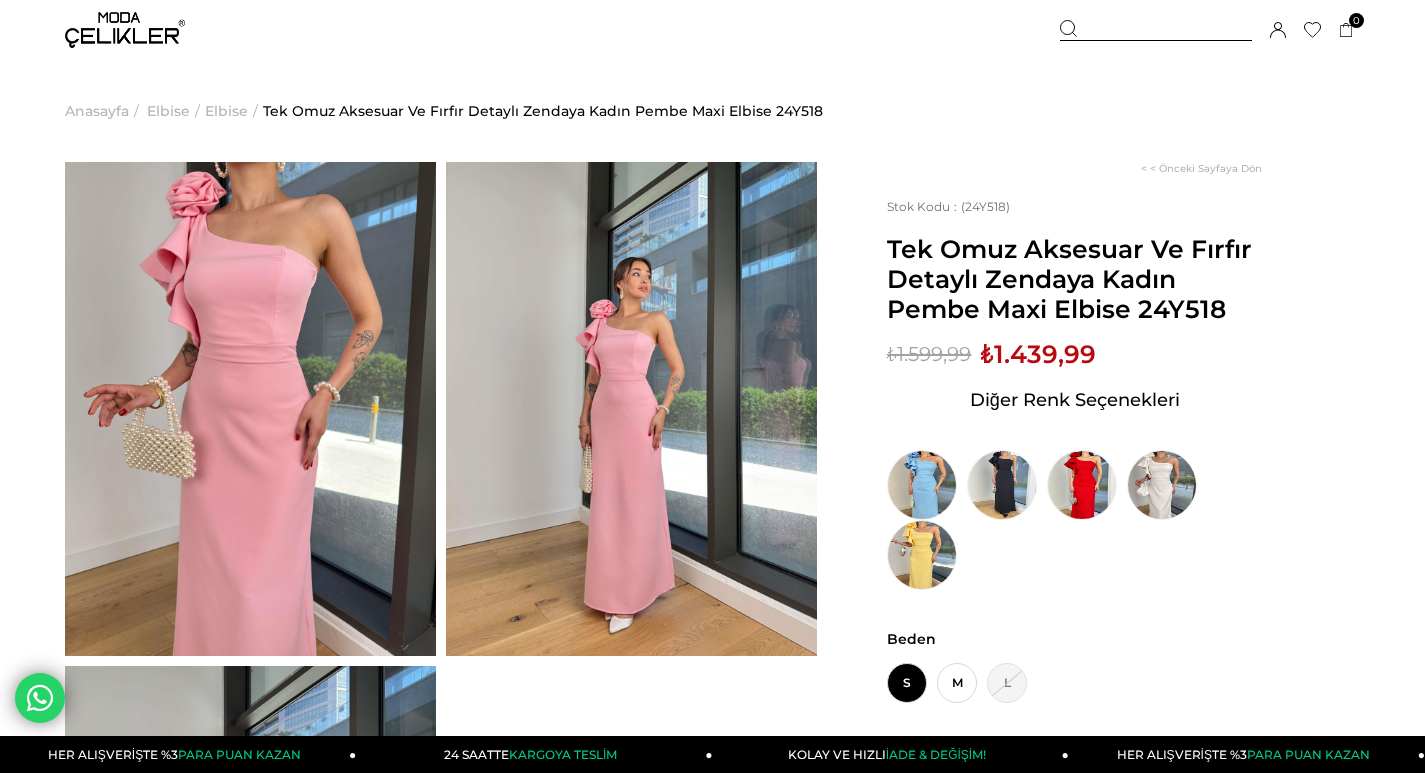 scroll, scrollTop: 0, scrollLeft: 0, axis: both 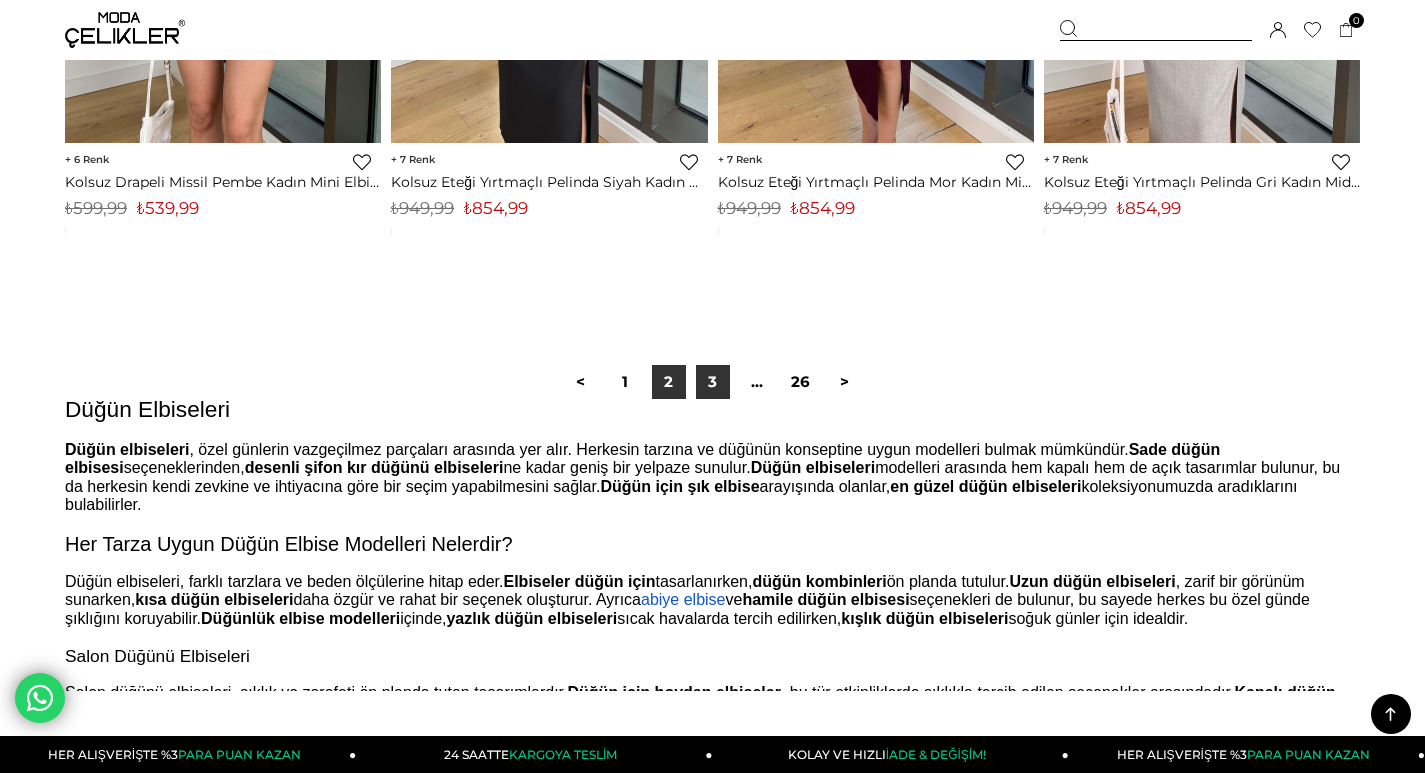 click on "3" at bounding box center [713, 382] 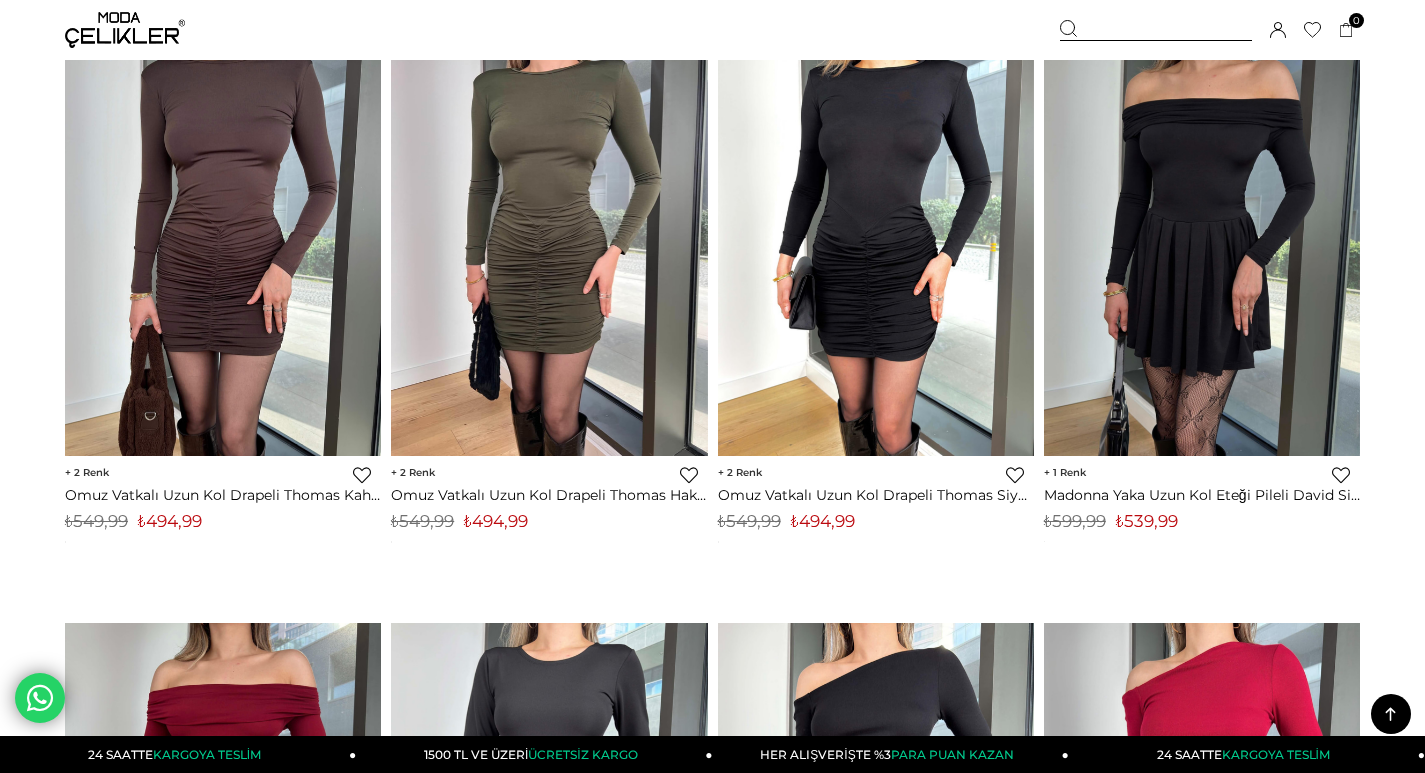 scroll, scrollTop: 5600, scrollLeft: 0, axis: vertical 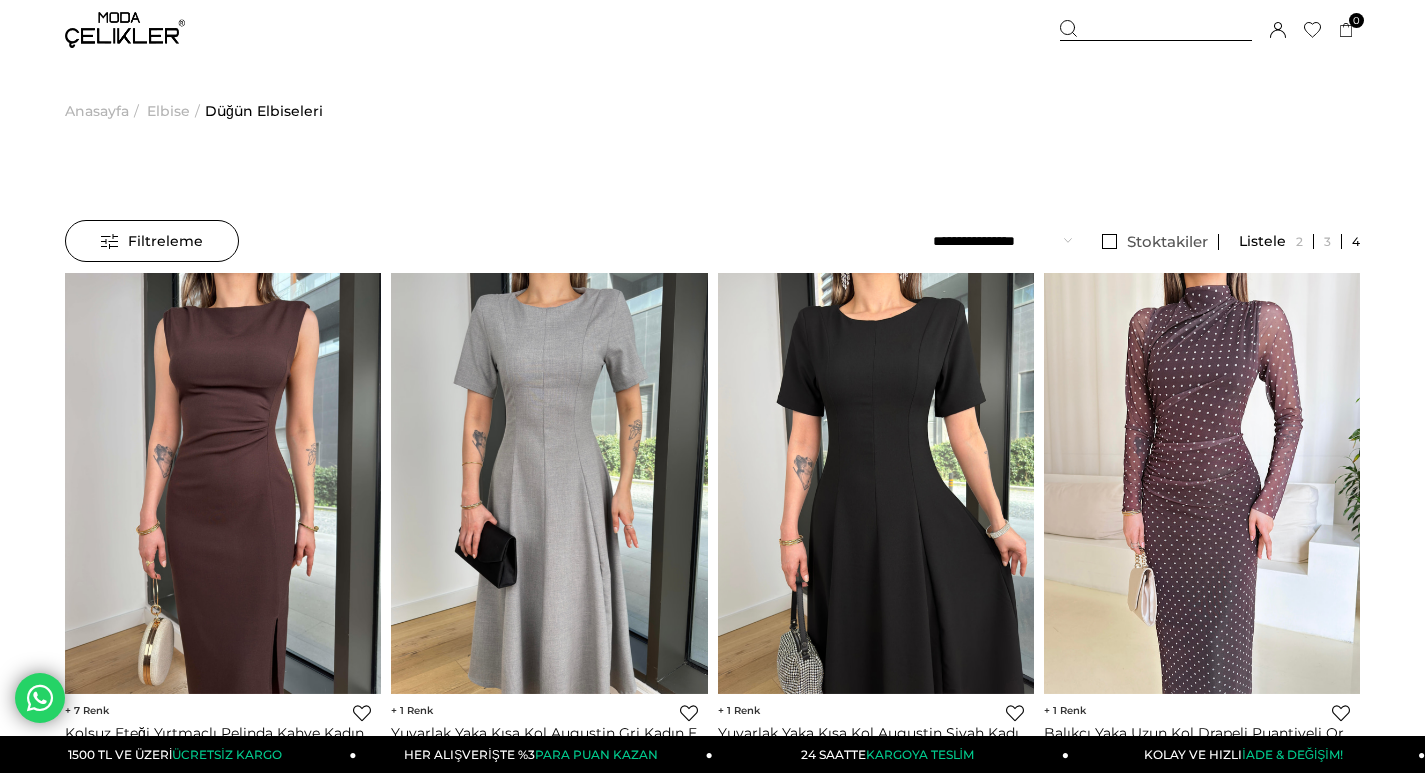 click at bounding box center (1156, 30) 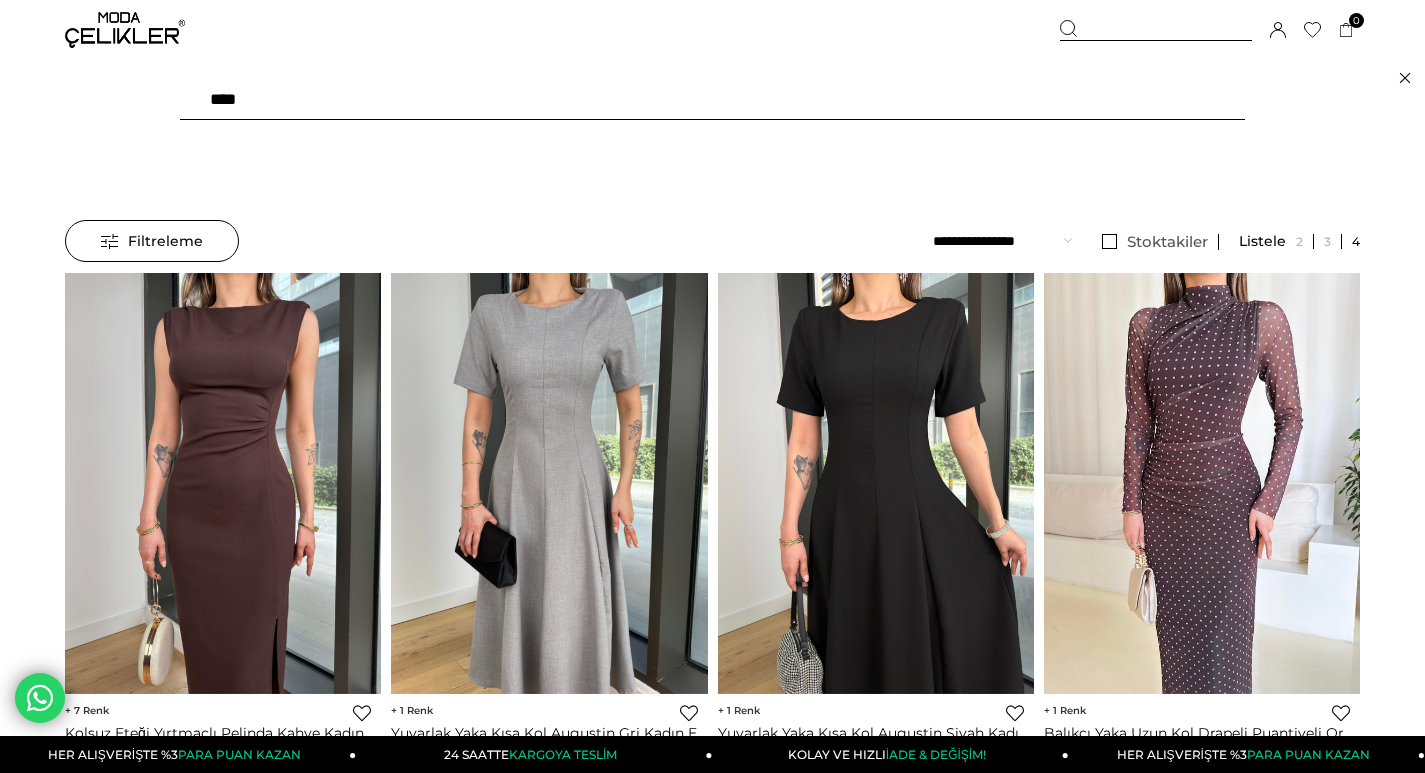 type on "*****" 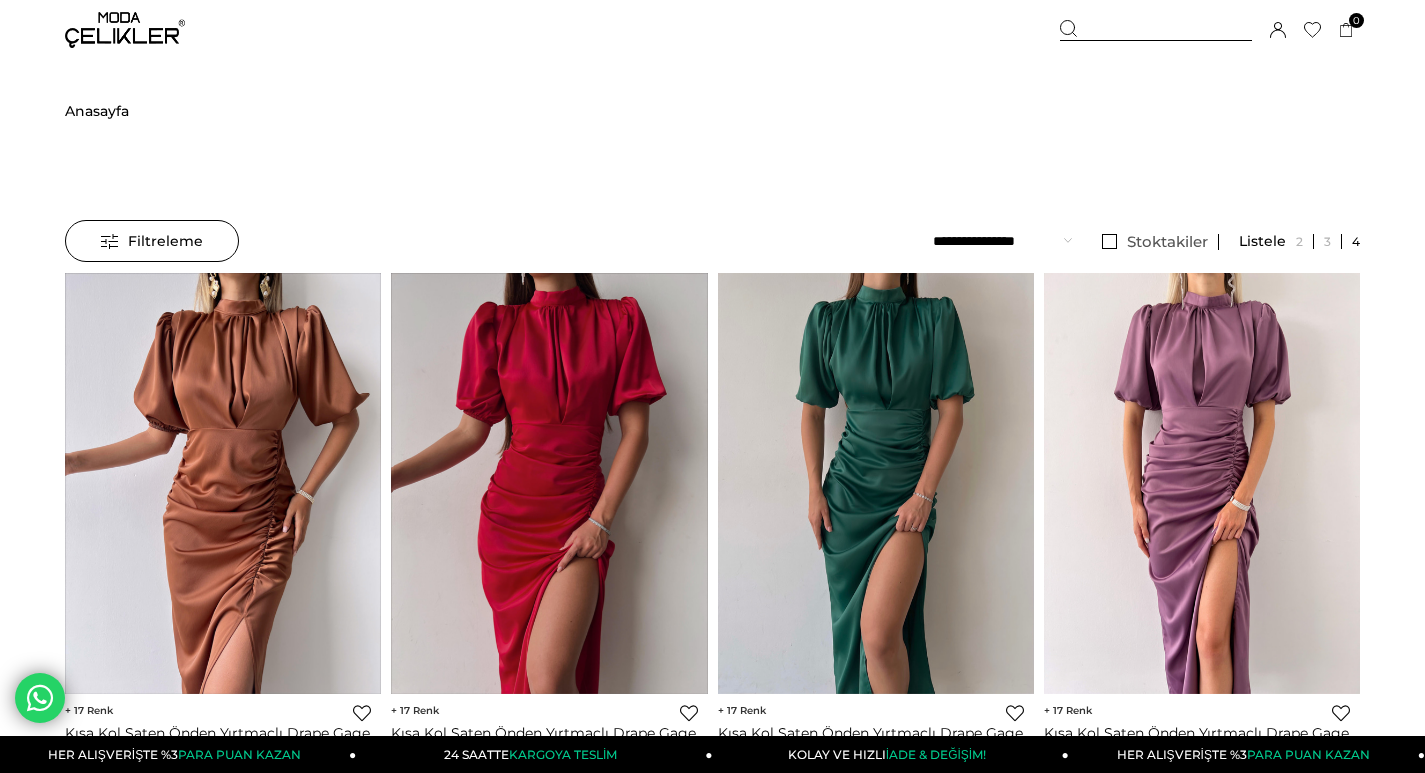 scroll, scrollTop: 13, scrollLeft: 0, axis: vertical 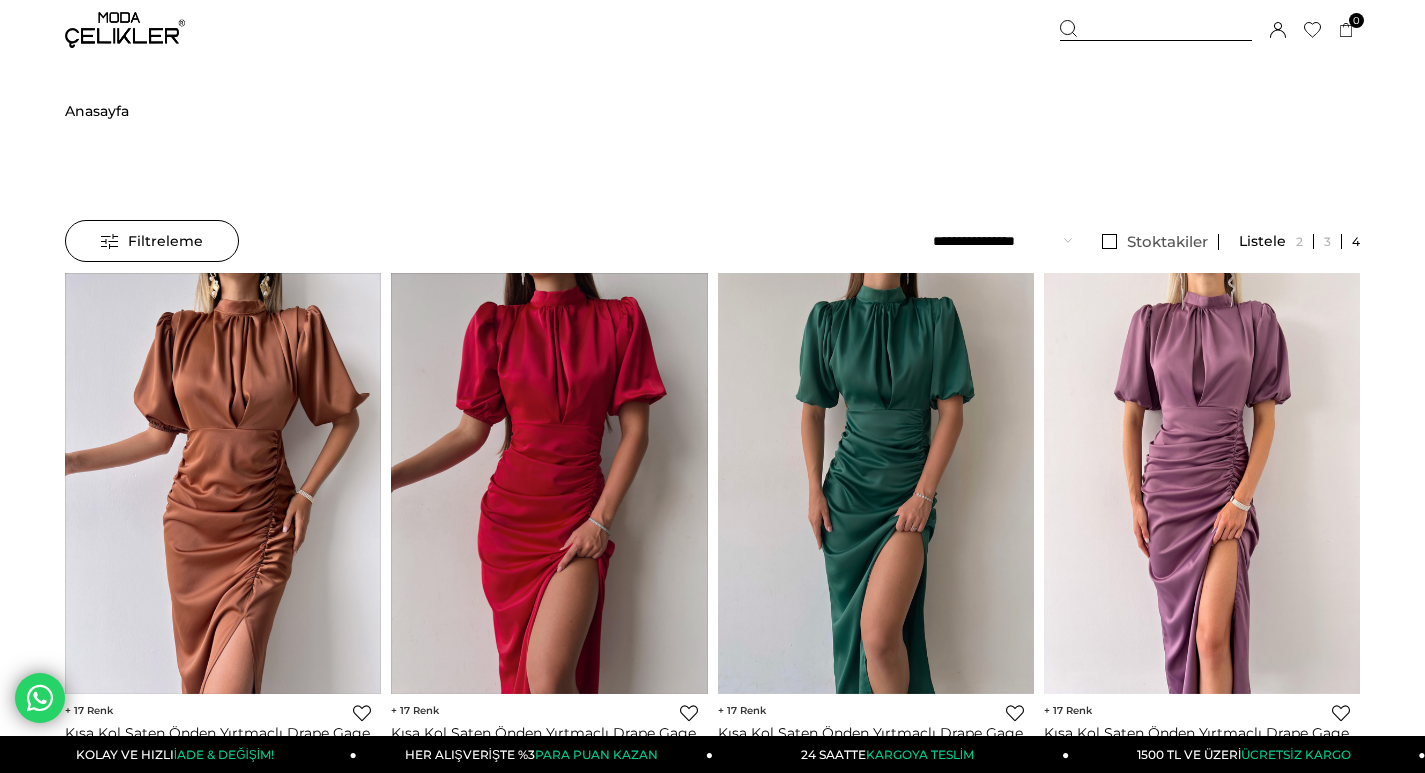 click at bounding box center (125, 30) 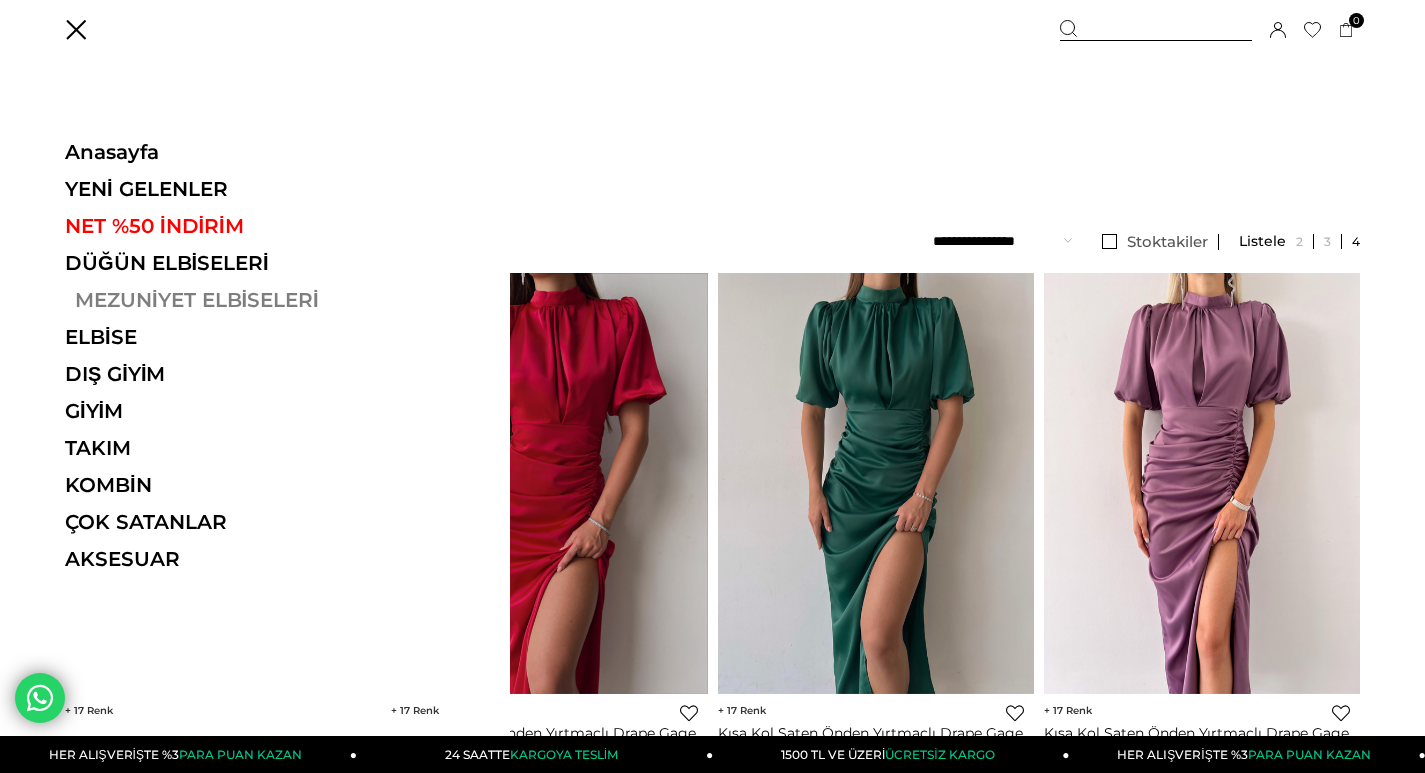 click on "MEZUNİYET ELBİSELERİ" at bounding box center (202, 300) 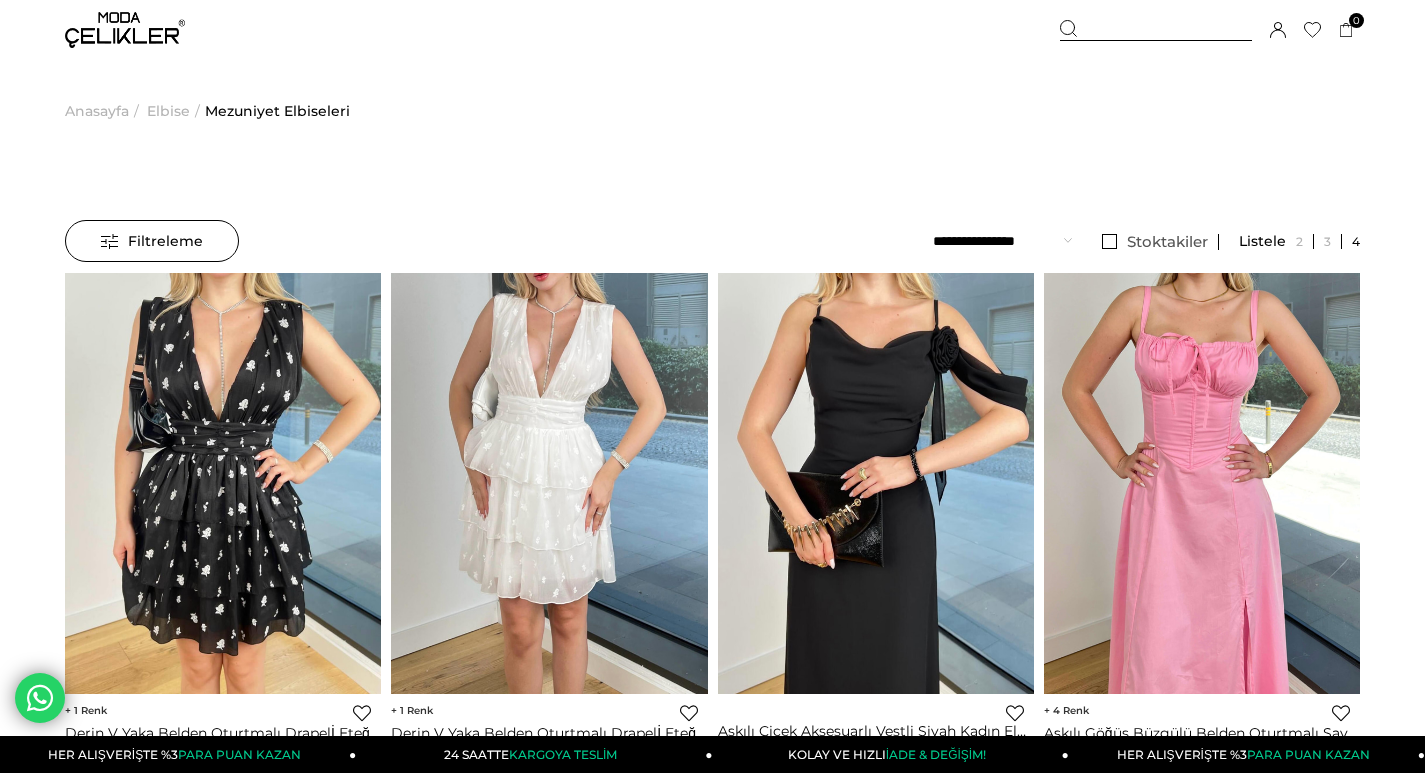 scroll, scrollTop: 0, scrollLeft: 0, axis: both 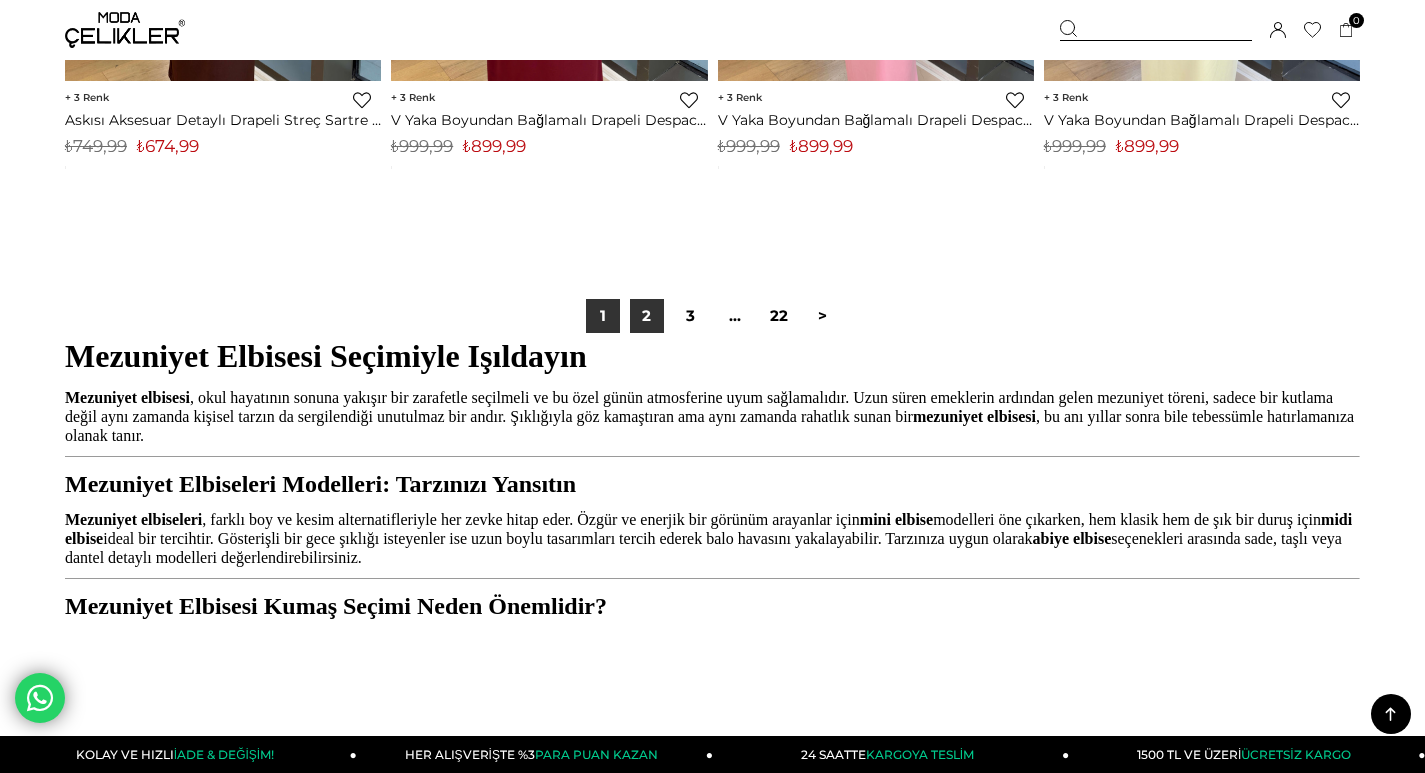 click on "2" at bounding box center (647, 316) 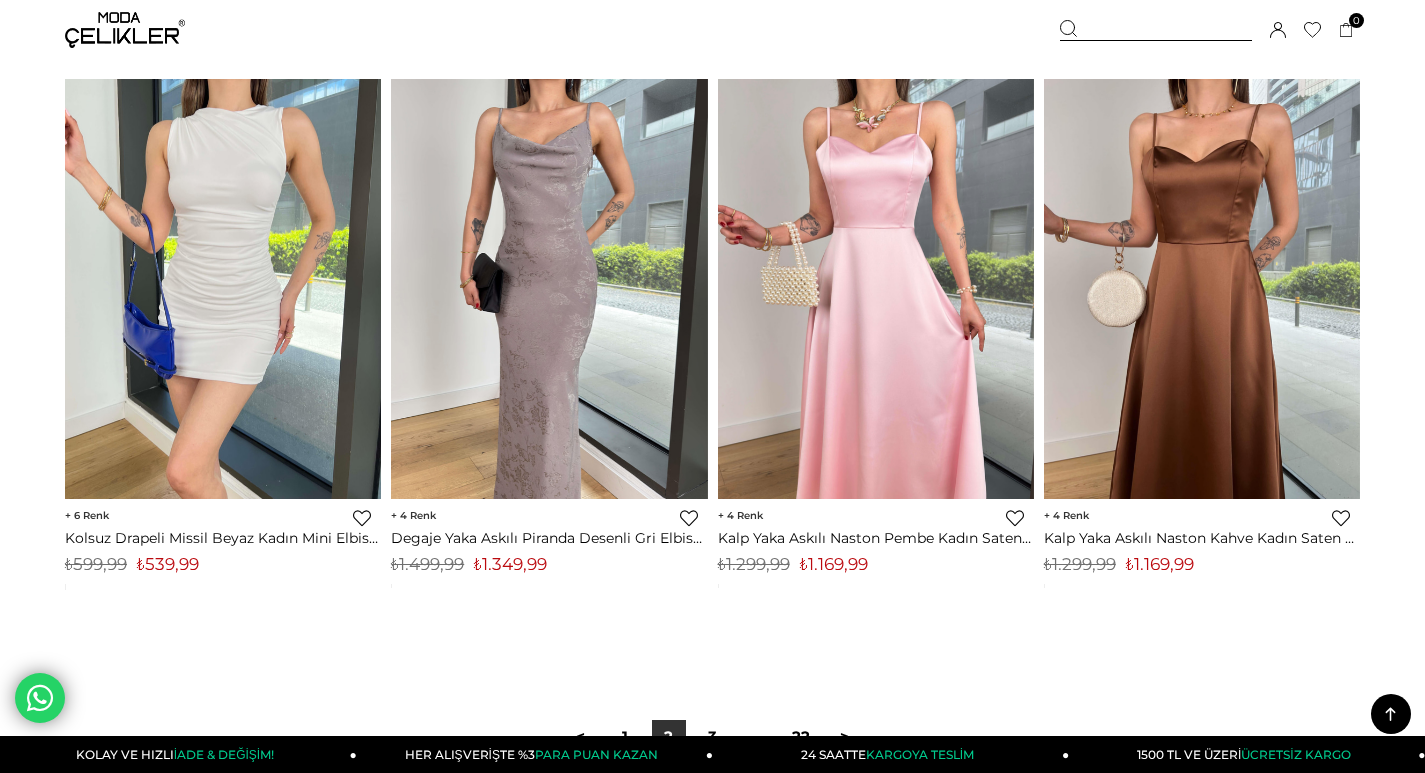 scroll, scrollTop: 11300, scrollLeft: 0, axis: vertical 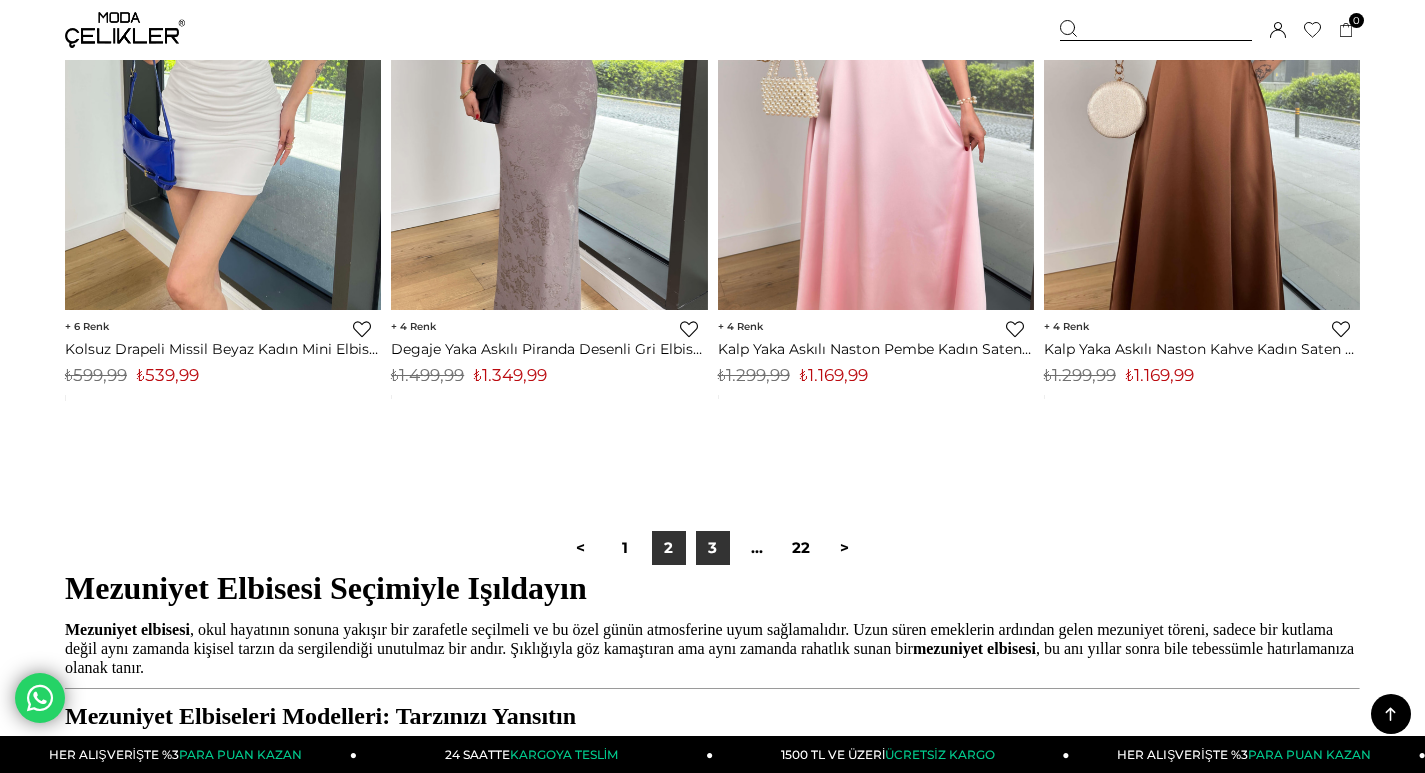 click on "3" at bounding box center (713, 548) 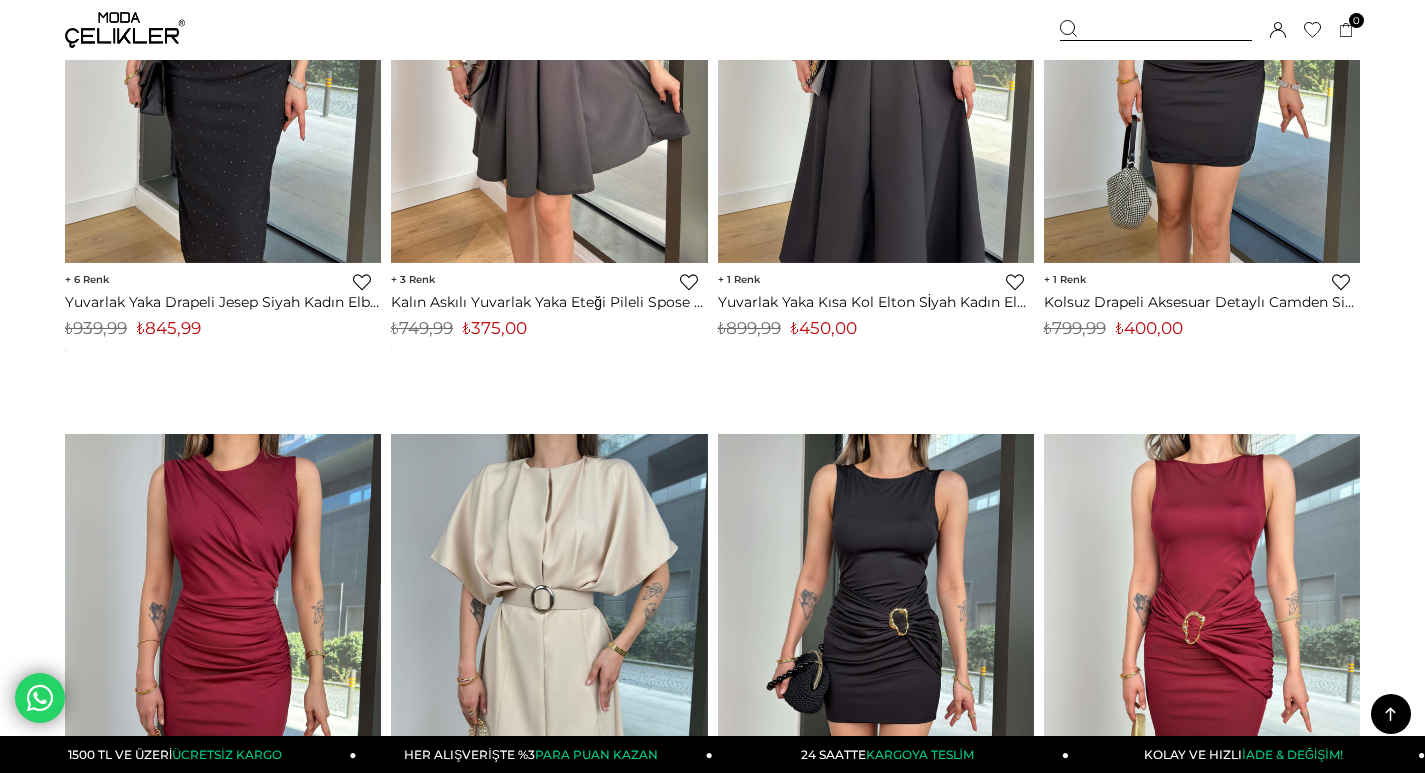 scroll, scrollTop: 11400, scrollLeft: 0, axis: vertical 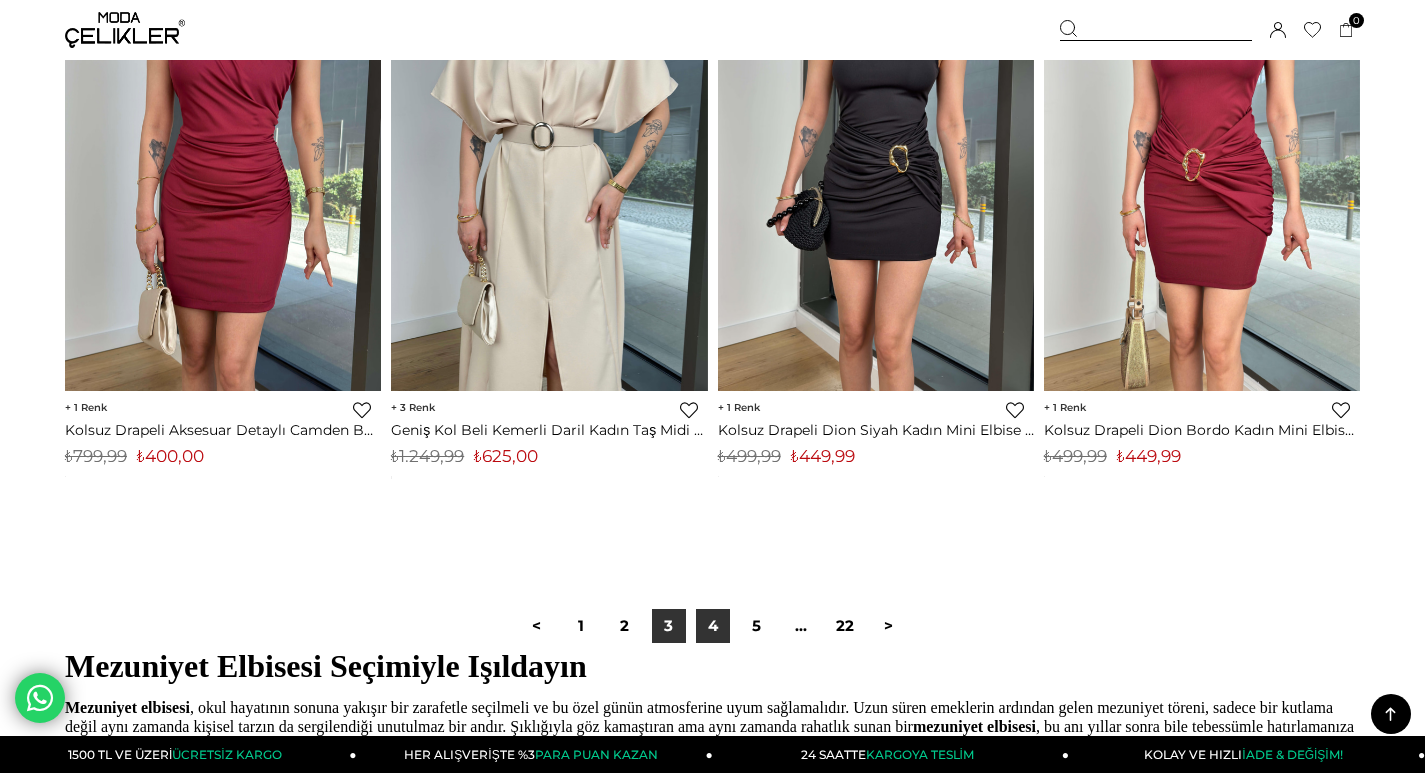 click on "4" at bounding box center [713, 626] 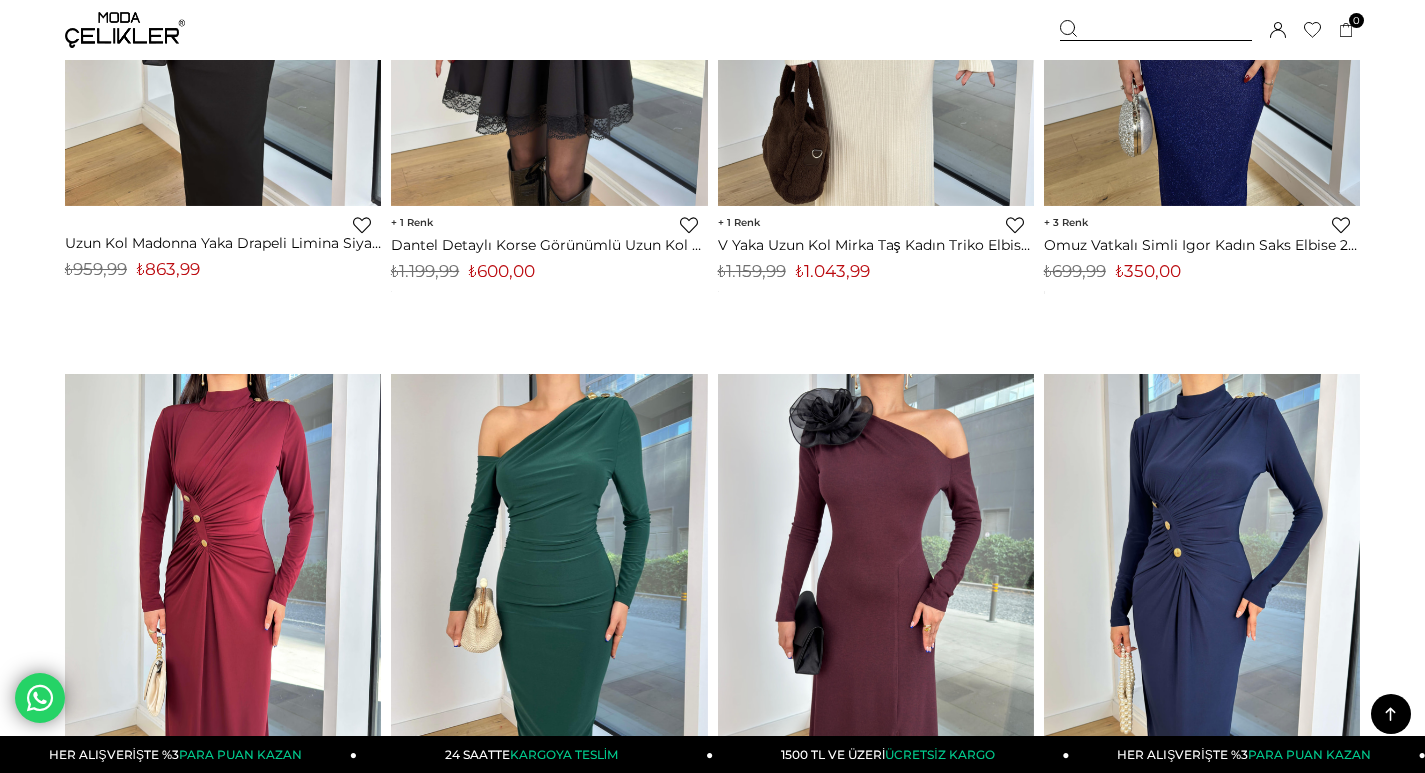 scroll, scrollTop: 9500, scrollLeft: 0, axis: vertical 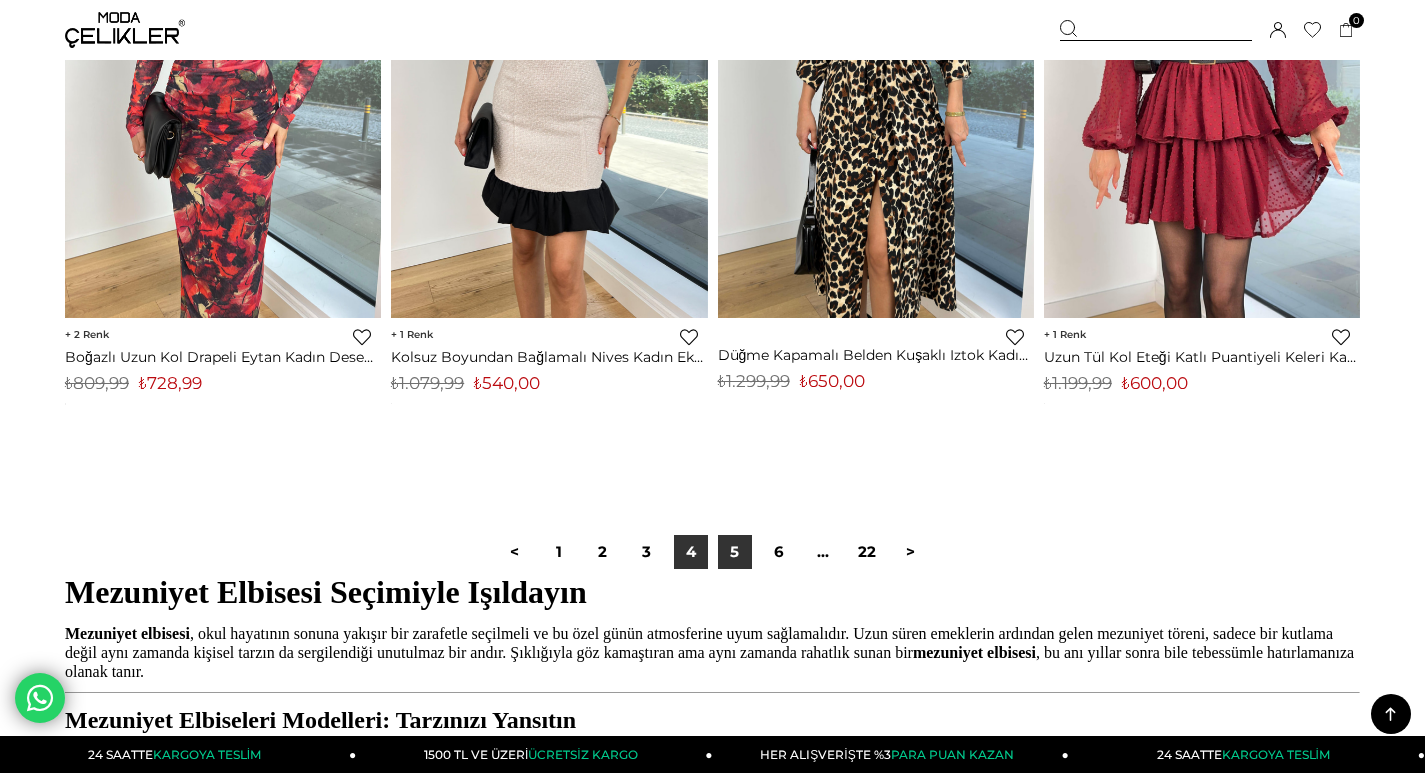 click on "5" at bounding box center (735, 552) 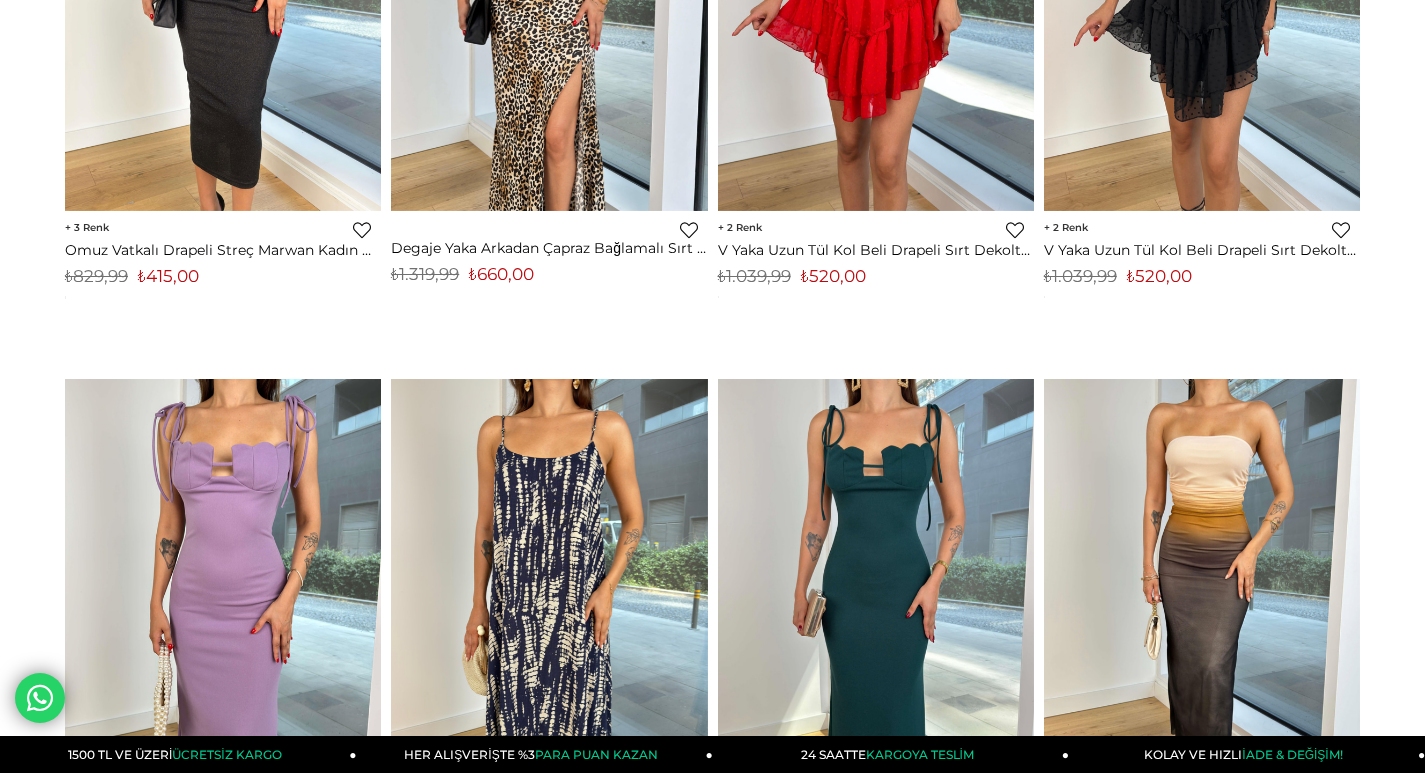scroll, scrollTop: 700, scrollLeft: 0, axis: vertical 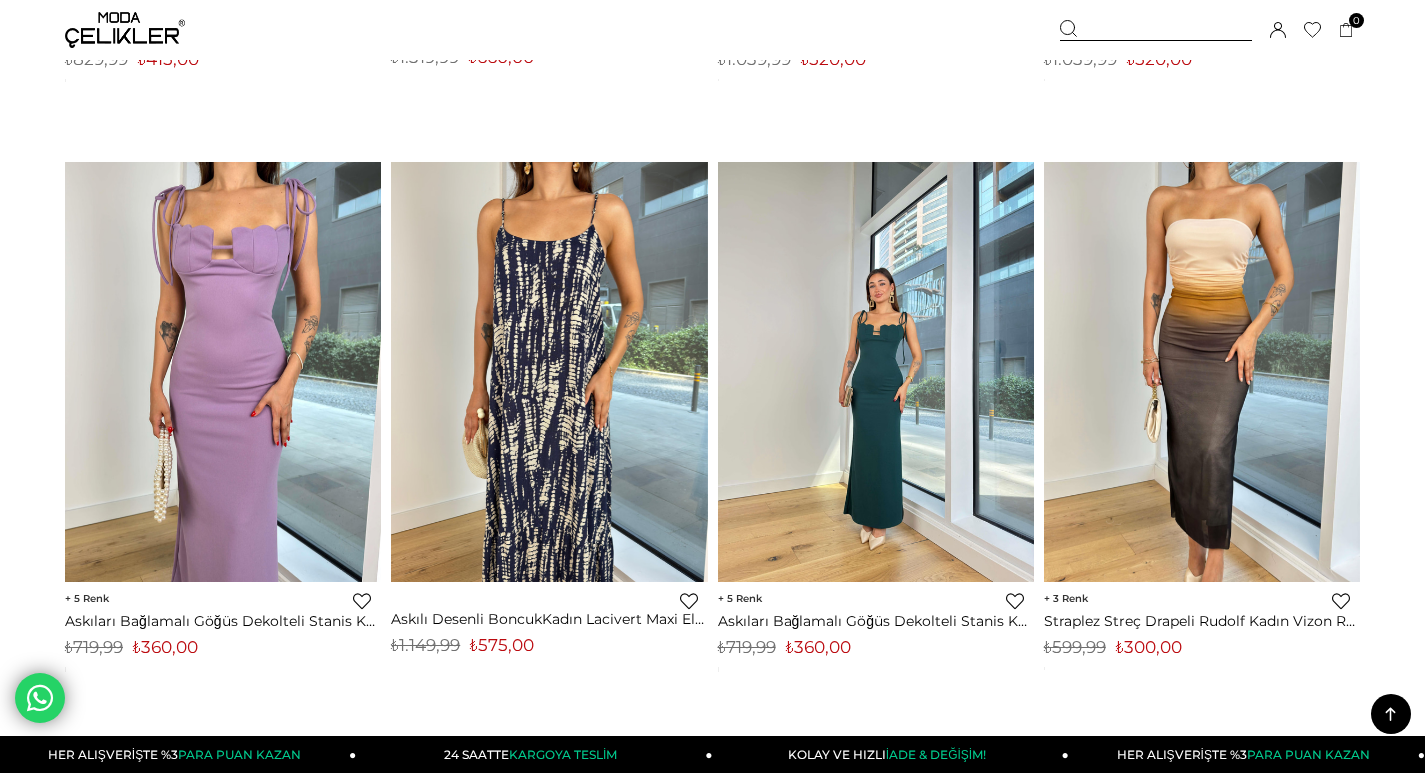 click at bounding box center [876, 371] 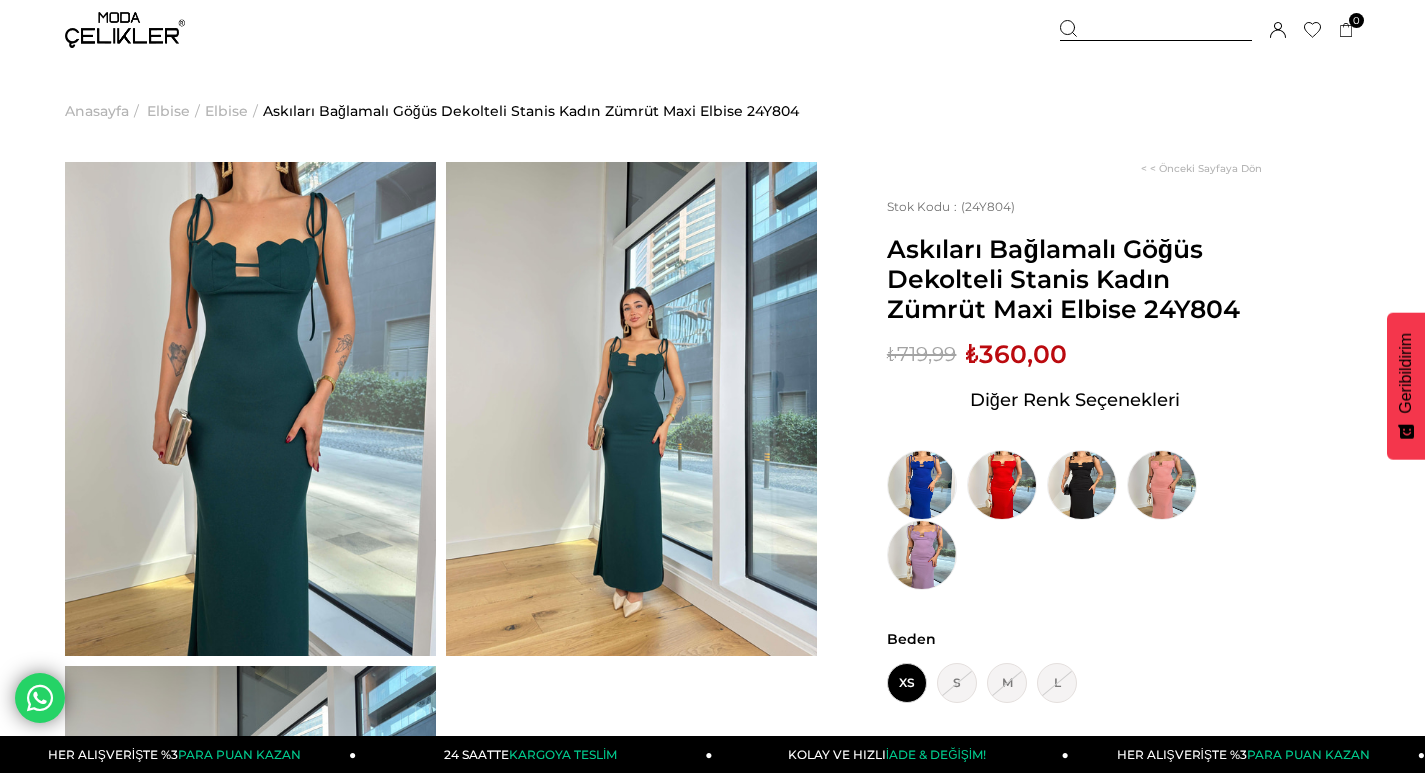 scroll, scrollTop: 0, scrollLeft: 0, axis: both 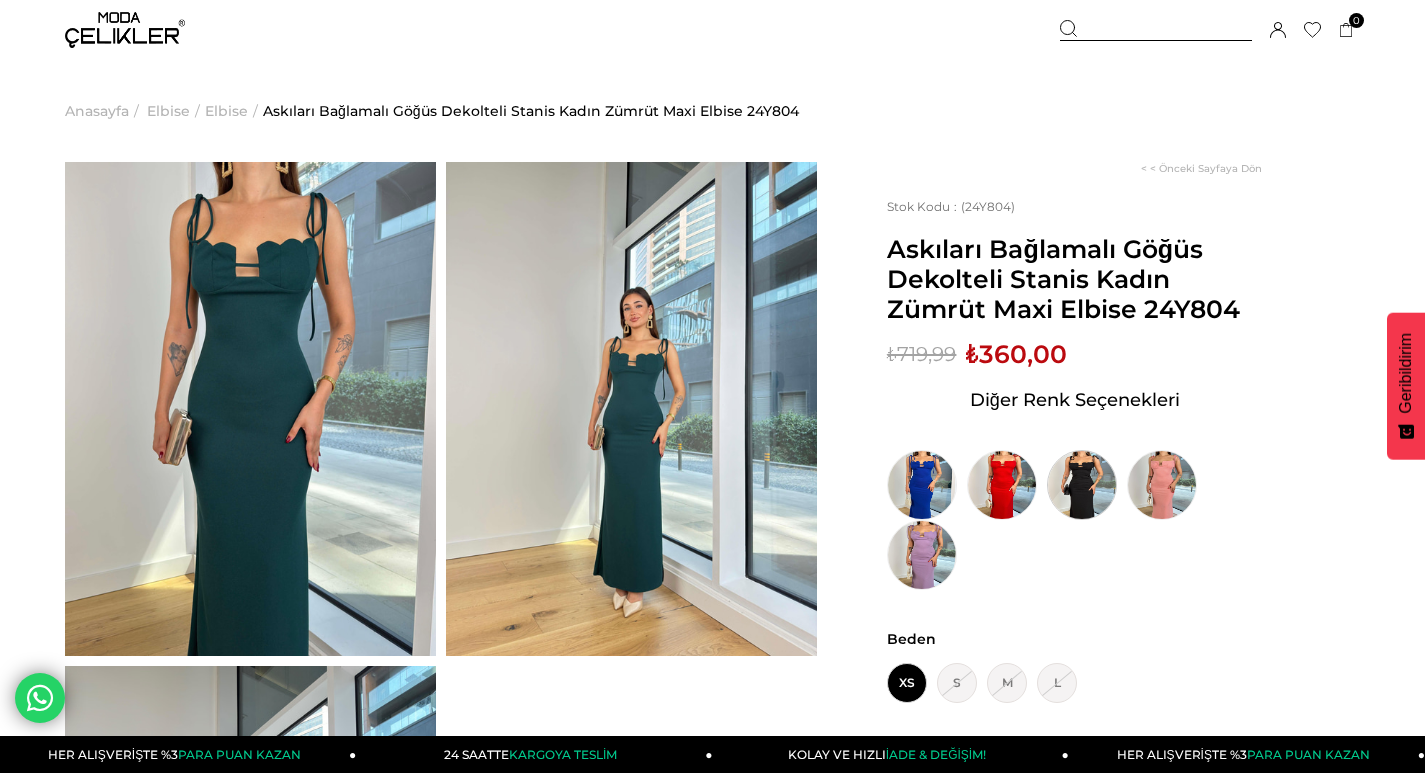 click at bounding box center (1082, 485) 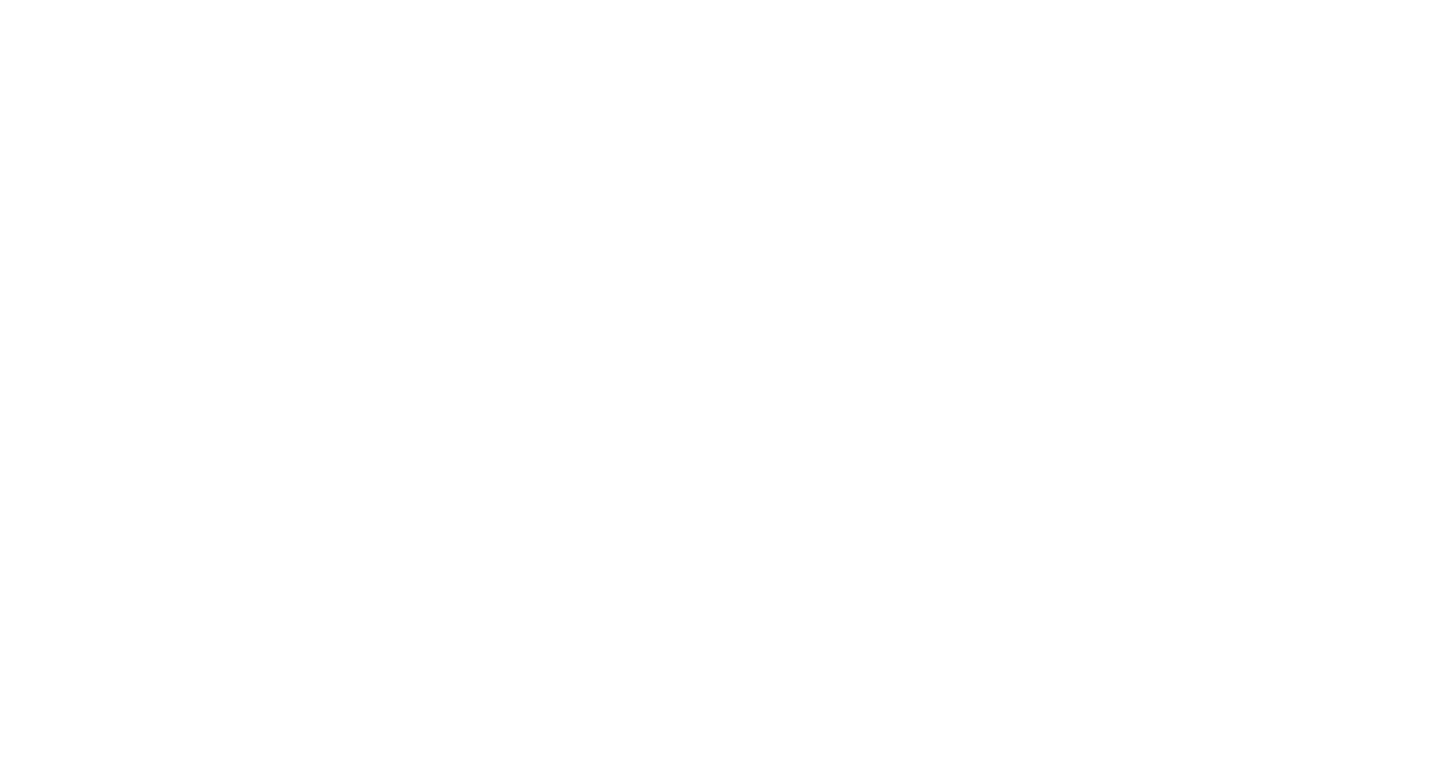 scroll, scrollTop: 0, scrollLeft: 0, axis: both 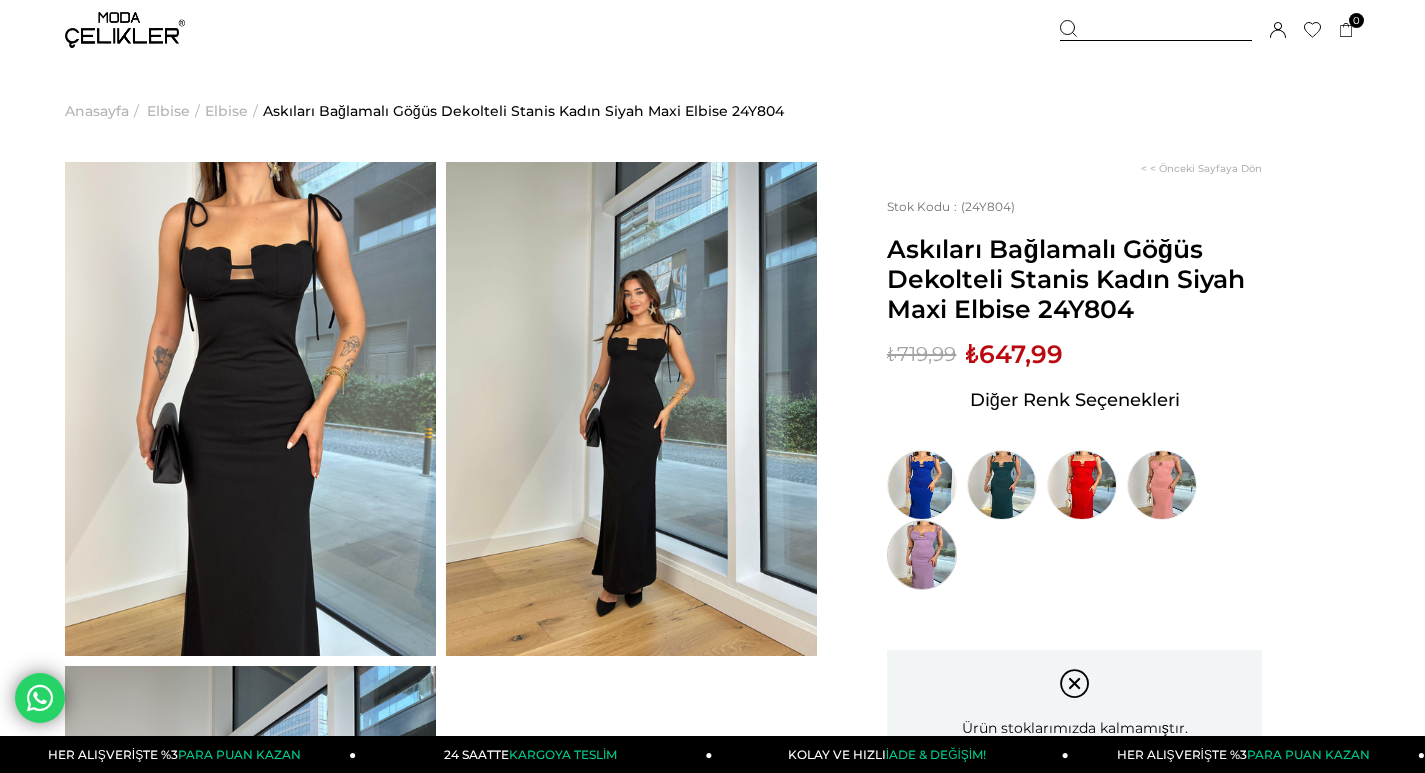 click at bounding box center (922, 555) 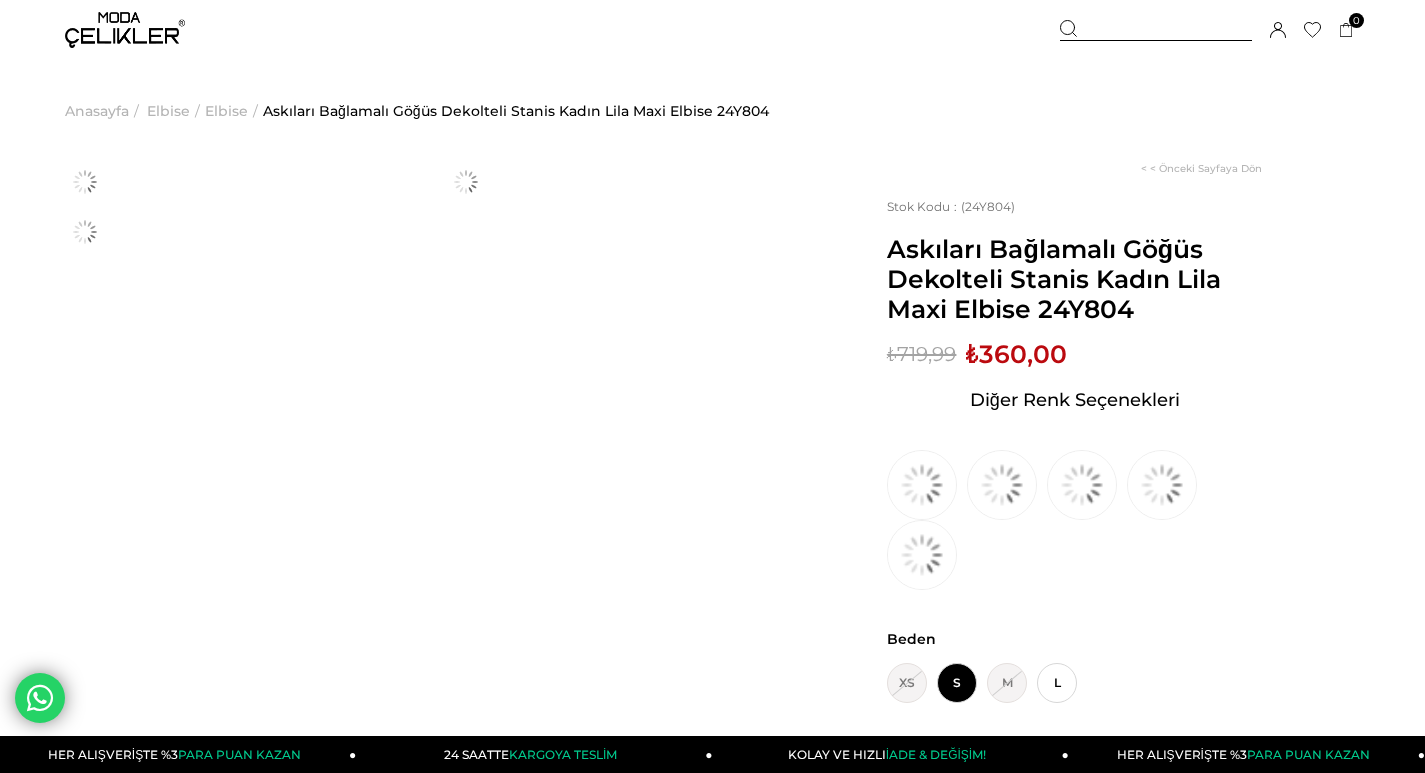 scroll, scrollTop: 0, scrollLeft: 0, axis: both 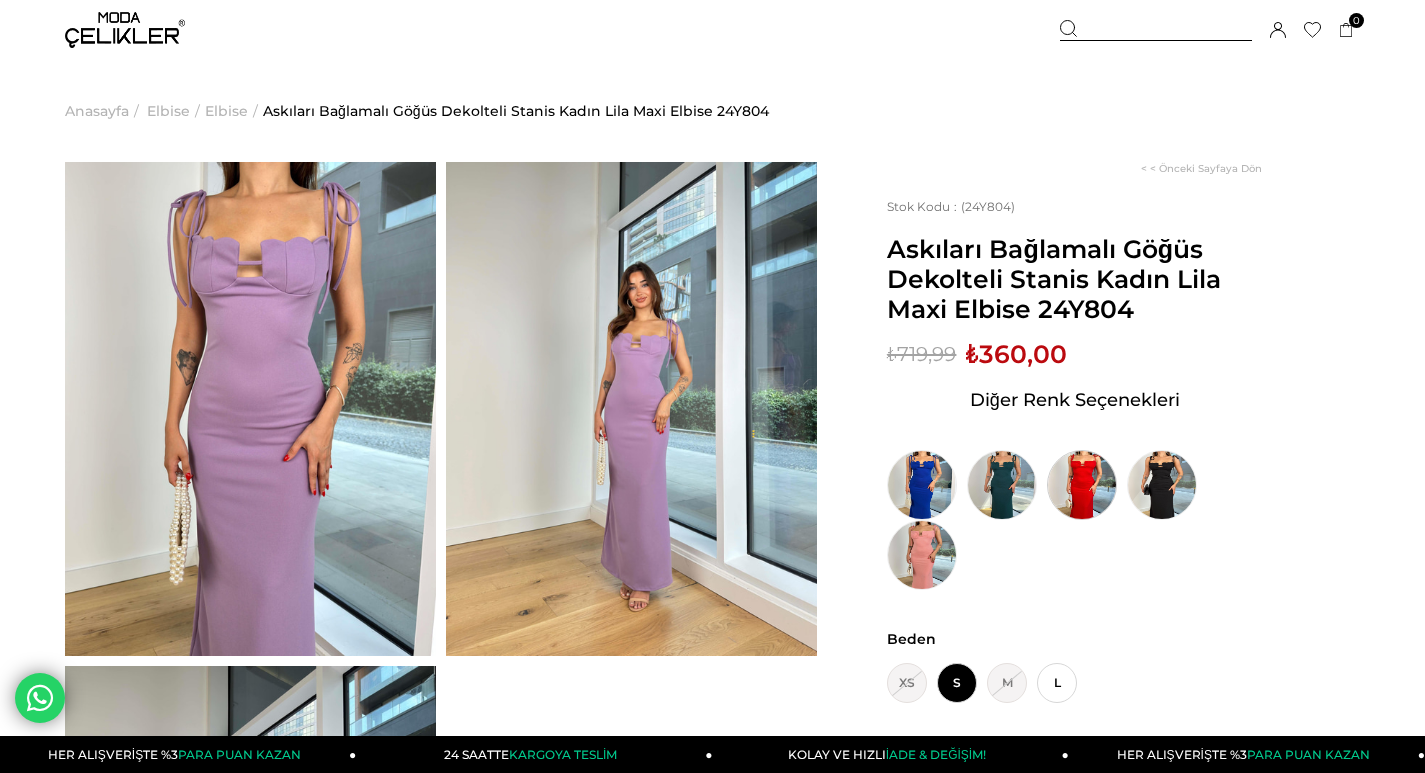 click at bounding box center [1082, 485] 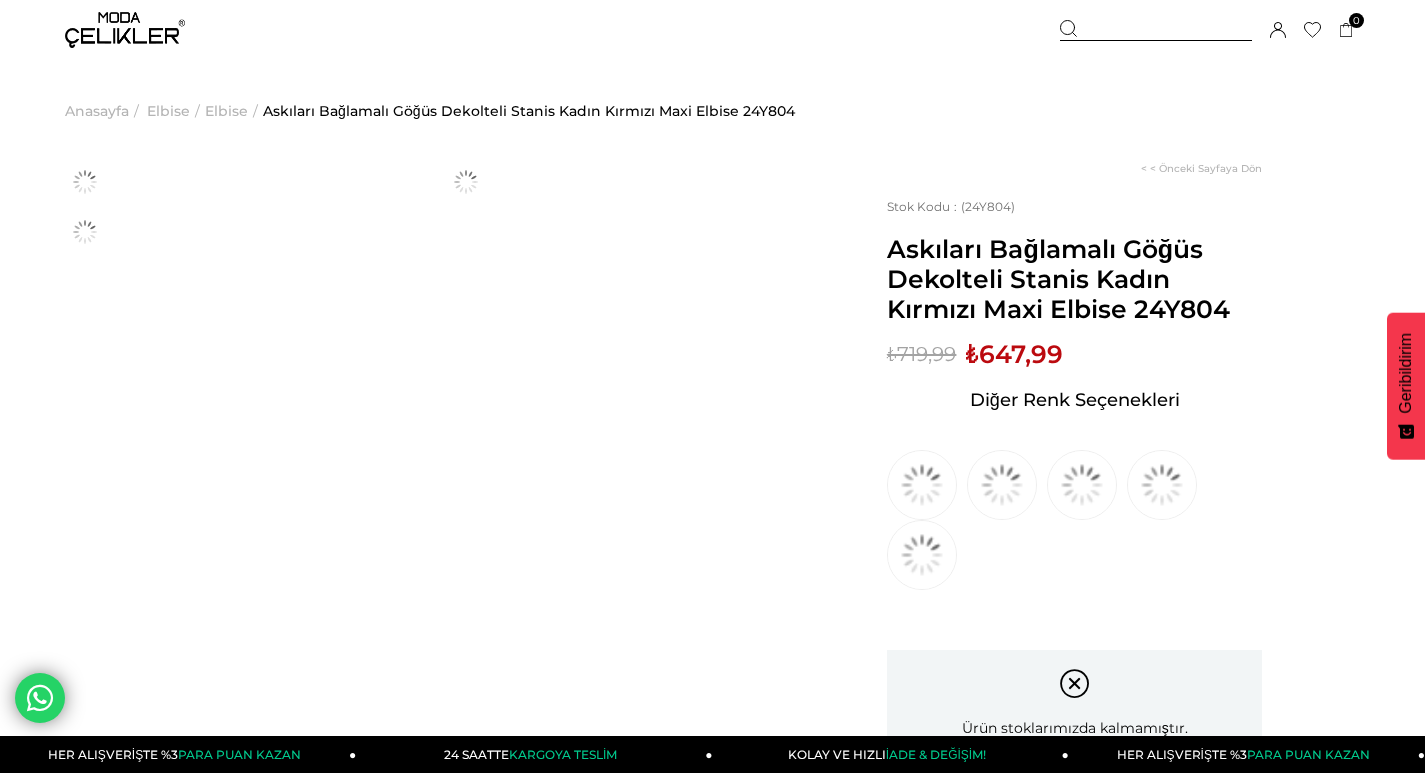 scroll, scrollTop: 0, scrollLeft: 0, axis: both 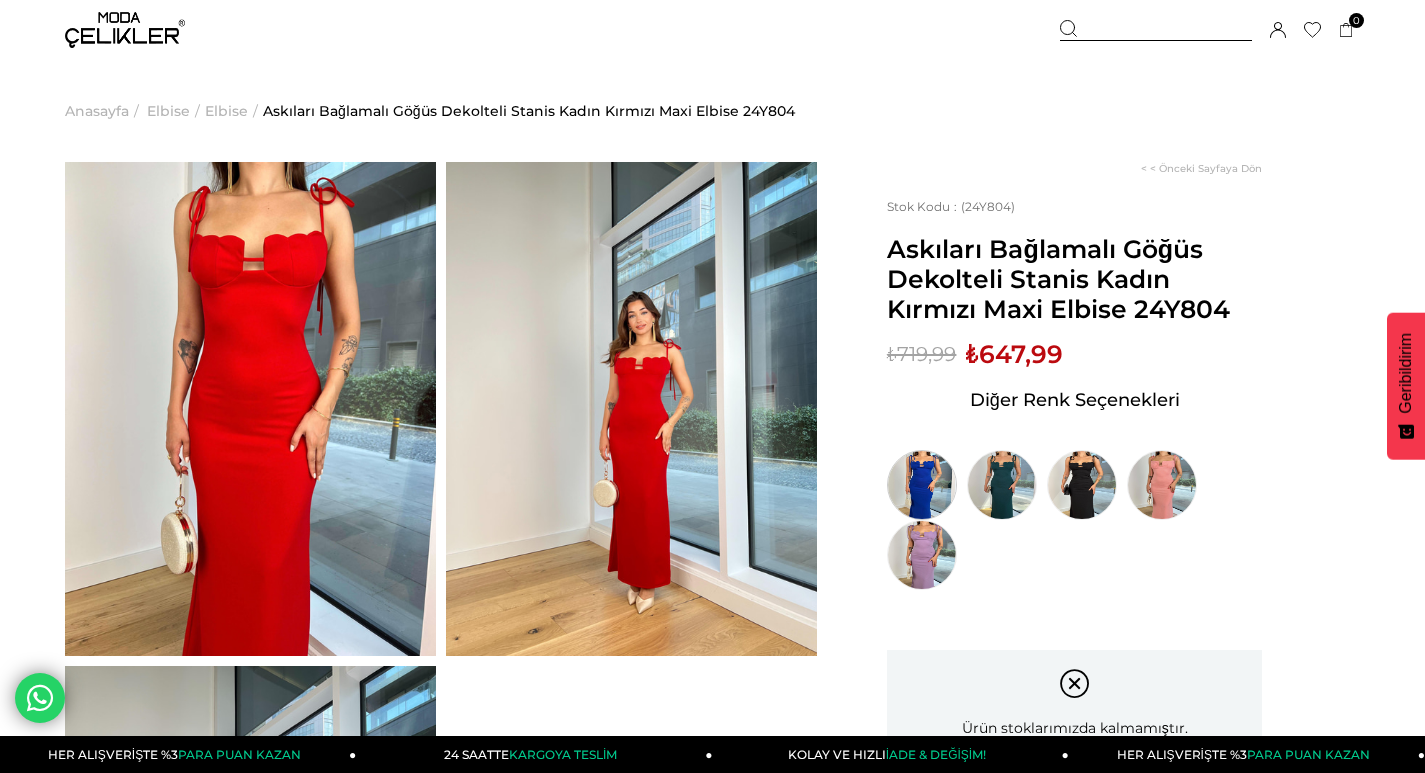 click at bounding box center (922, 485) 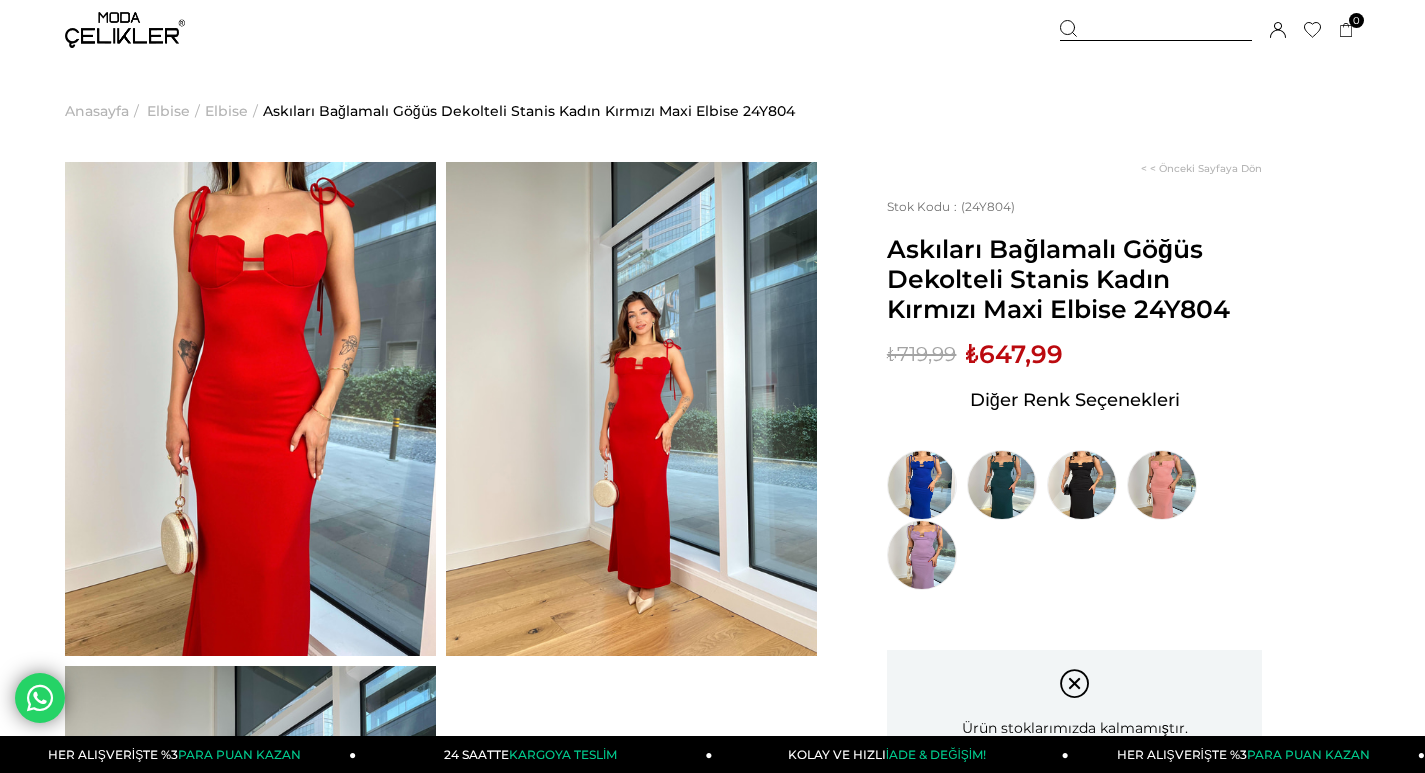 scroll, scrollTop: 0, scrollLeft: 0, axis: both 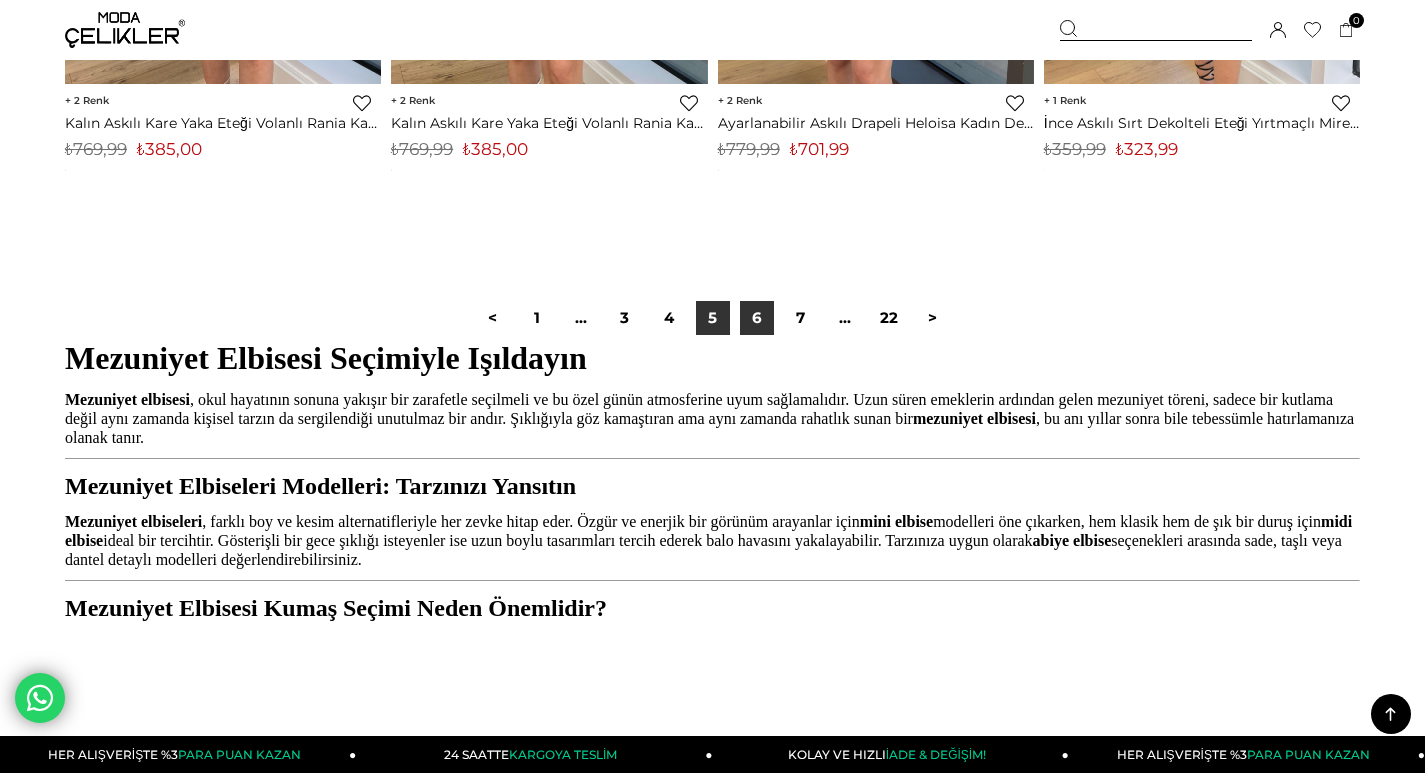 click on "6" at bounding box center (757, 318) 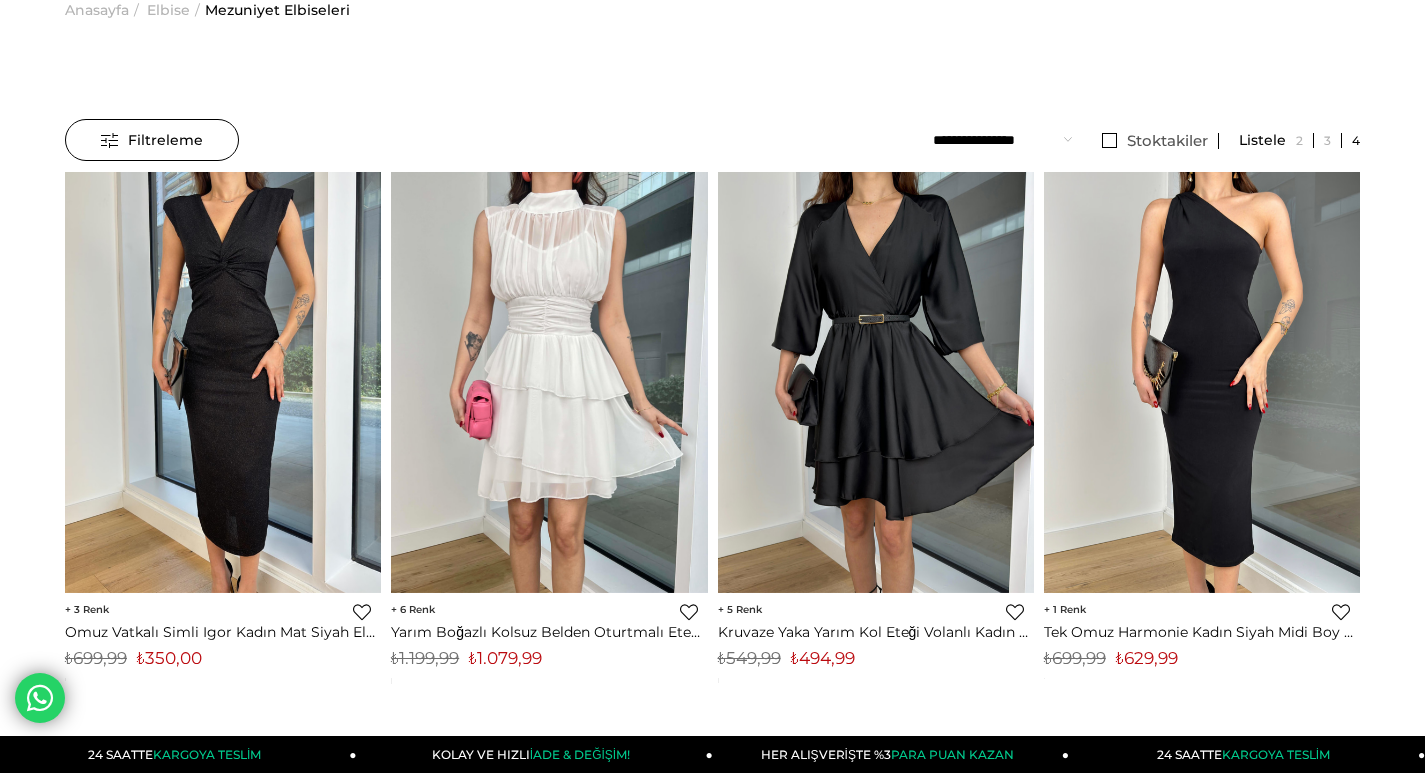 scroll, scrollTop: 200, scrollLeft: 0, axis: vertical 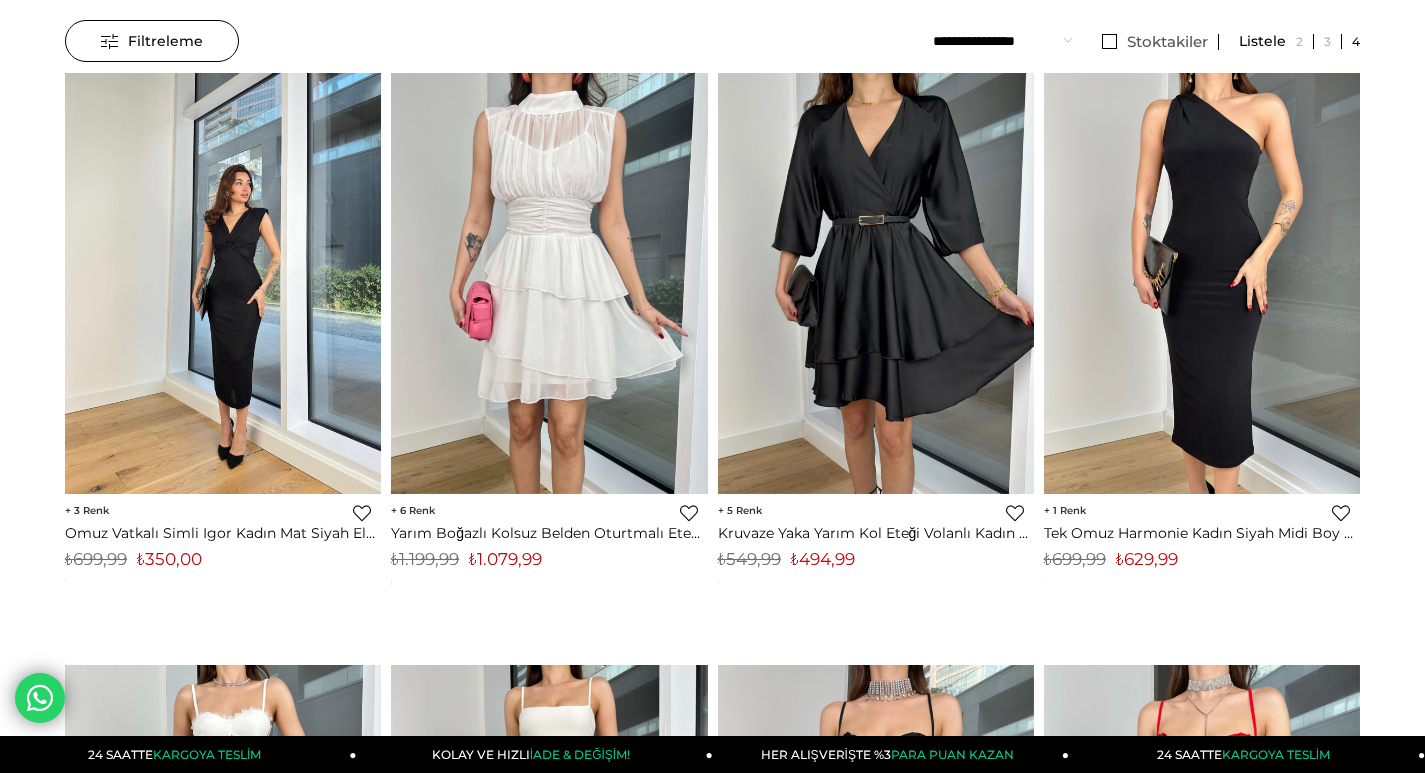 click at bounding box center [223, 283] 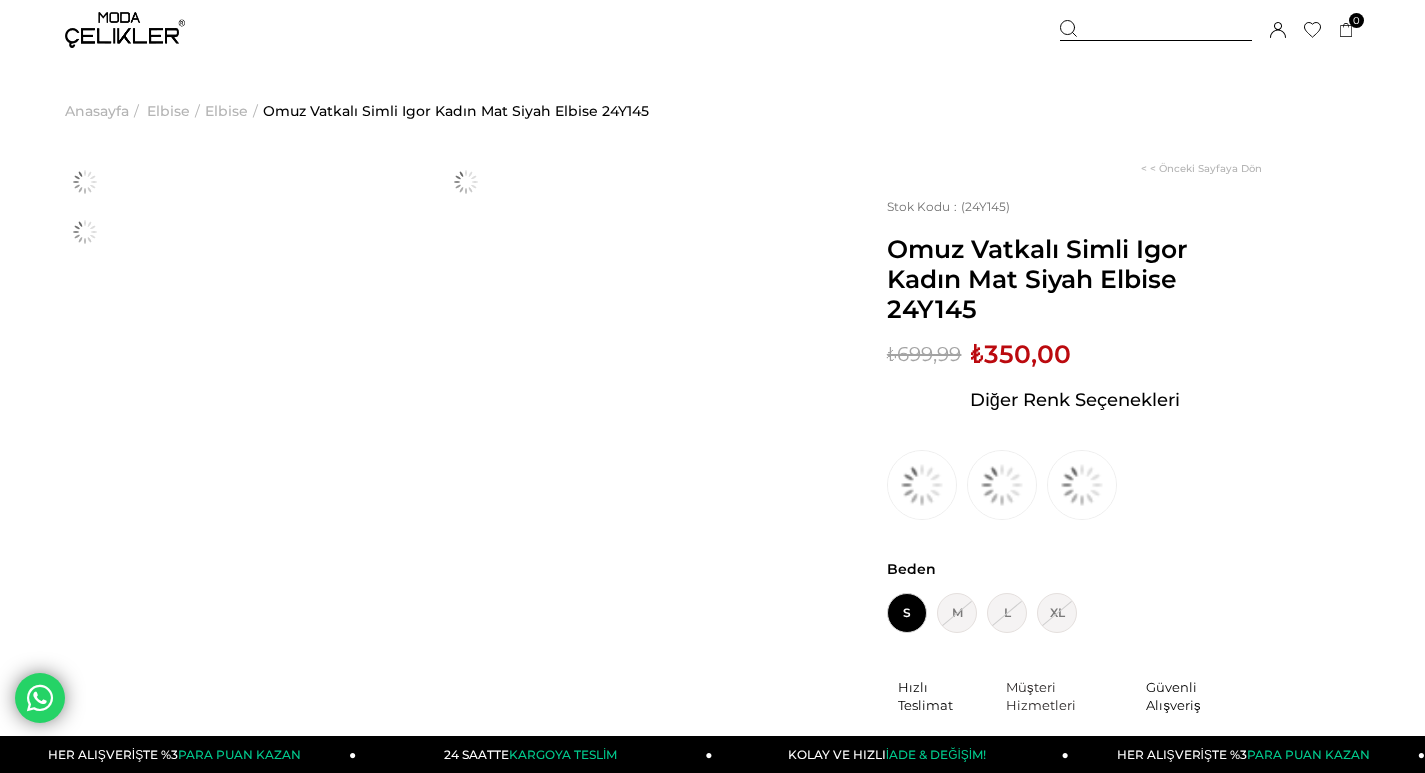 scroll, scrollTop: 0, scrollLeft: 0, axis: both 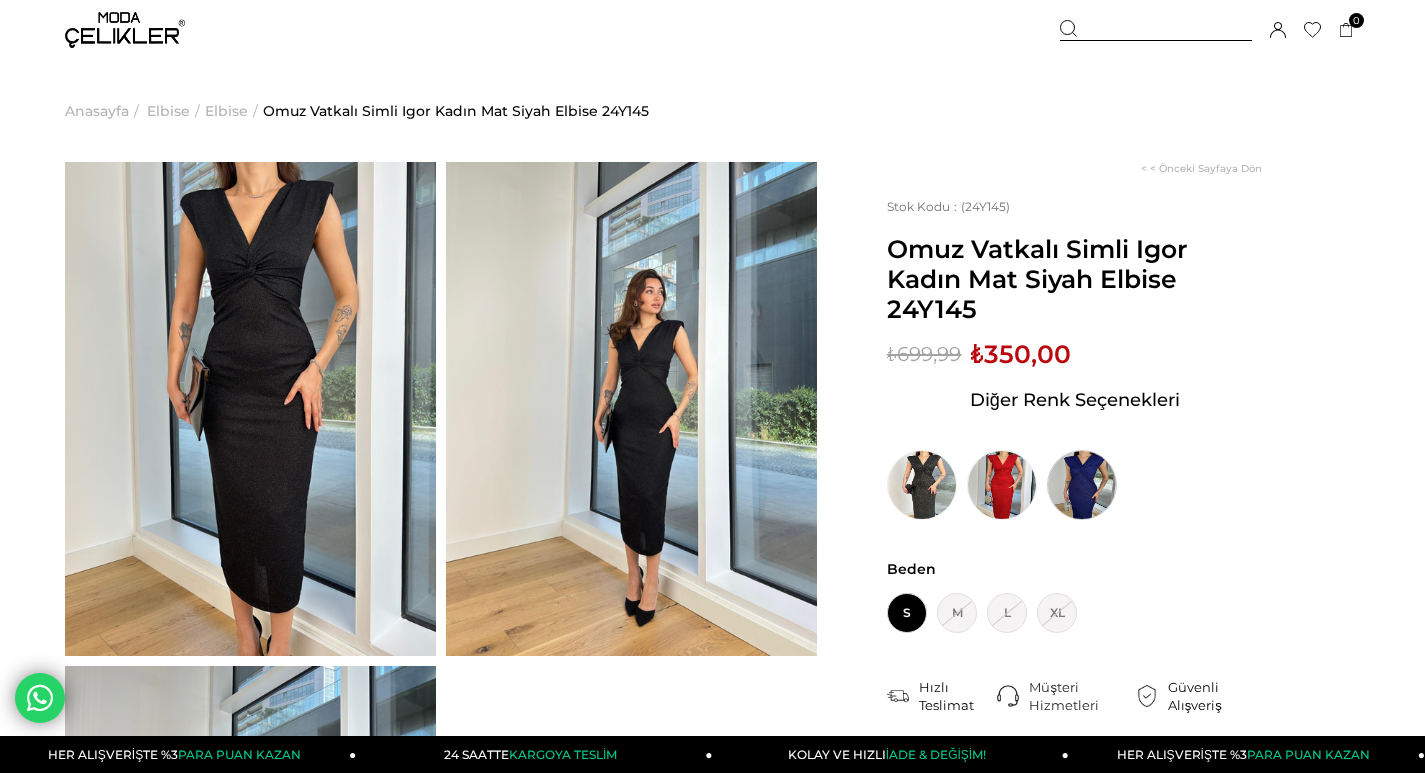 click at bounding box center [1082, 485] 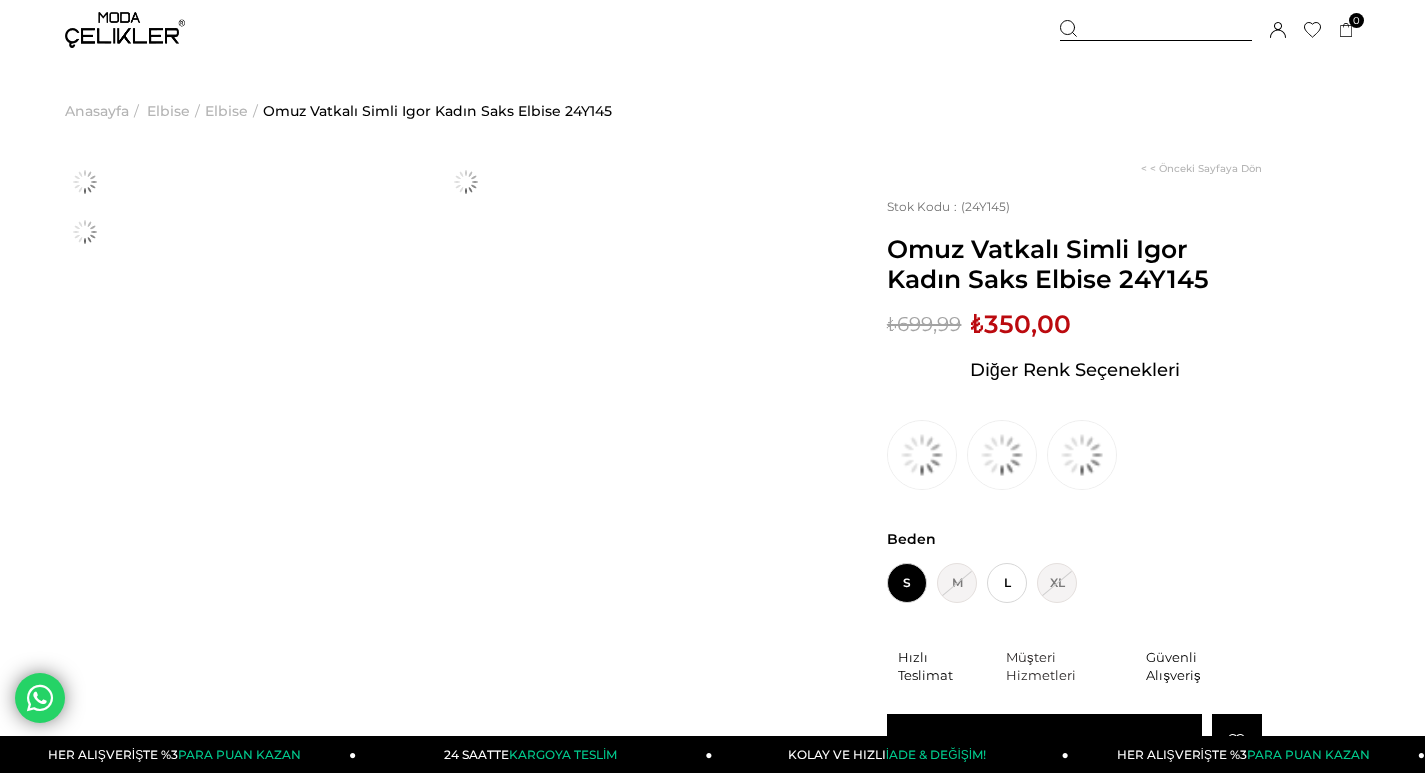 scroll, scrollTop: 0, scrollLeft: 0, axis: both 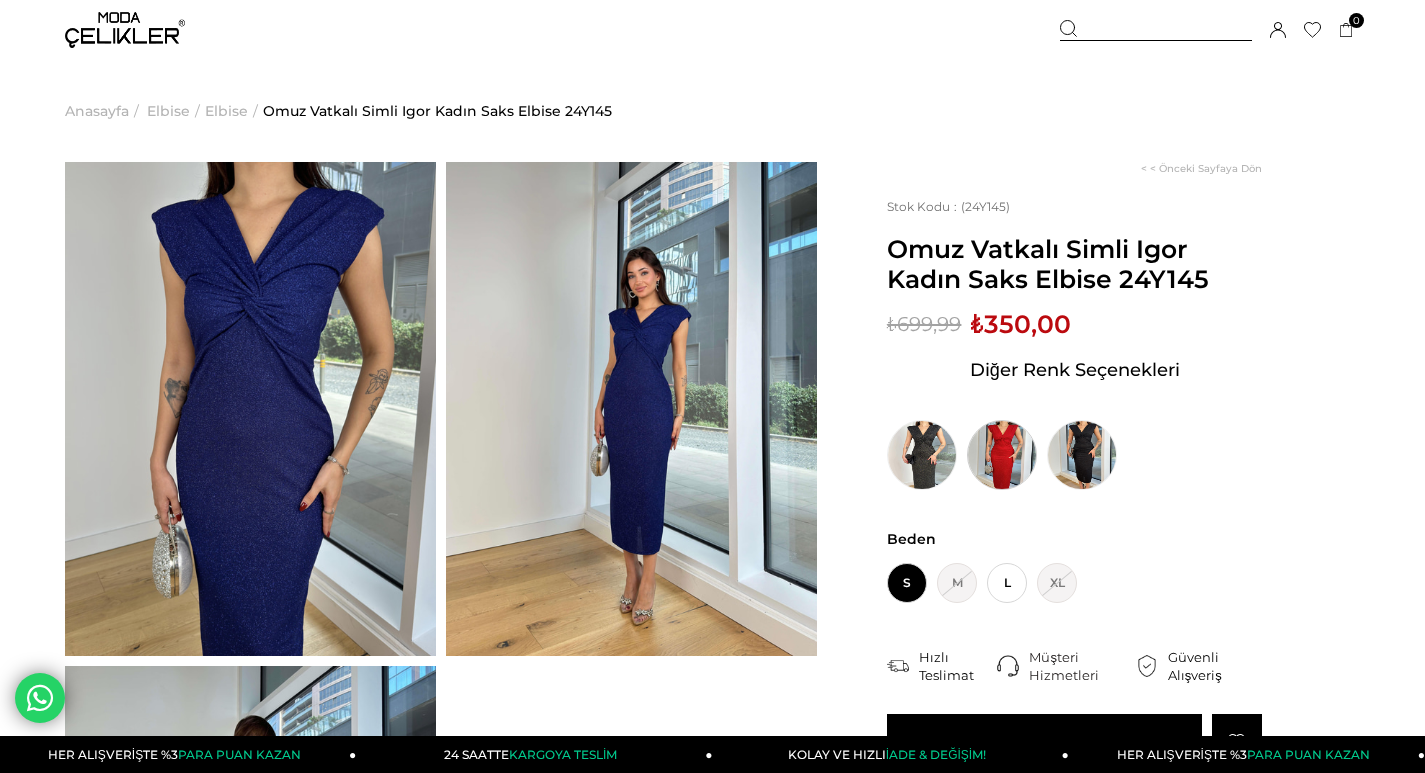 click at bounding box center [1002, 455] 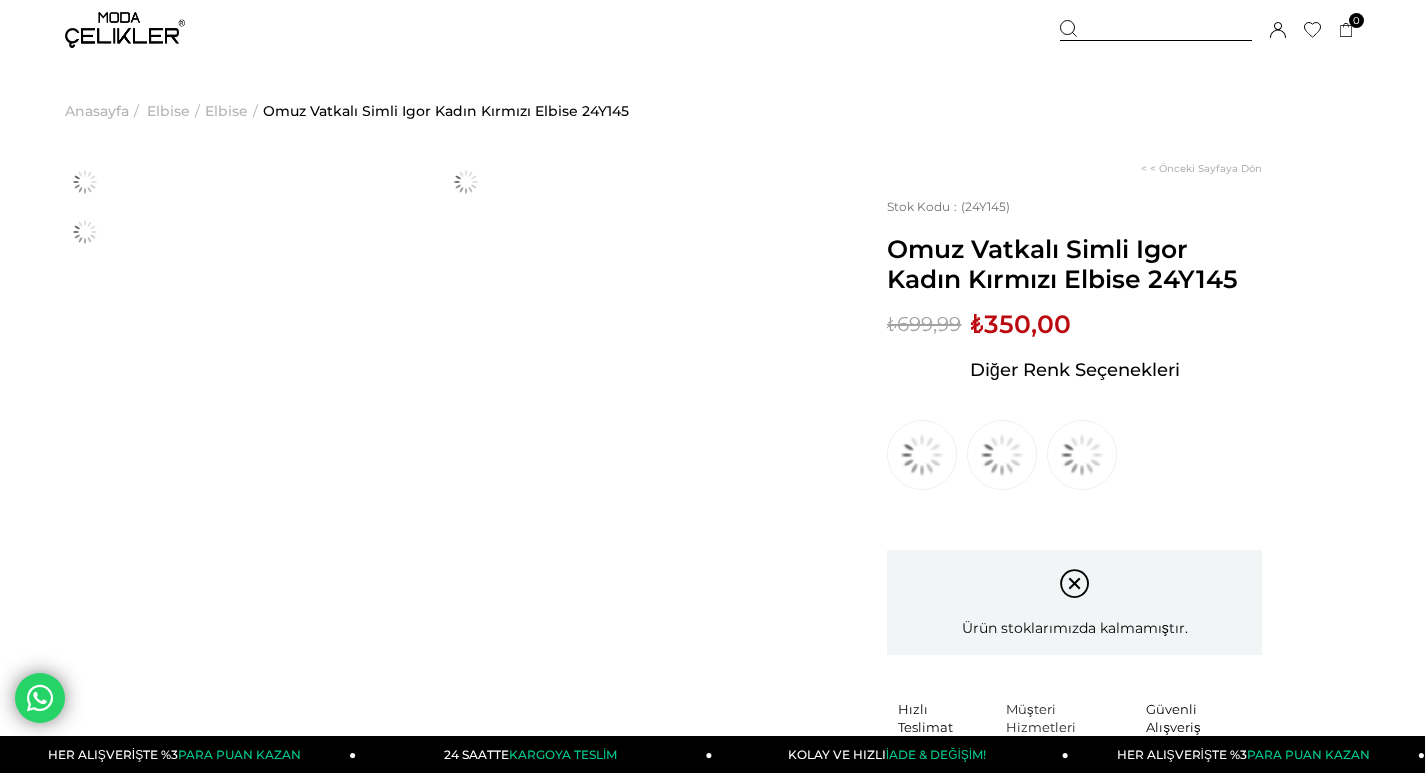 scroll, scrollTop: 0, scrollLeft: 0, axis: both 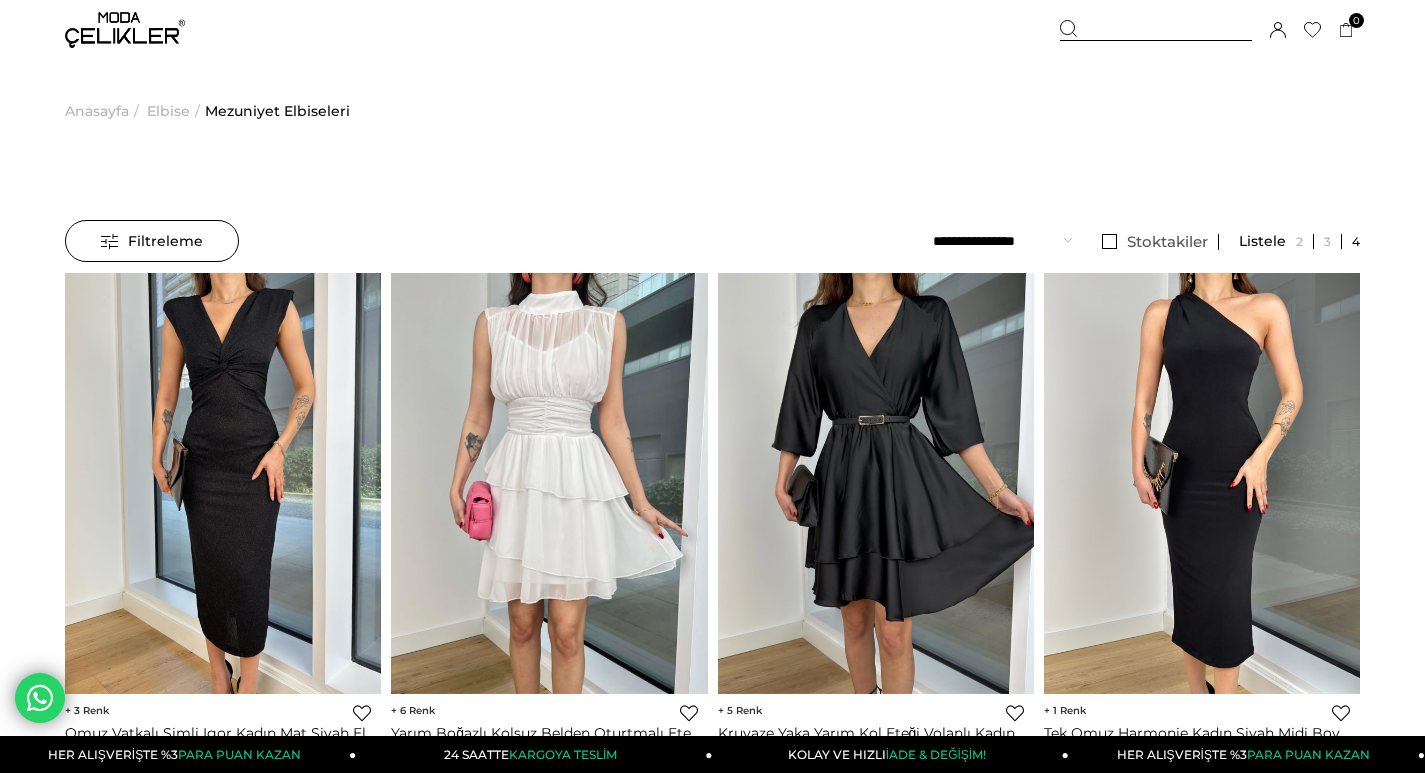 click at bounding box center (125, 30) 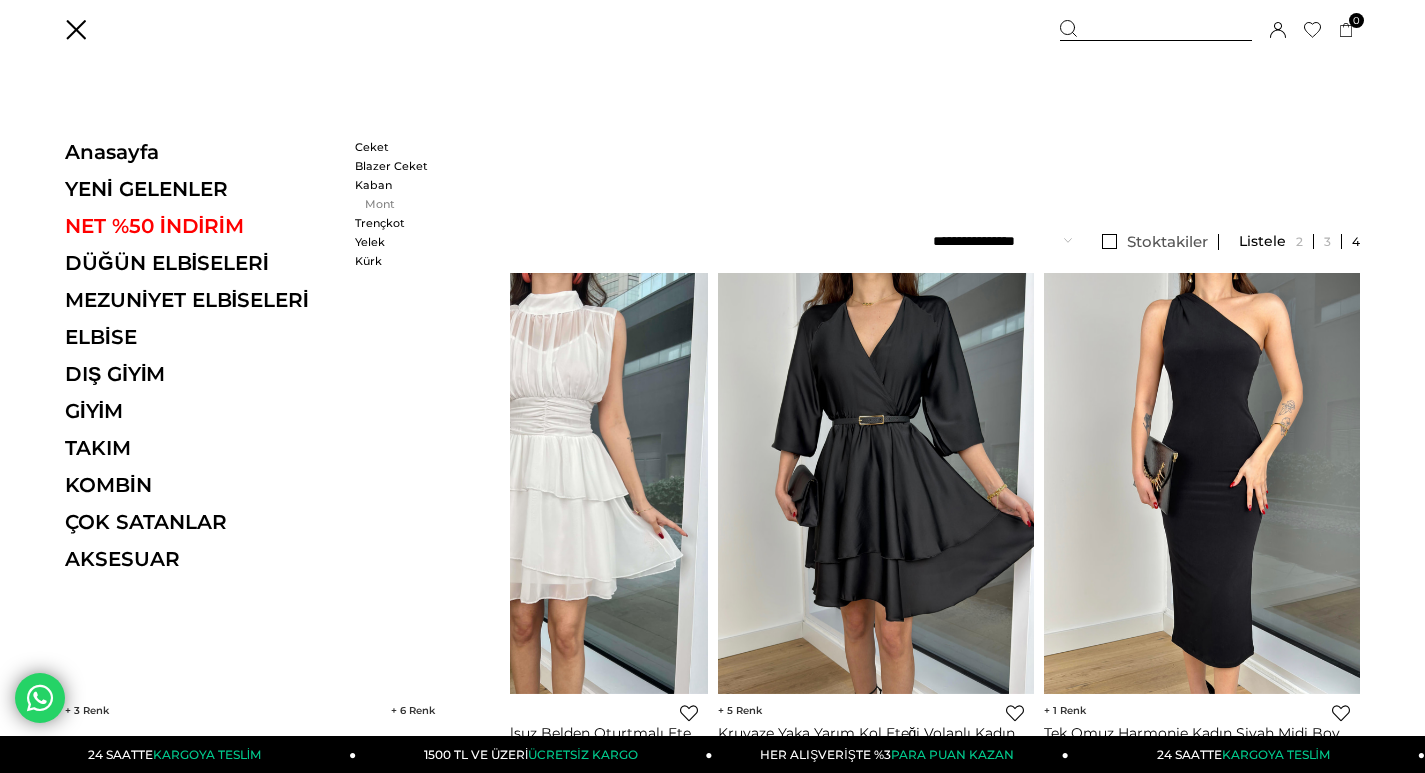click on "Mont" at bounding box center [412, 204] 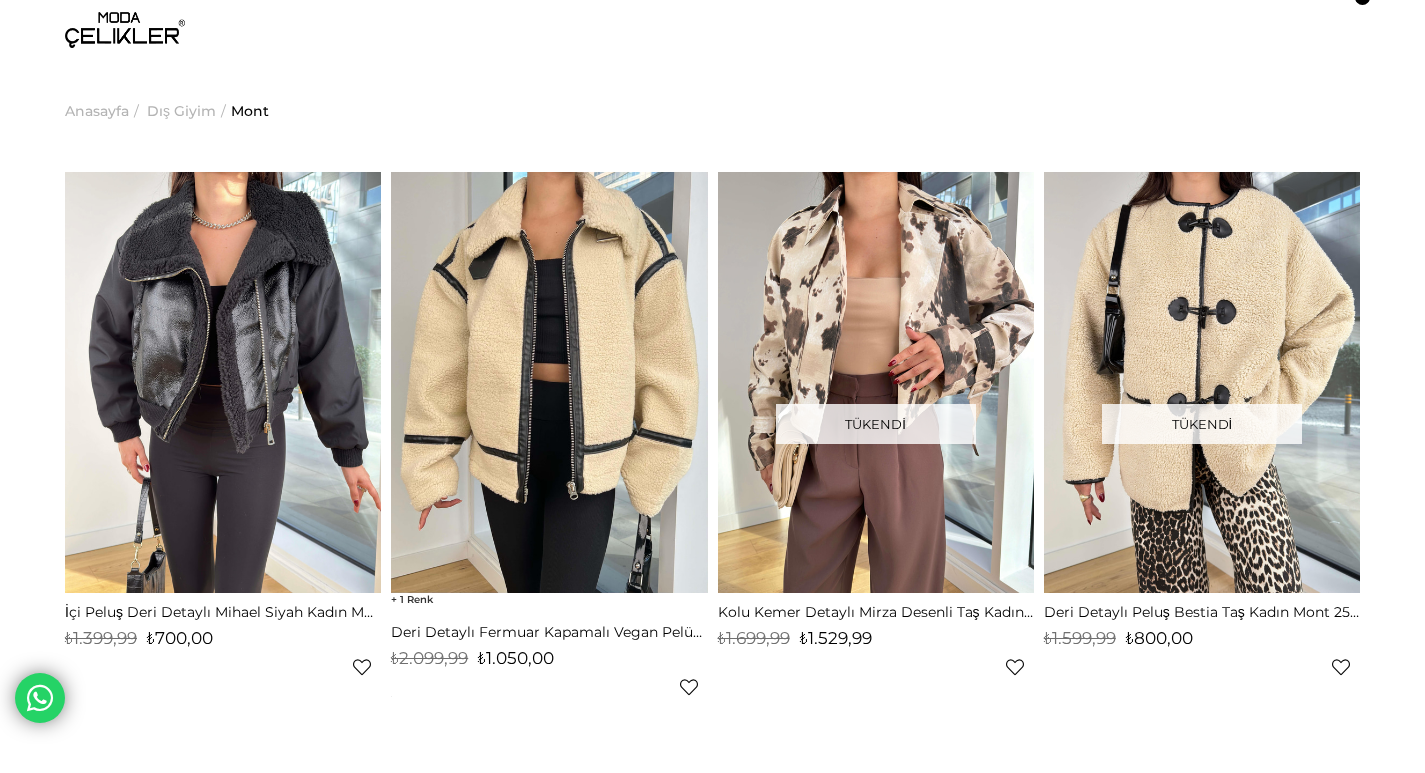 scroll, scrollTop: 0, scrollLeft: 0, axis: both 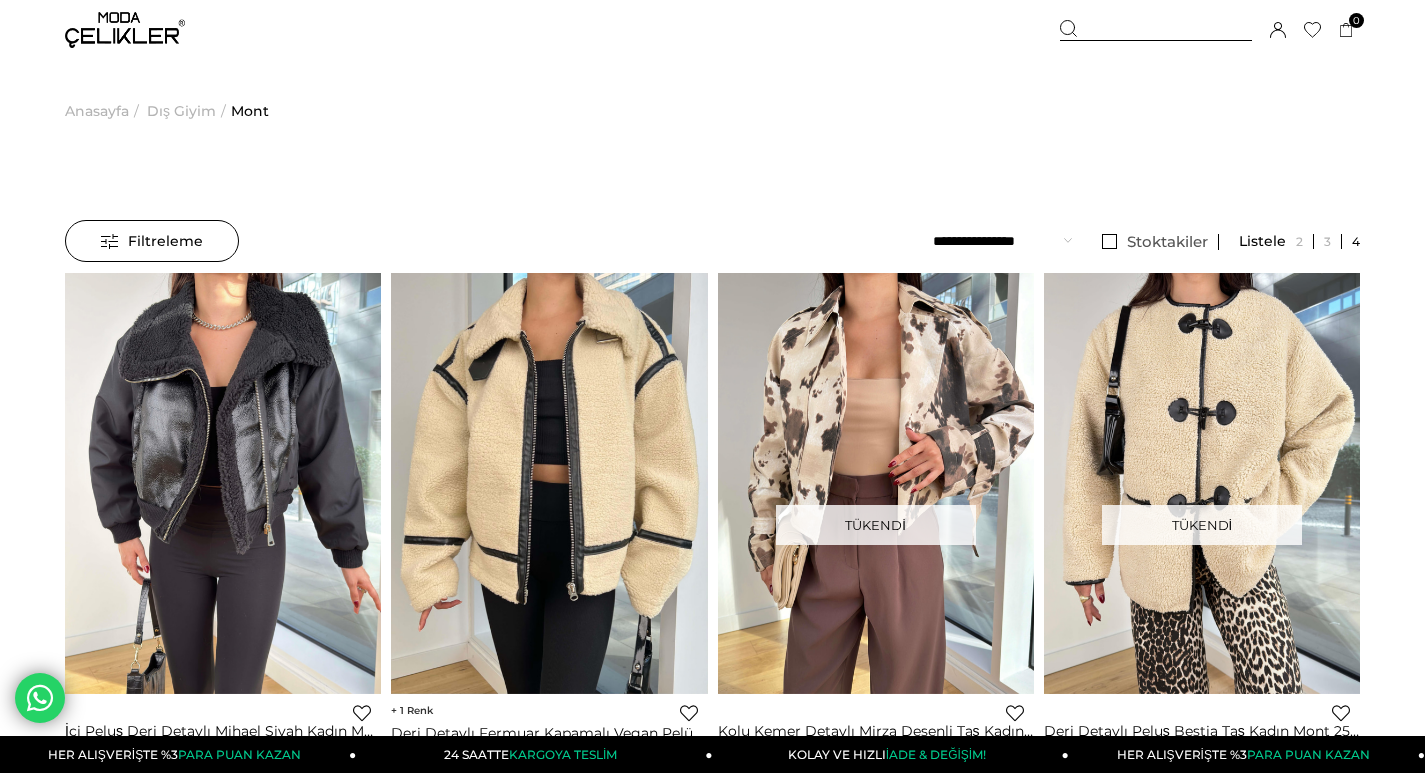 click on "Dış Giyim" at bounding box center (181, 111) 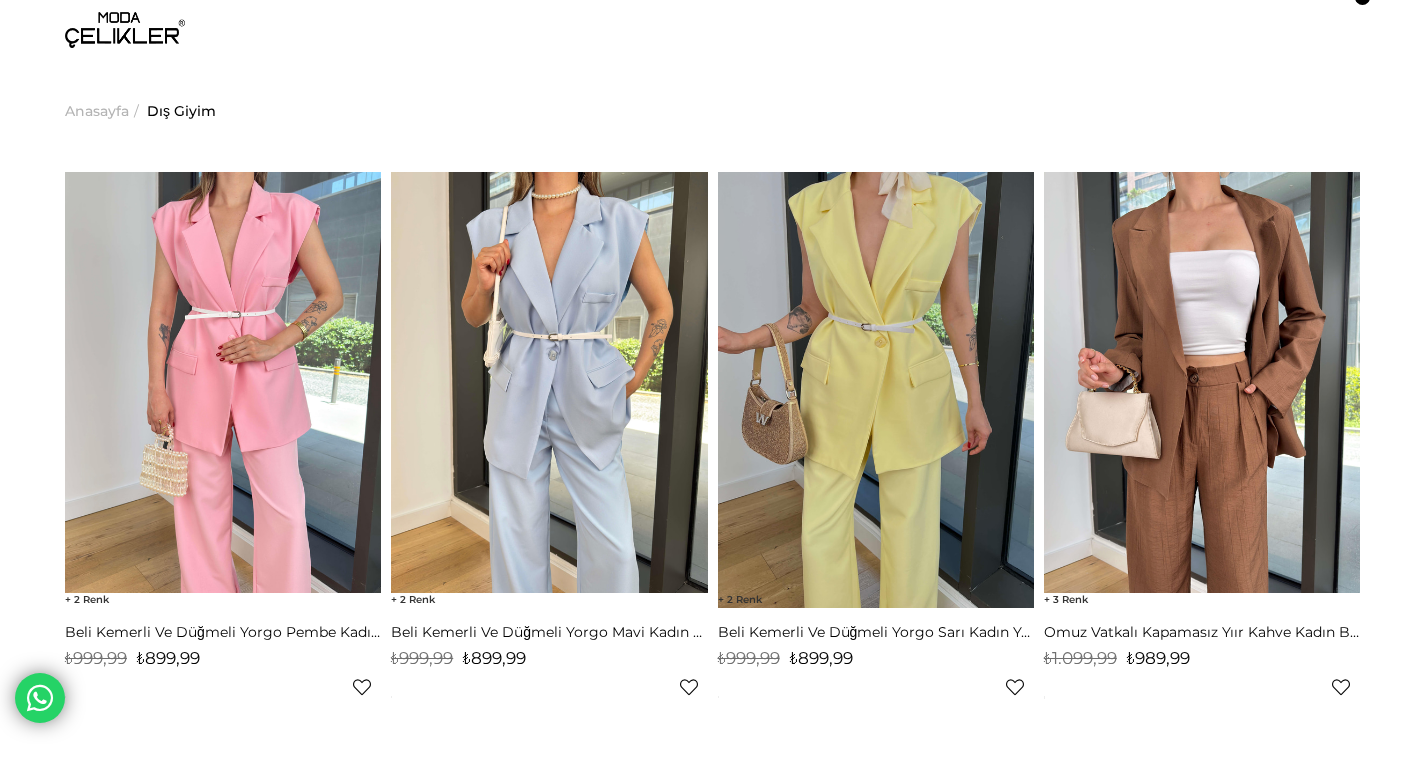 scroll, scrollTop: 0, scrollLeft: 0, axis: both 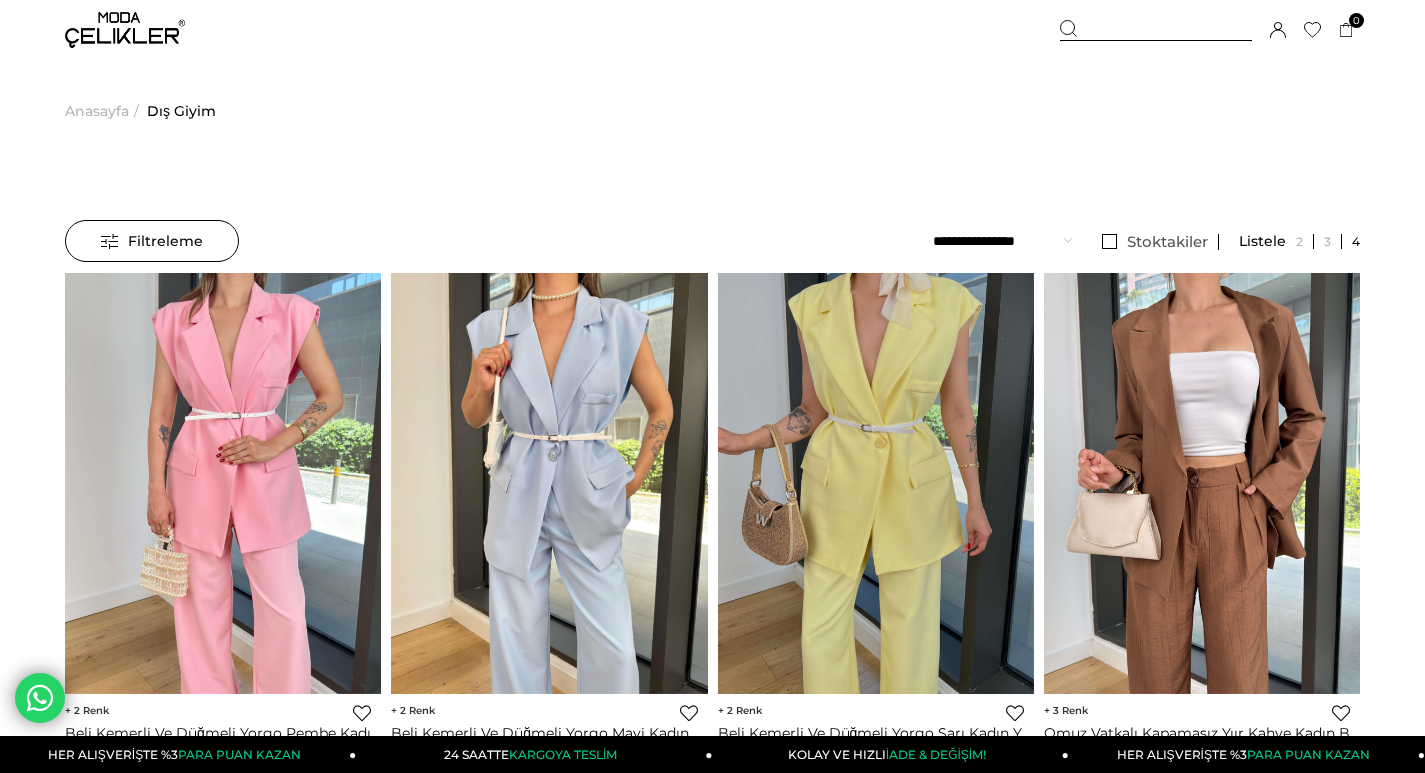 click on "Kaydettigim Filtreyi Kullan
Filtreleme
Filtreleme
Sıralama
Filtreleme Stoktakiler
Kategoriler
Dış Giyim
Blazer Ceket
Kürk
Ceket
Kaban
Mont
Trençkot
Yağmurluk
Kimono
Yelek
Palto
Üst Giyim" at bounding box center (712, 6073) 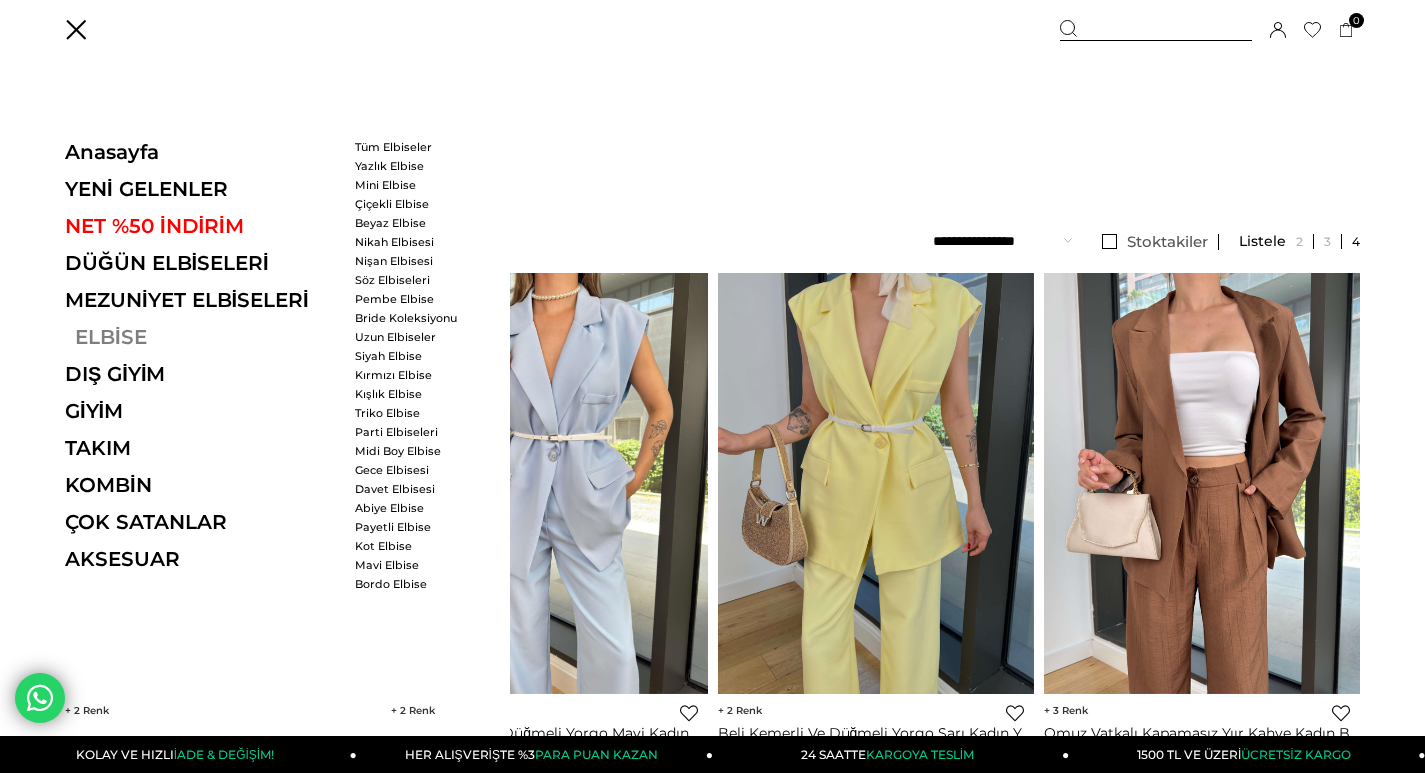 click on "ELBİSE" at bounding box center (202, 337) 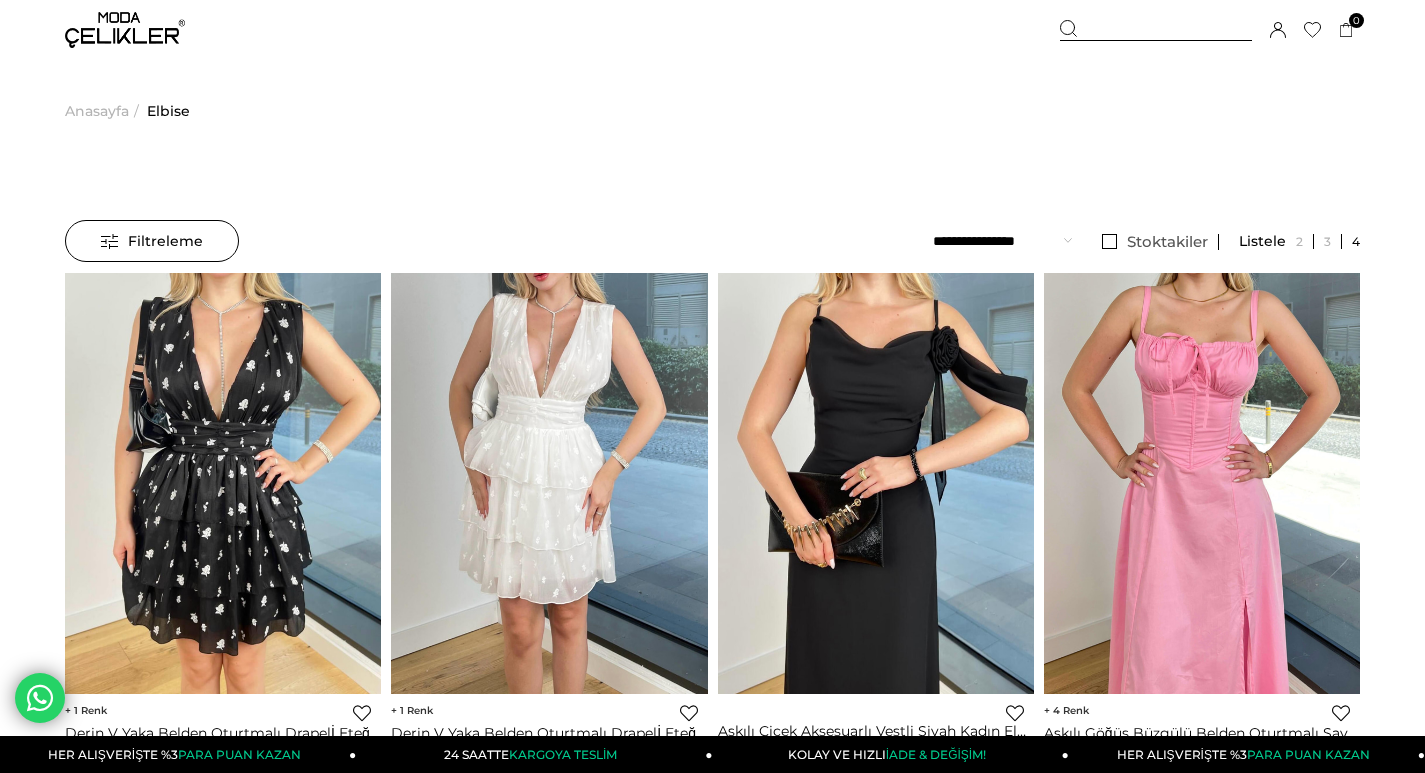 scroll, scrollTop: 0, scrollLeft: 0, axis: both 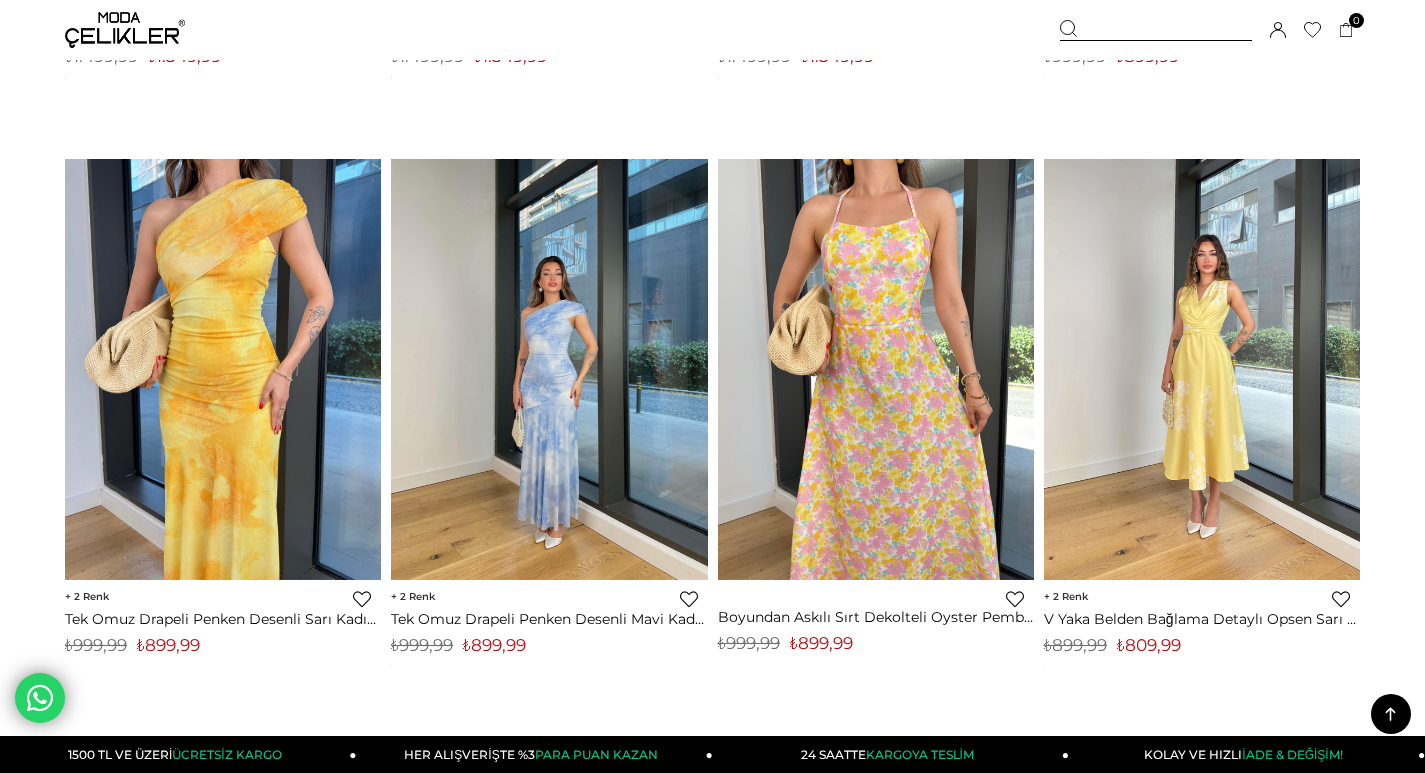 click at bounding box center [1202, 369] 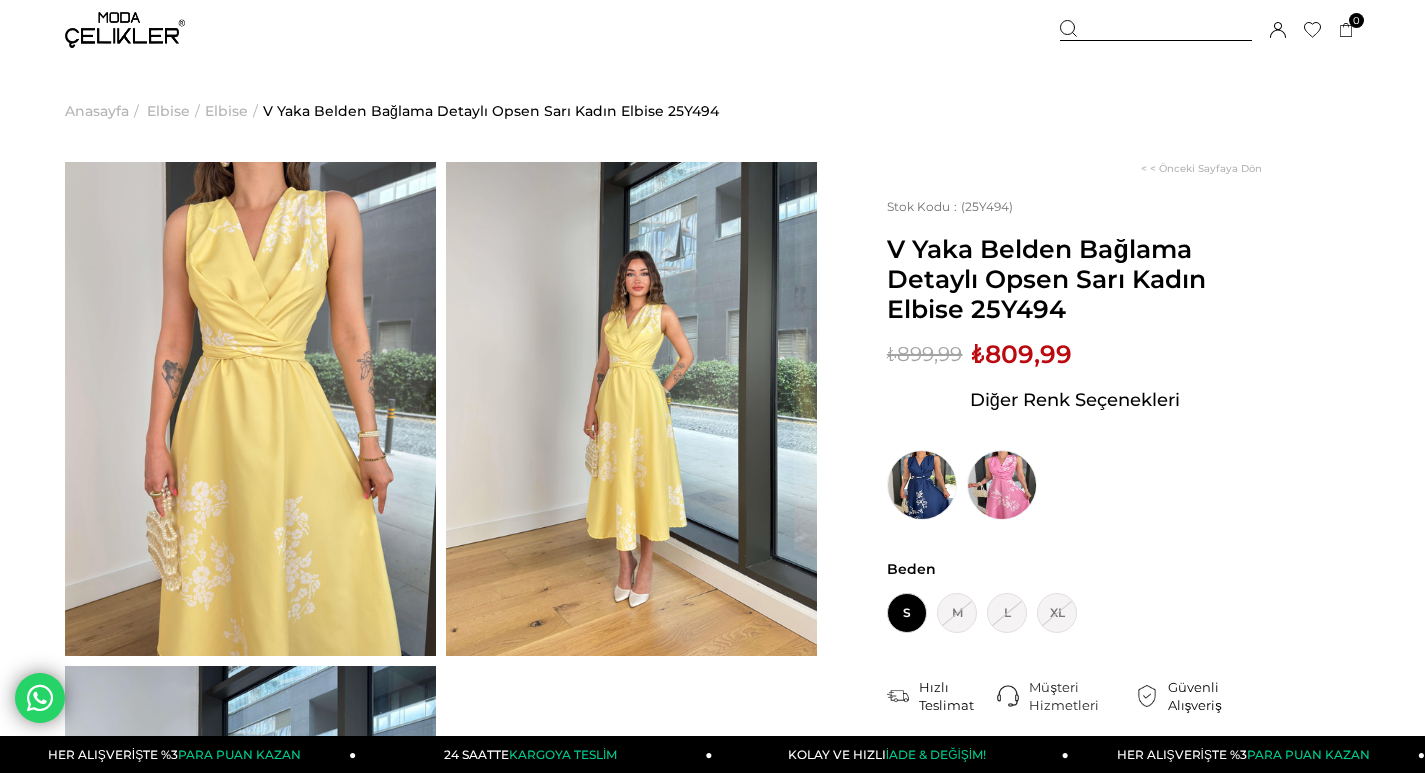 scroll, scrollTop: 0, scrollLeft: 0, axis: both 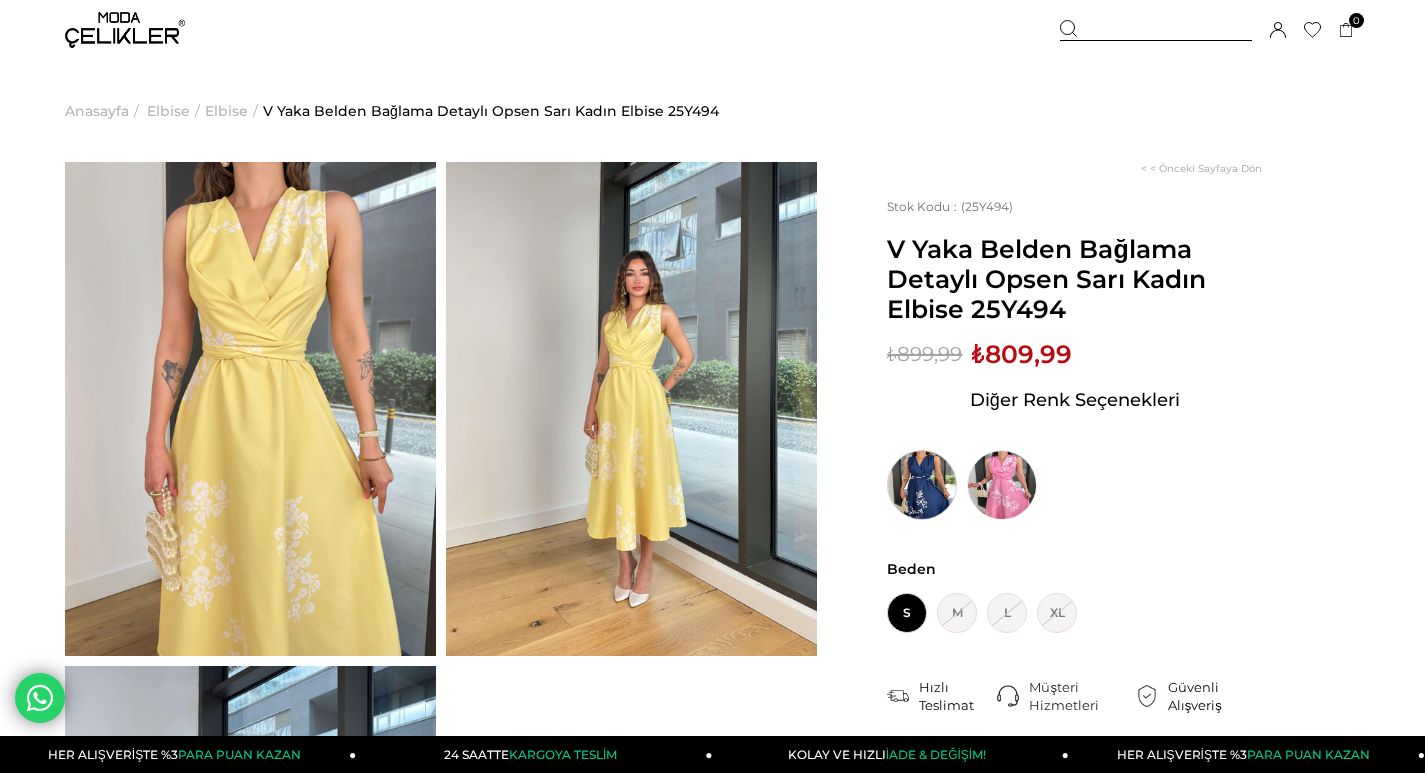 click at bounding box center (922, 485) 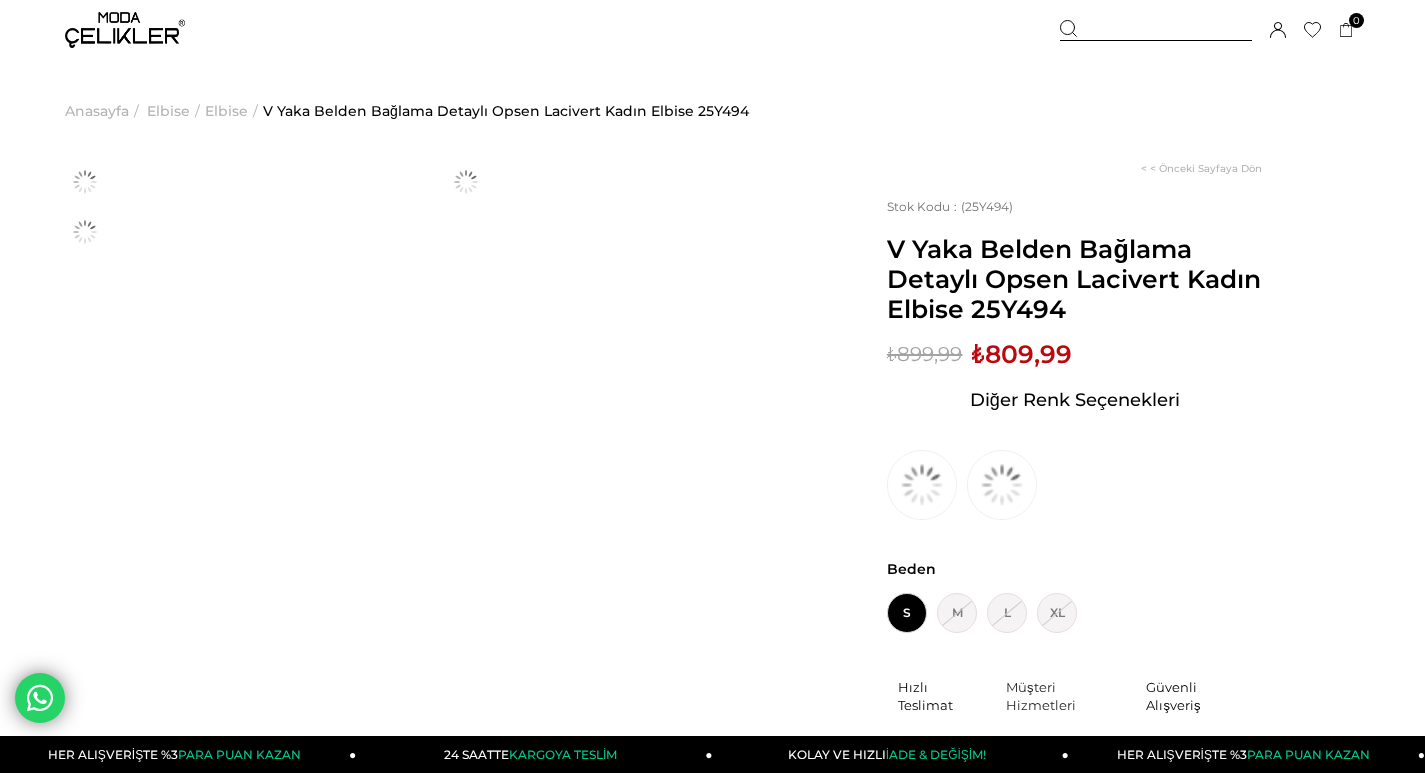 scroll, scrollTop: 0, scrollLeft: 0, axis: both 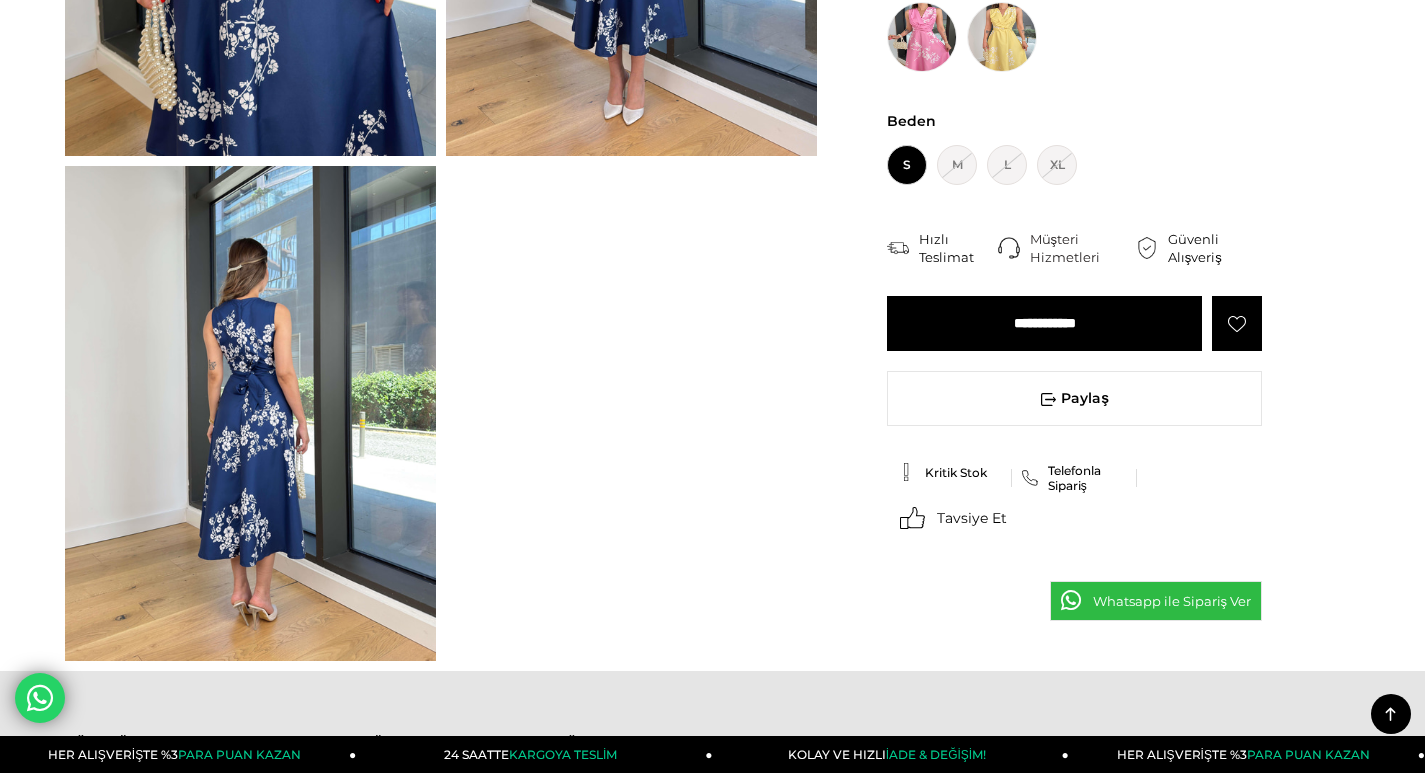 click at bounding box center (250, 413) 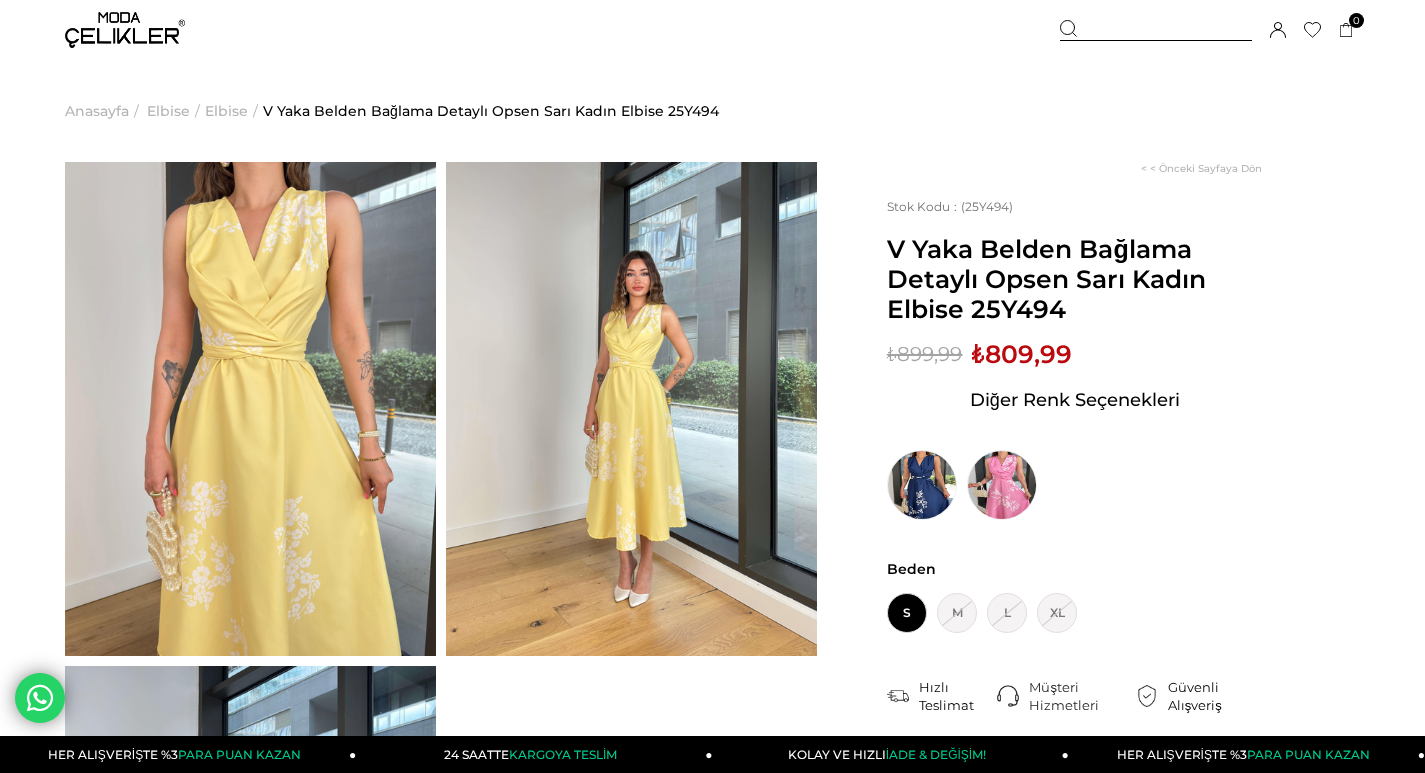 scroll, scrollTop: 0, scrollLeft: 0, axis: both 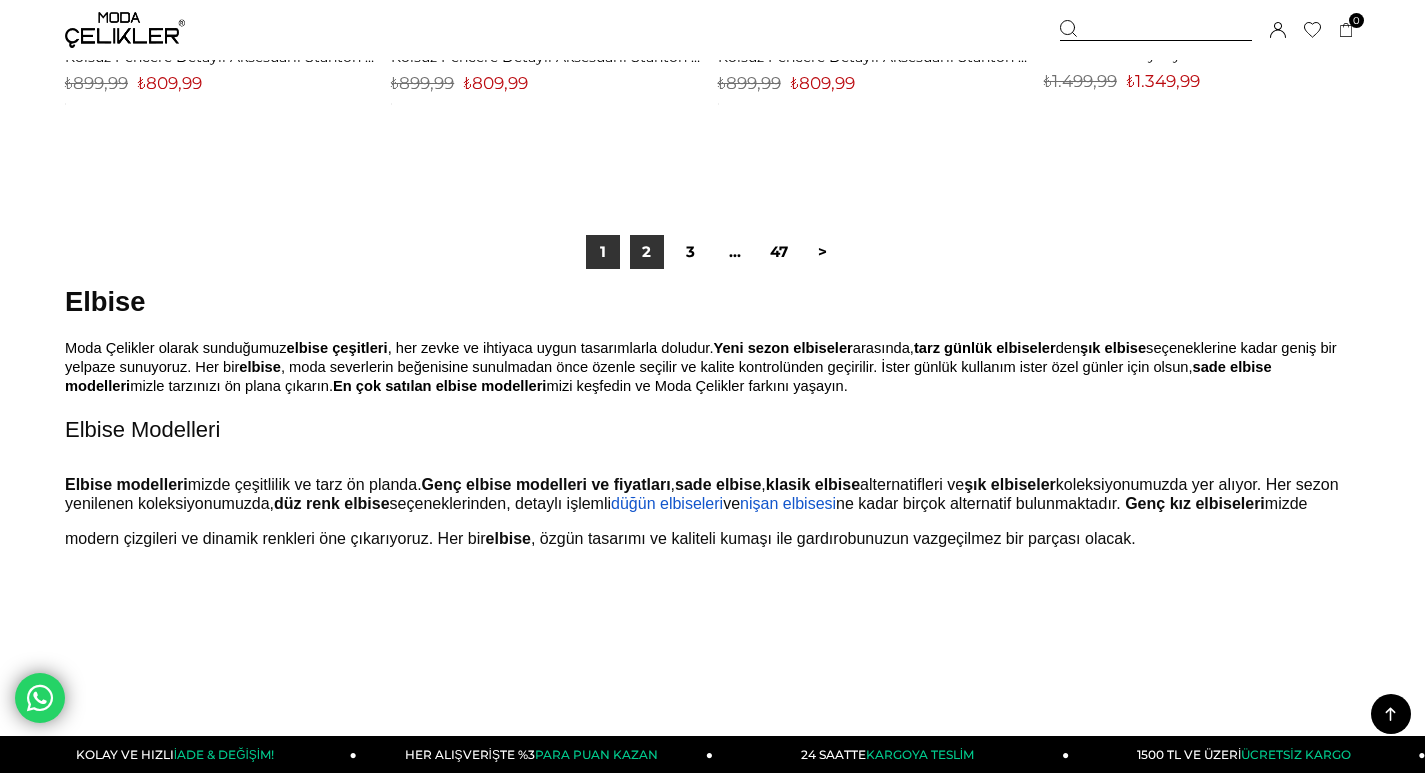 click on "2" at bounding box center (647, 252) 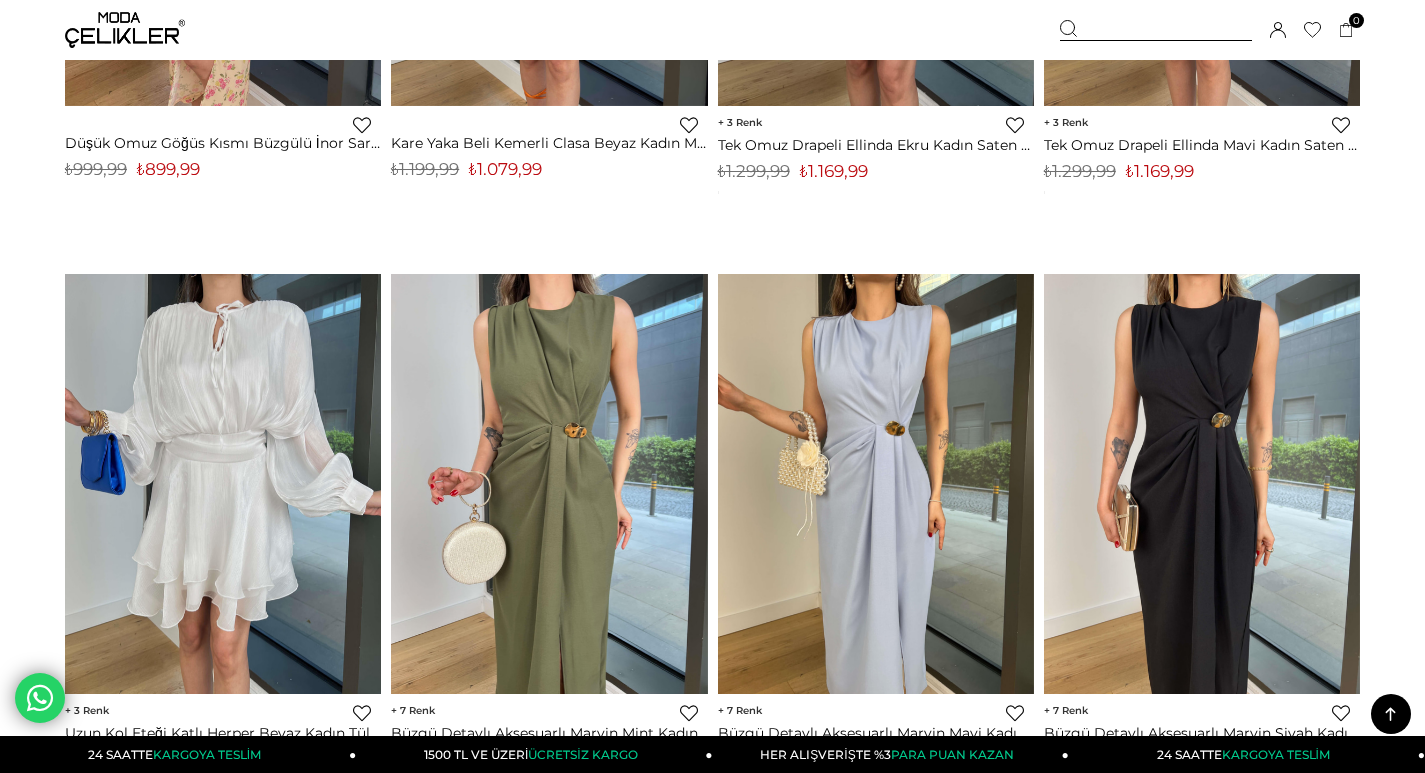 scroll, scrollTop: 11300, scrollLeft: 0, axis: vertical 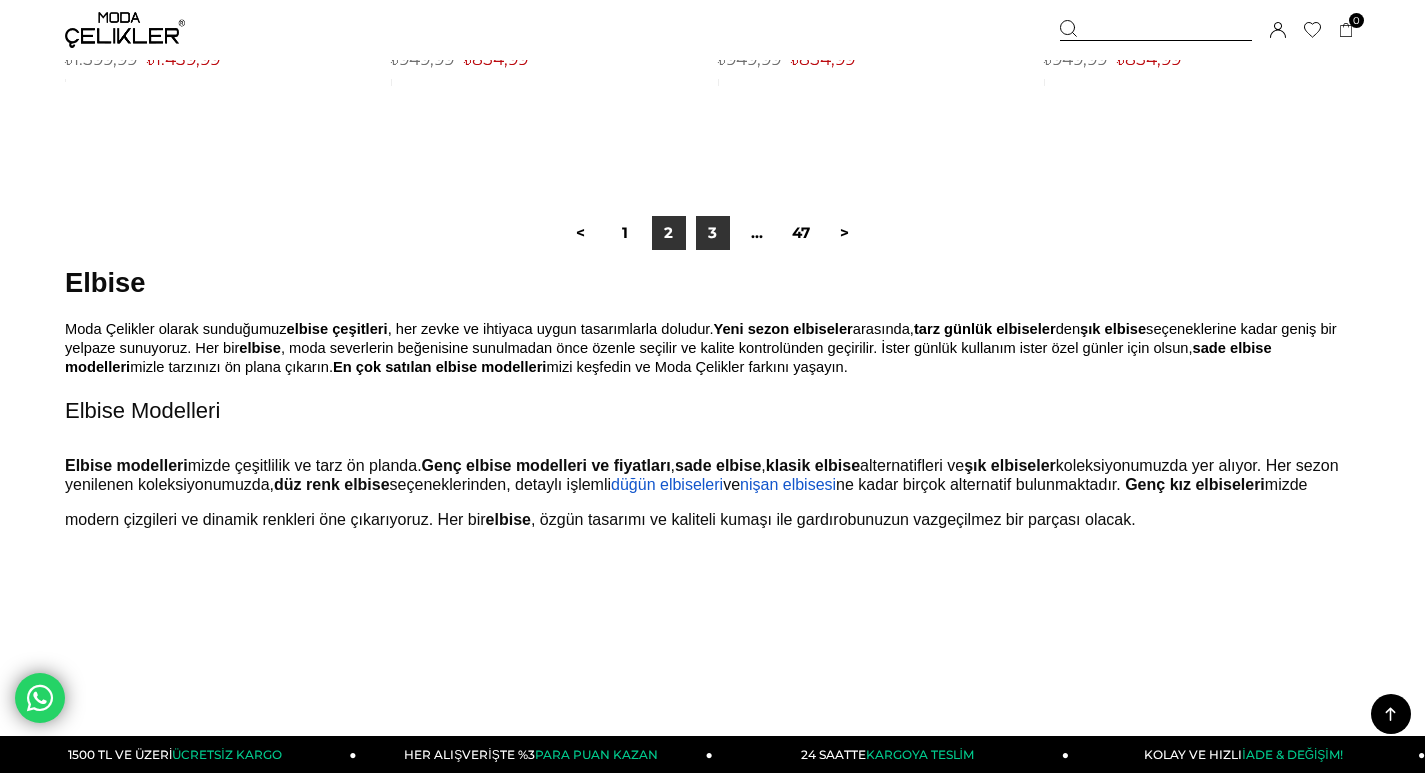 click on "3" at bounding box center (713, 233) 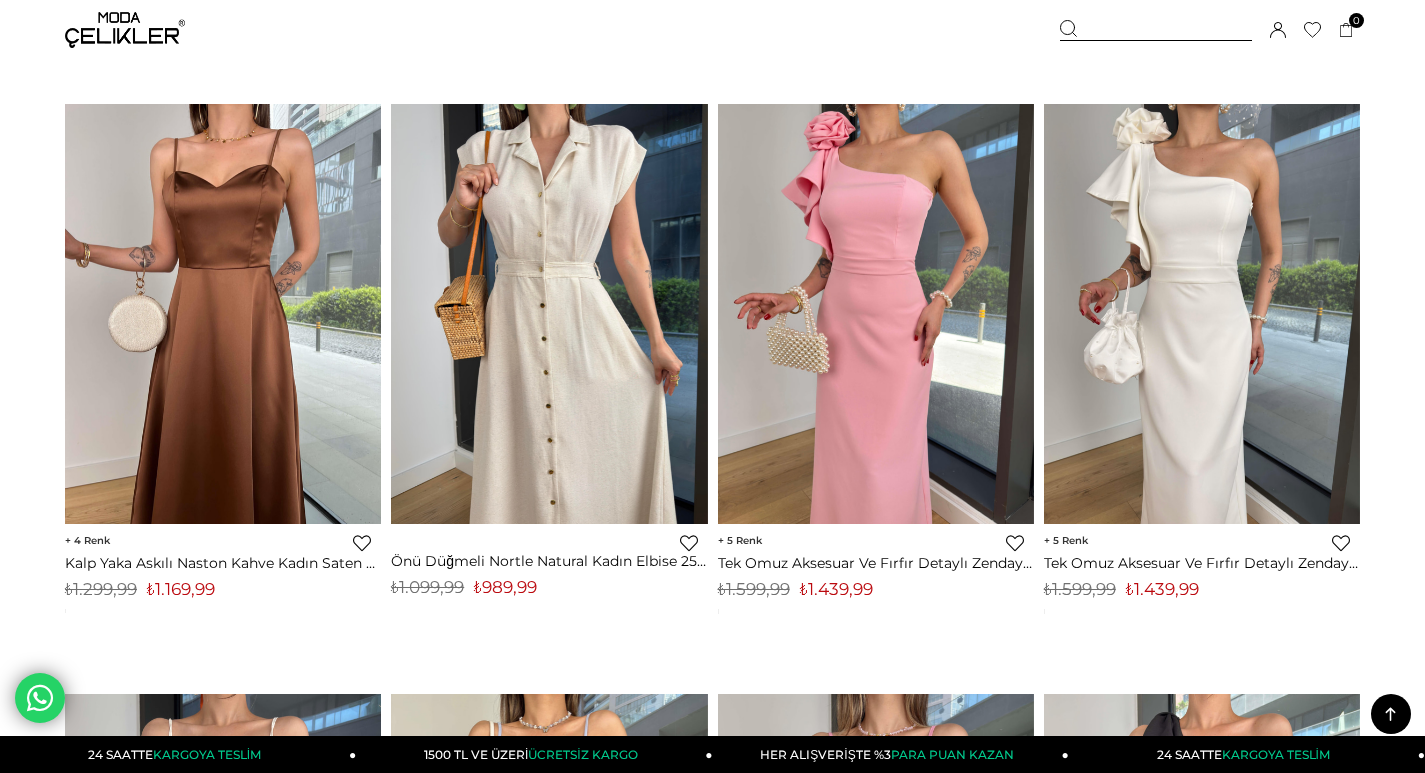 scroll, scrollTop: 4900, scrollLeft: 0, axis: vertical 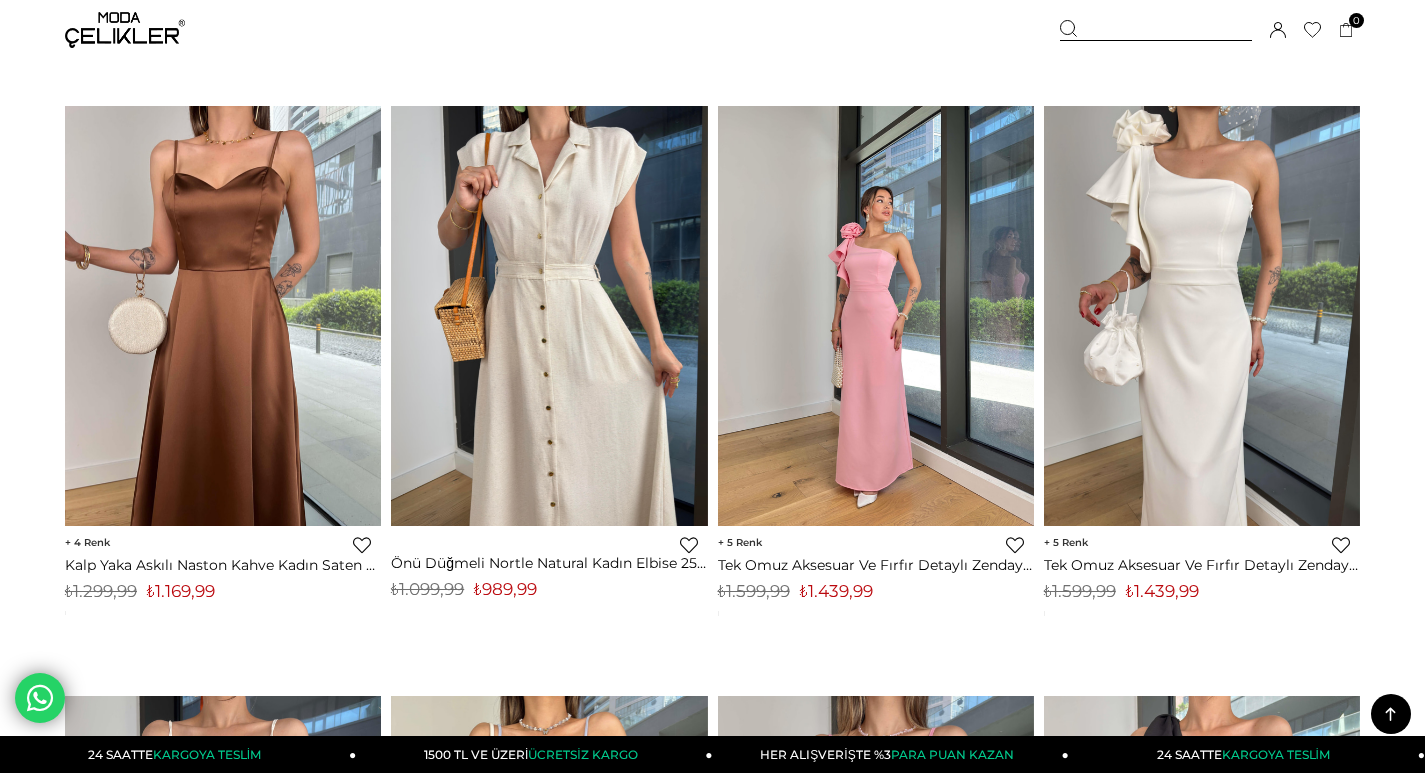 click at bounding box center (876, 315) 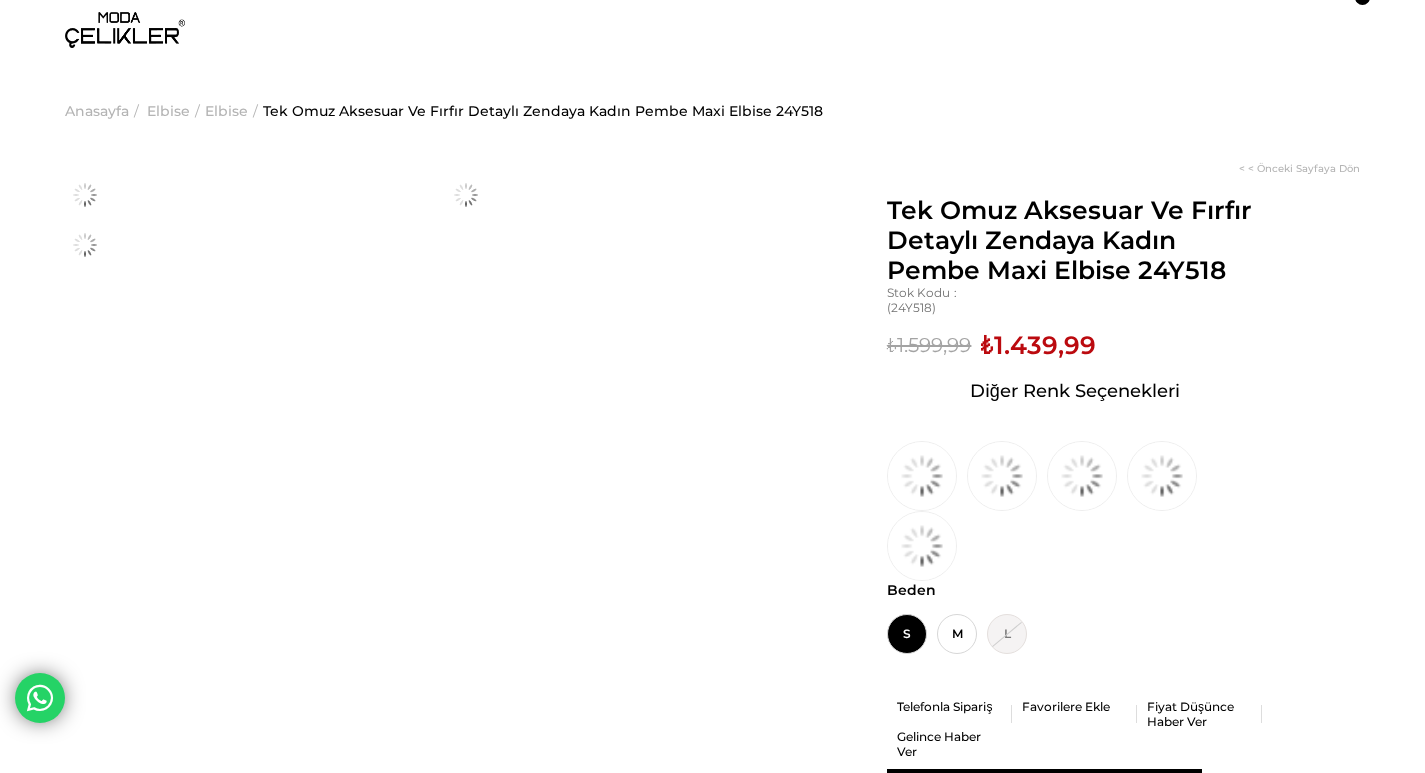 scroll, scrollTop: 0, scrollLeft: 0, axis: both 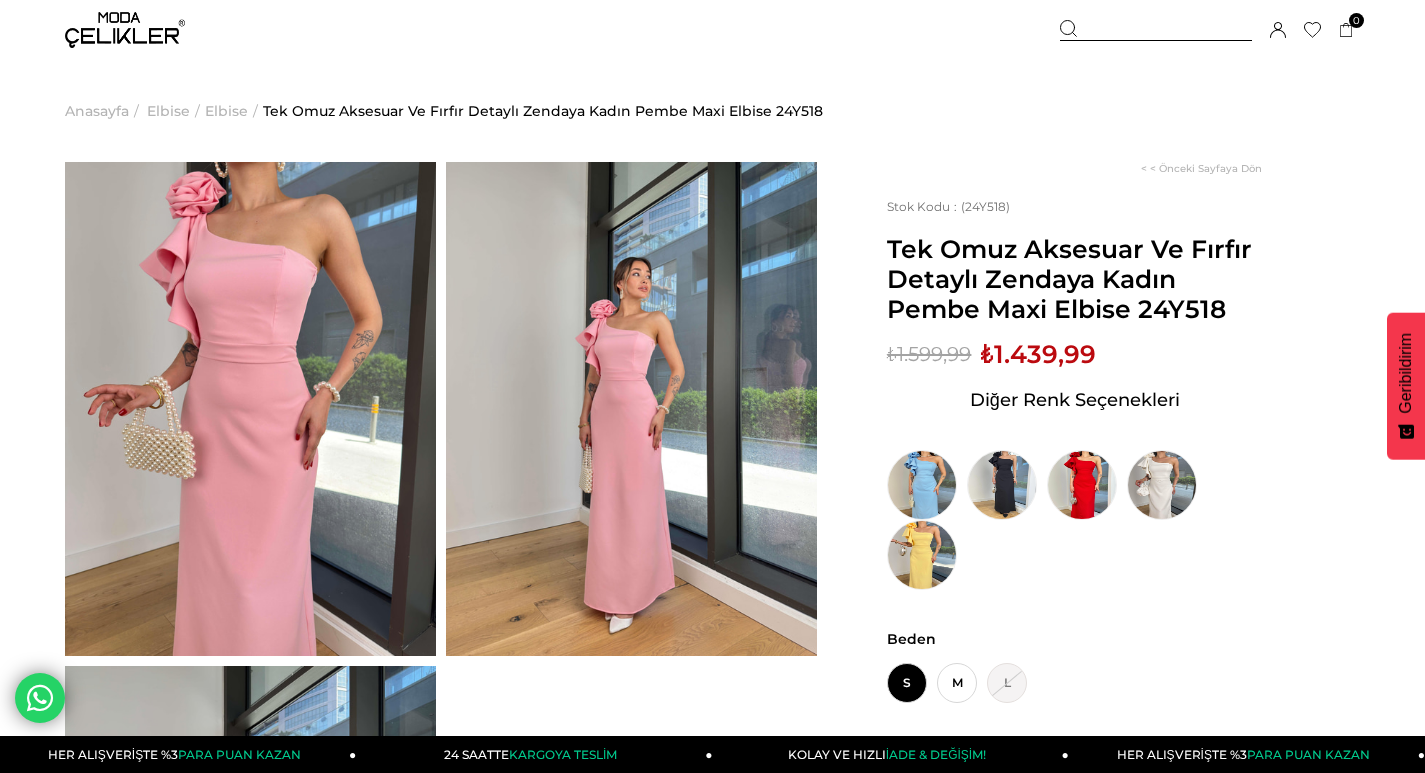 click at bounding box center (631, 409) 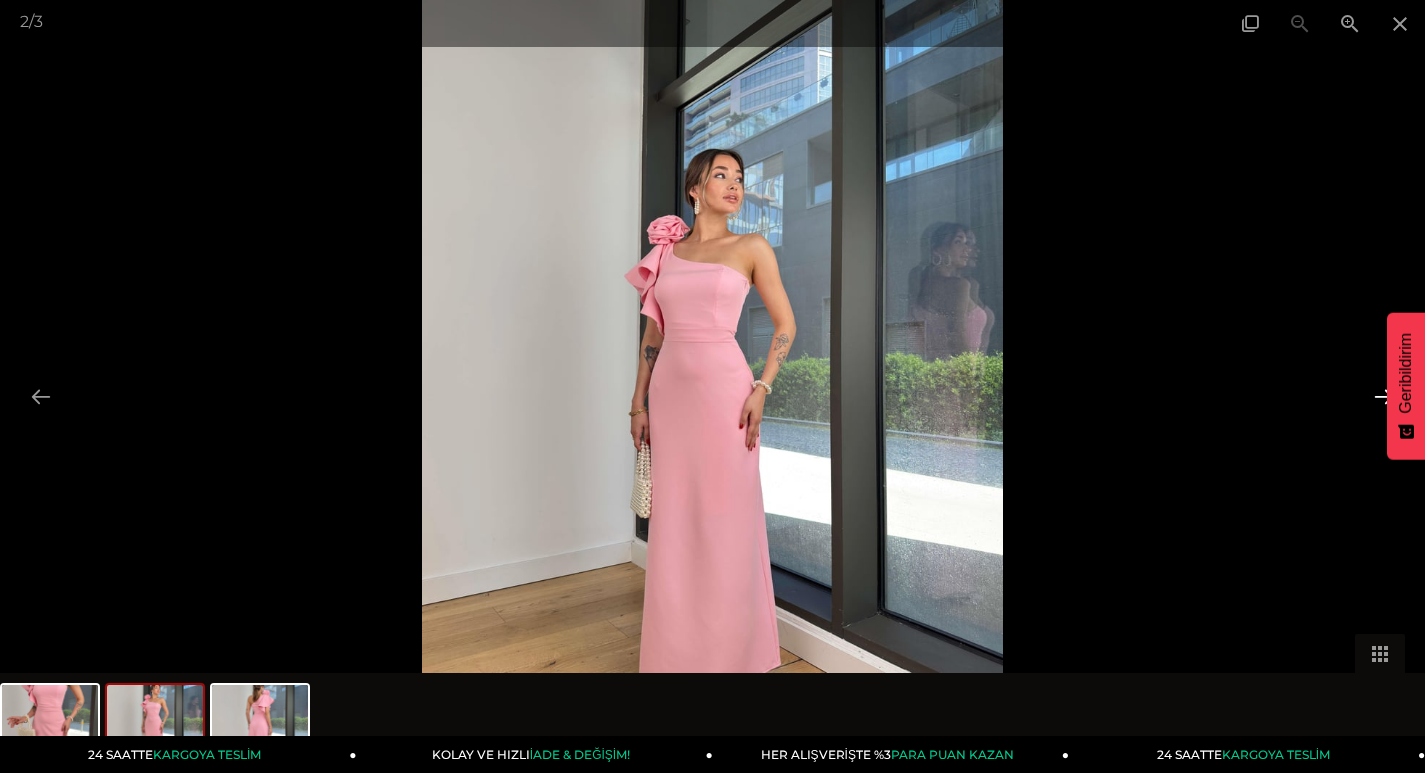 click at bounding box center (1384, 396) 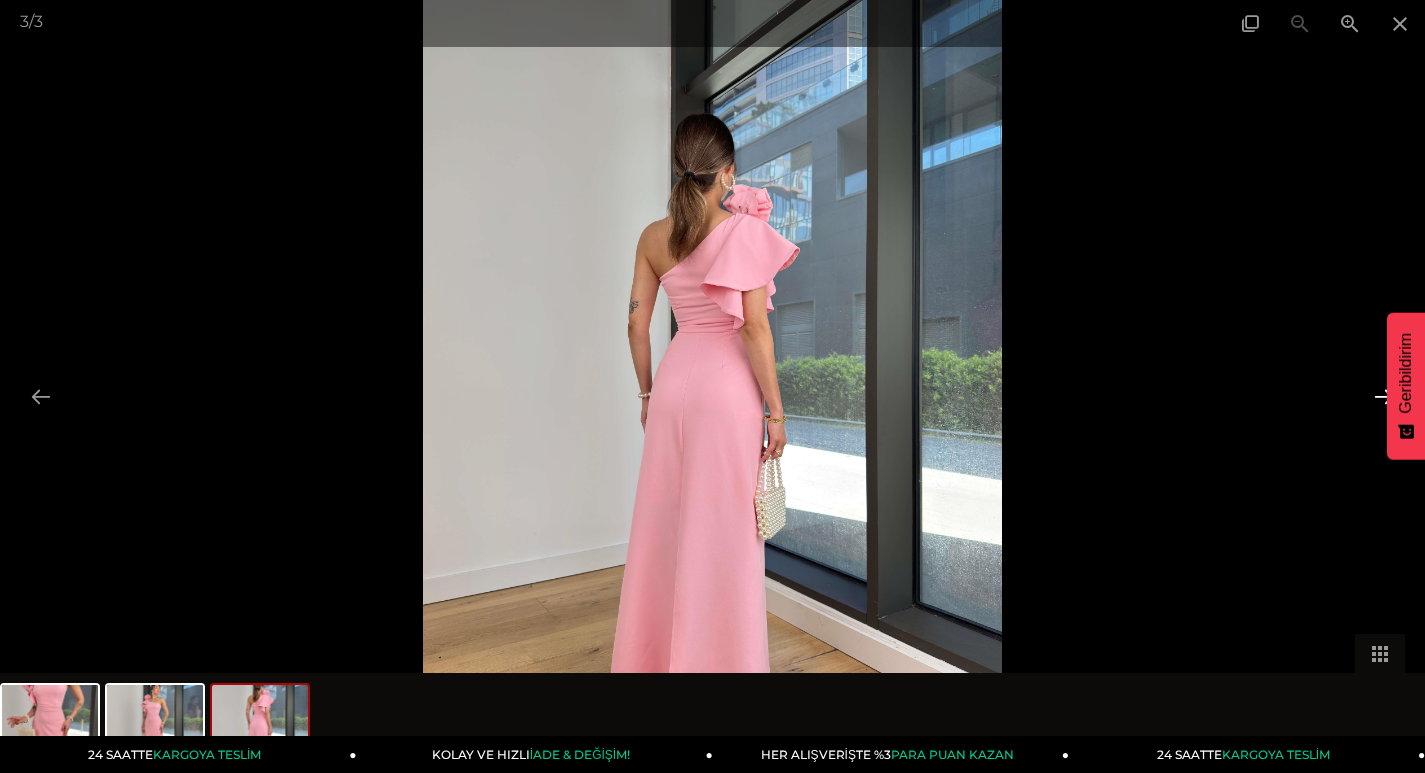 click at bounding box center (1384, 396) 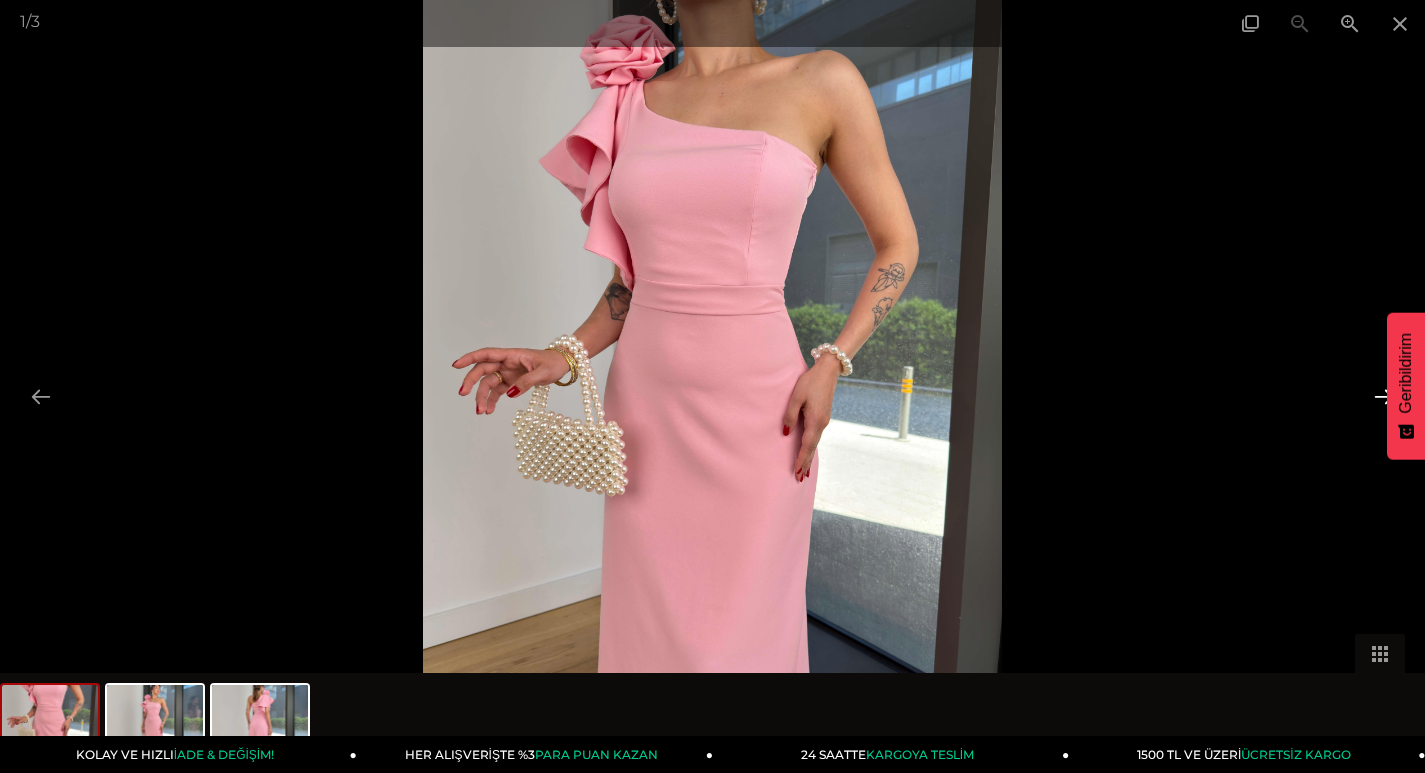 click at bounding box center [1384, 396] 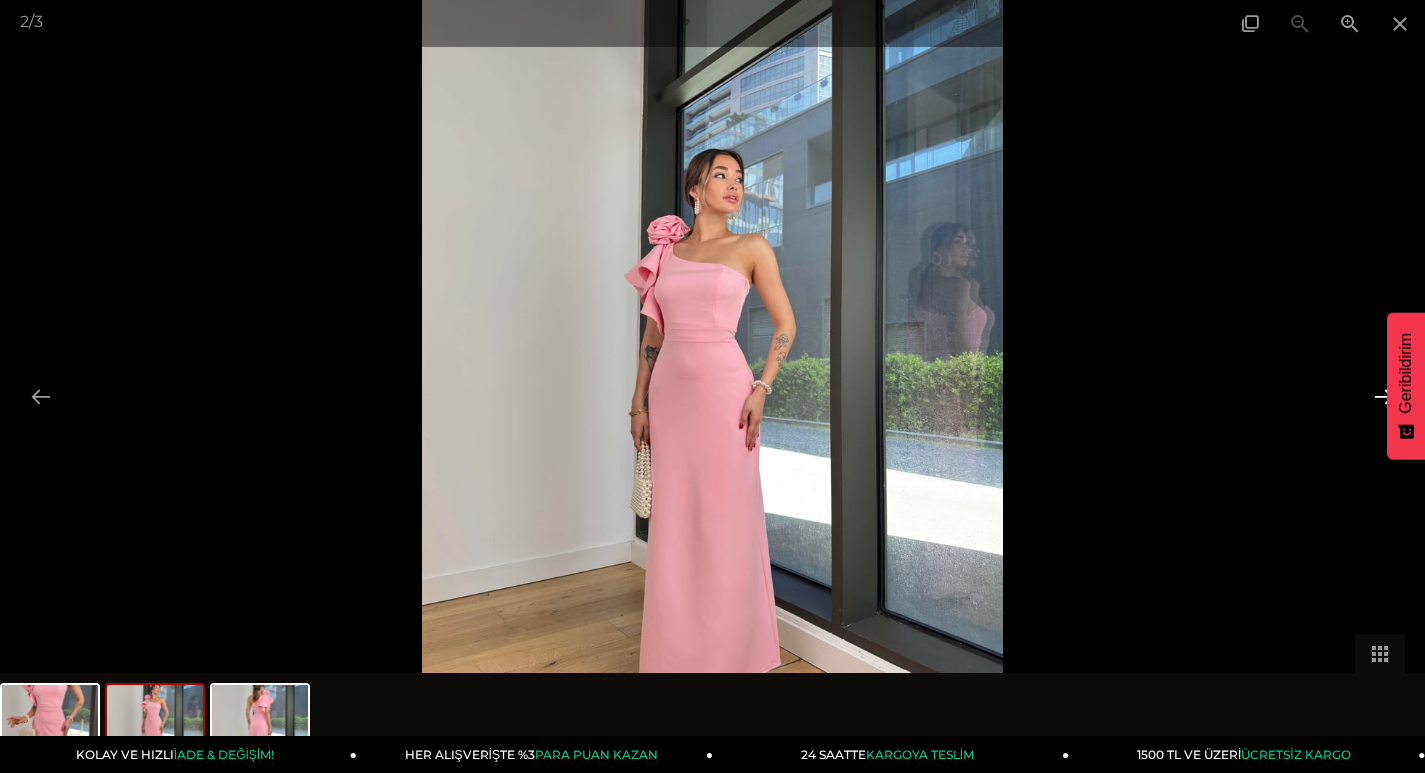 click at bounding box center (1384, 396) 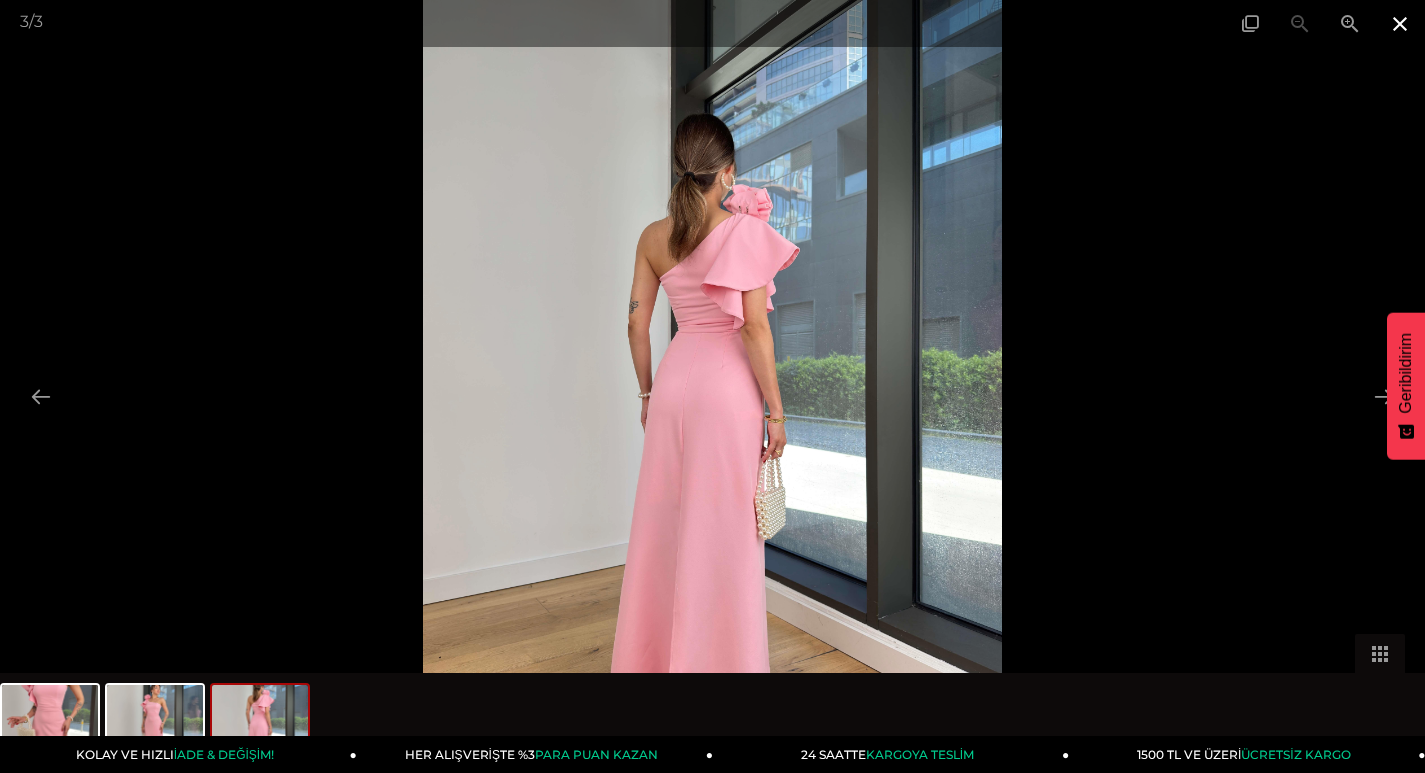 click at bounding box center (1400, 23) 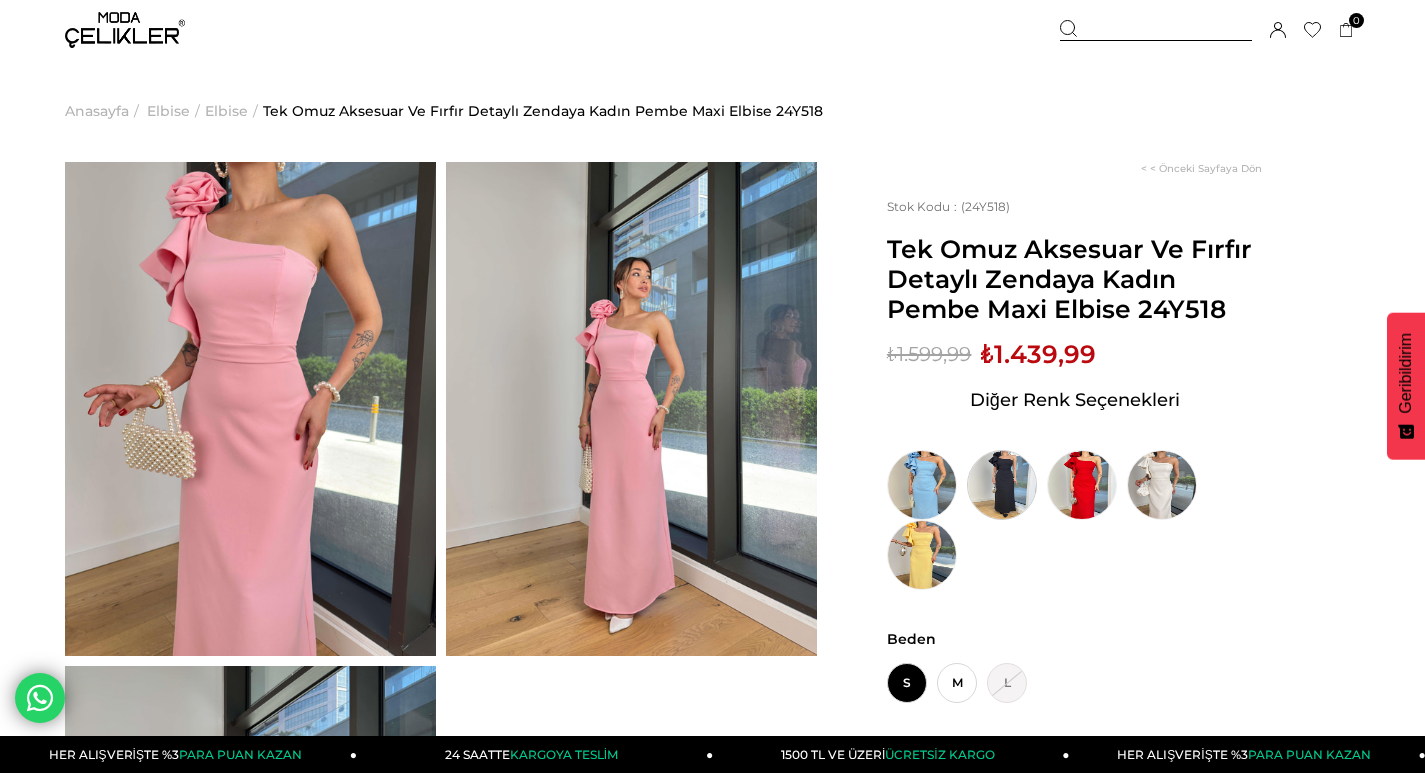 click at bounding box center [1002, 485] 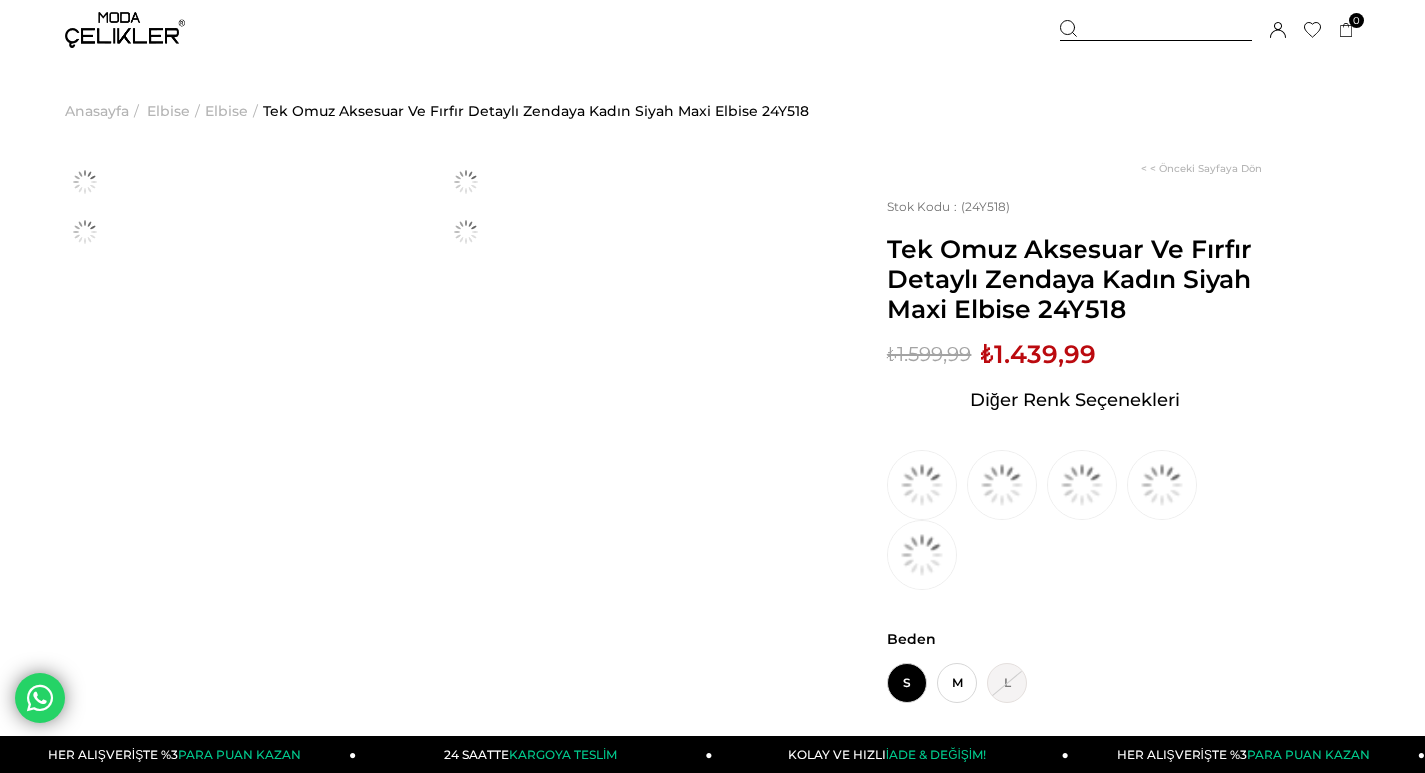 scroll, scrollTop: 0, scrollLeft: 0, axis: both 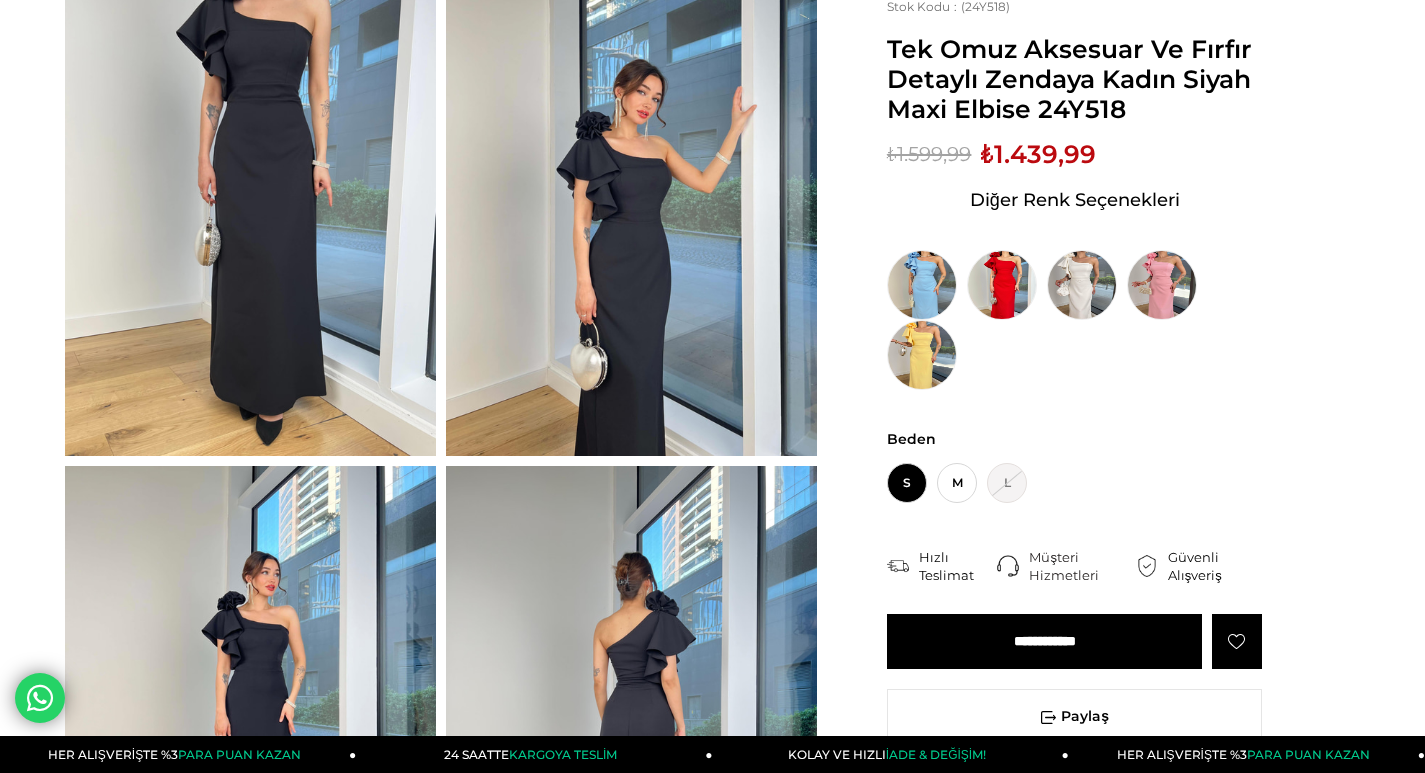 click at bounding box center [41, 697] 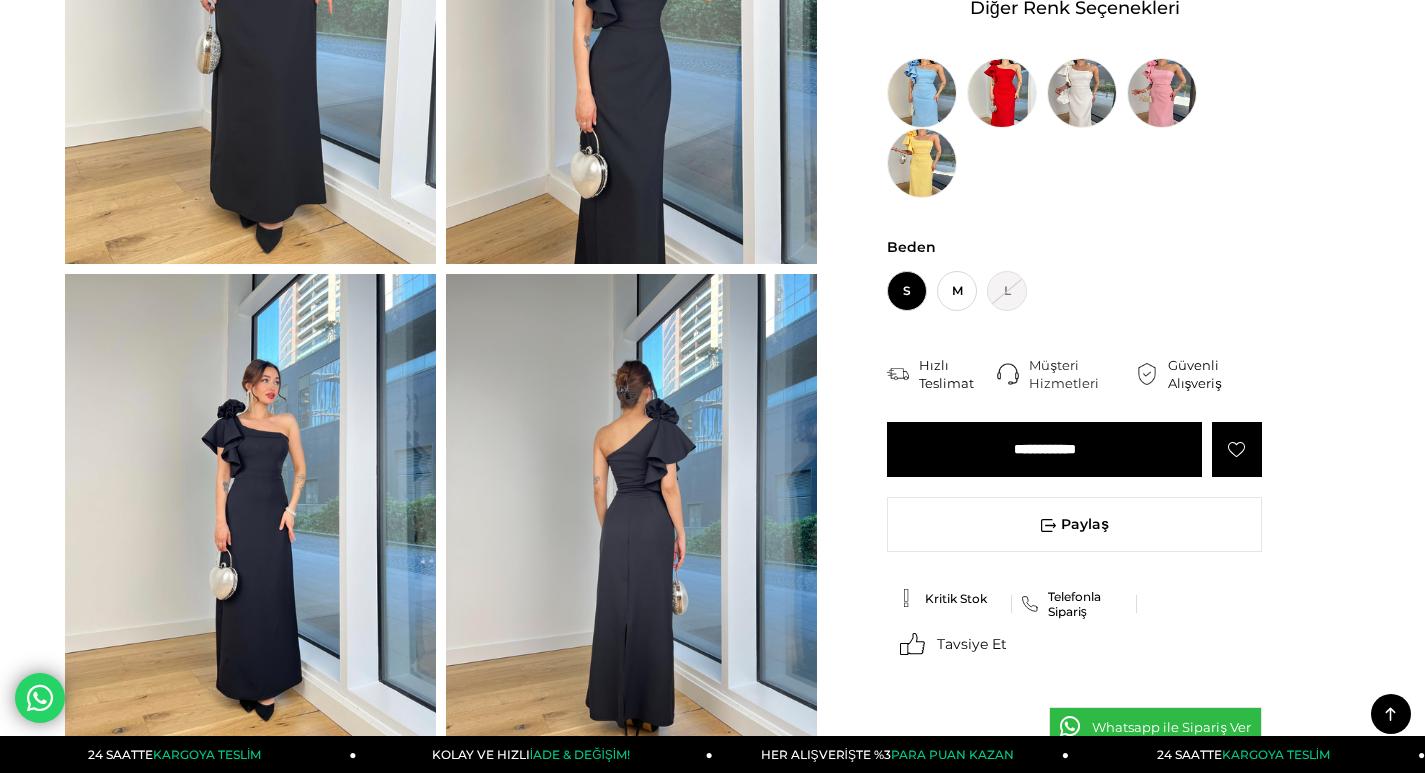 scroll, scrollTop: 400, scrollLeft: 0, axis: vertical 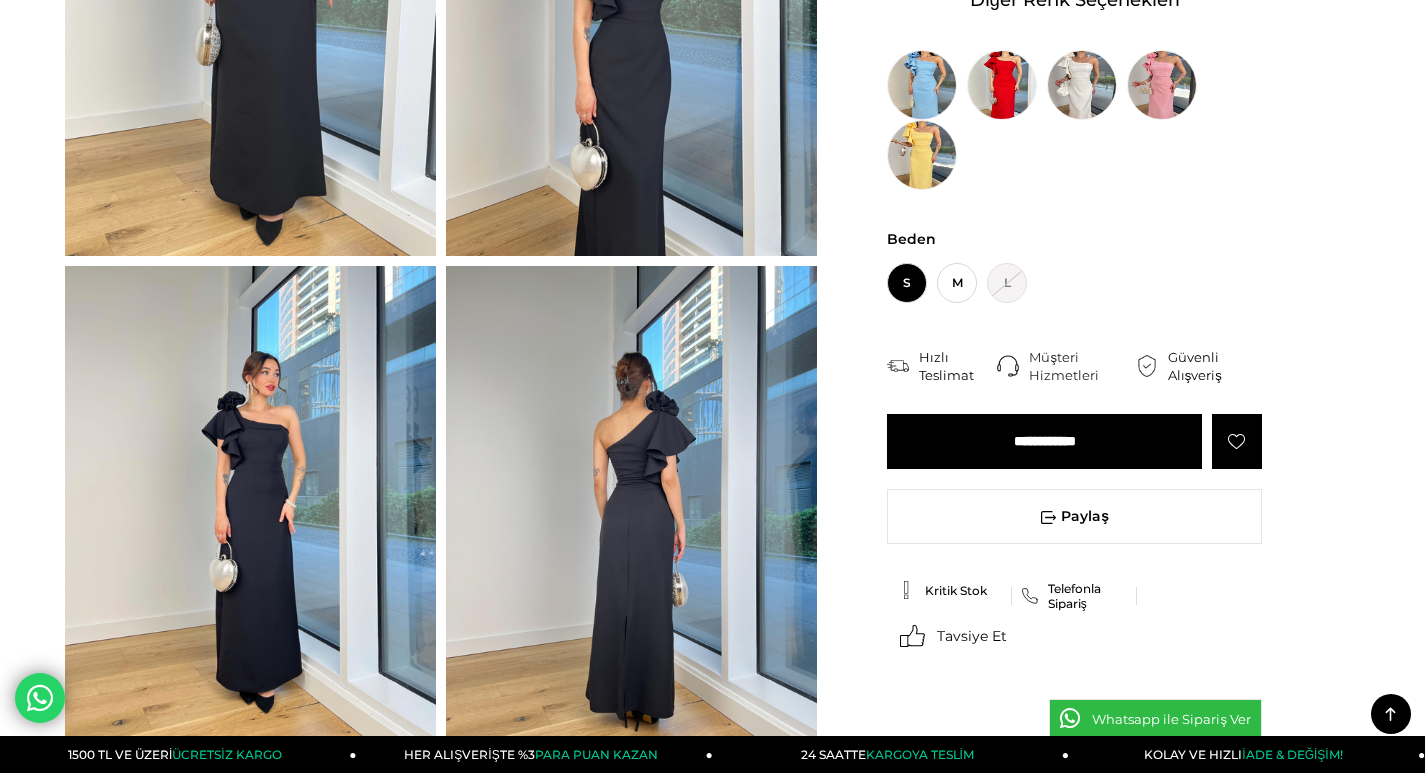 click at bounding box center [250, 513] 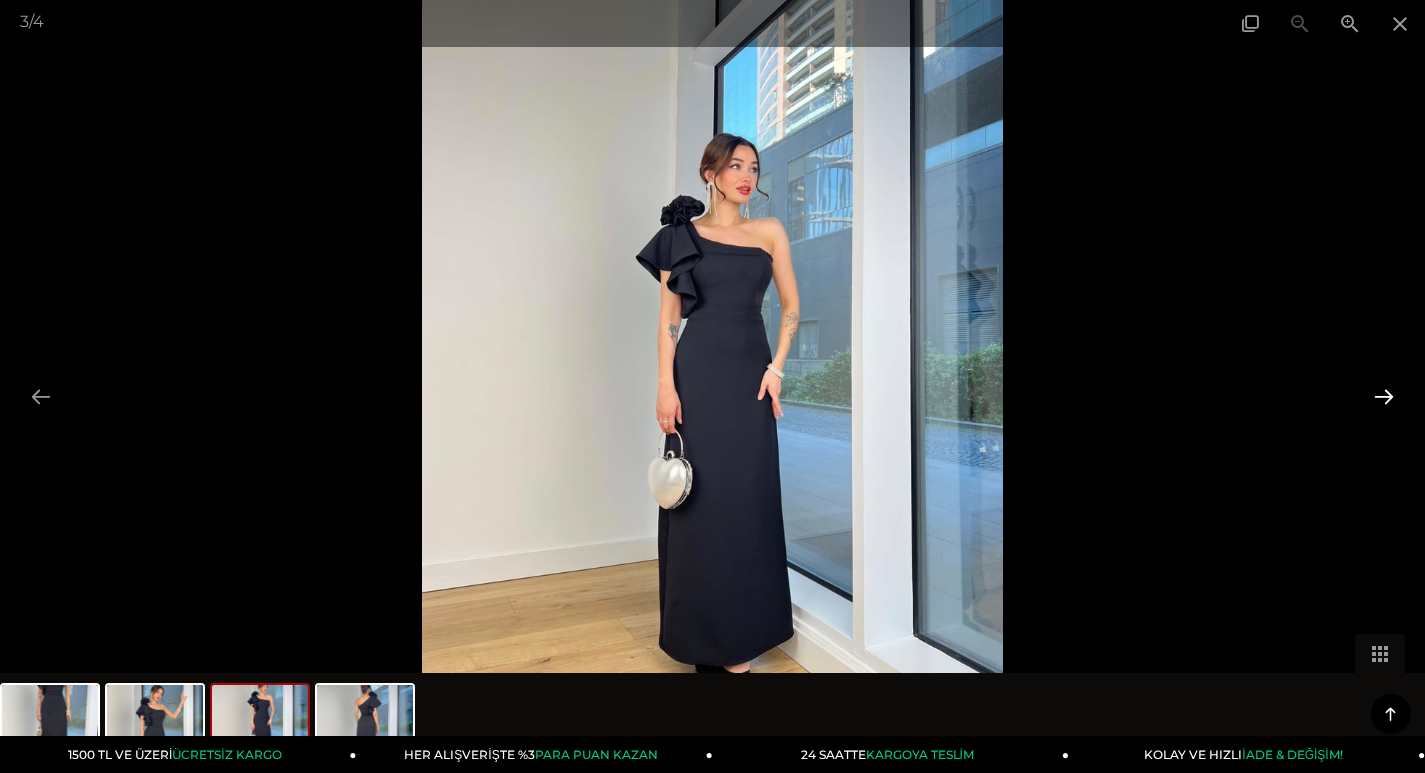 click at bounding box center (1384, 396) 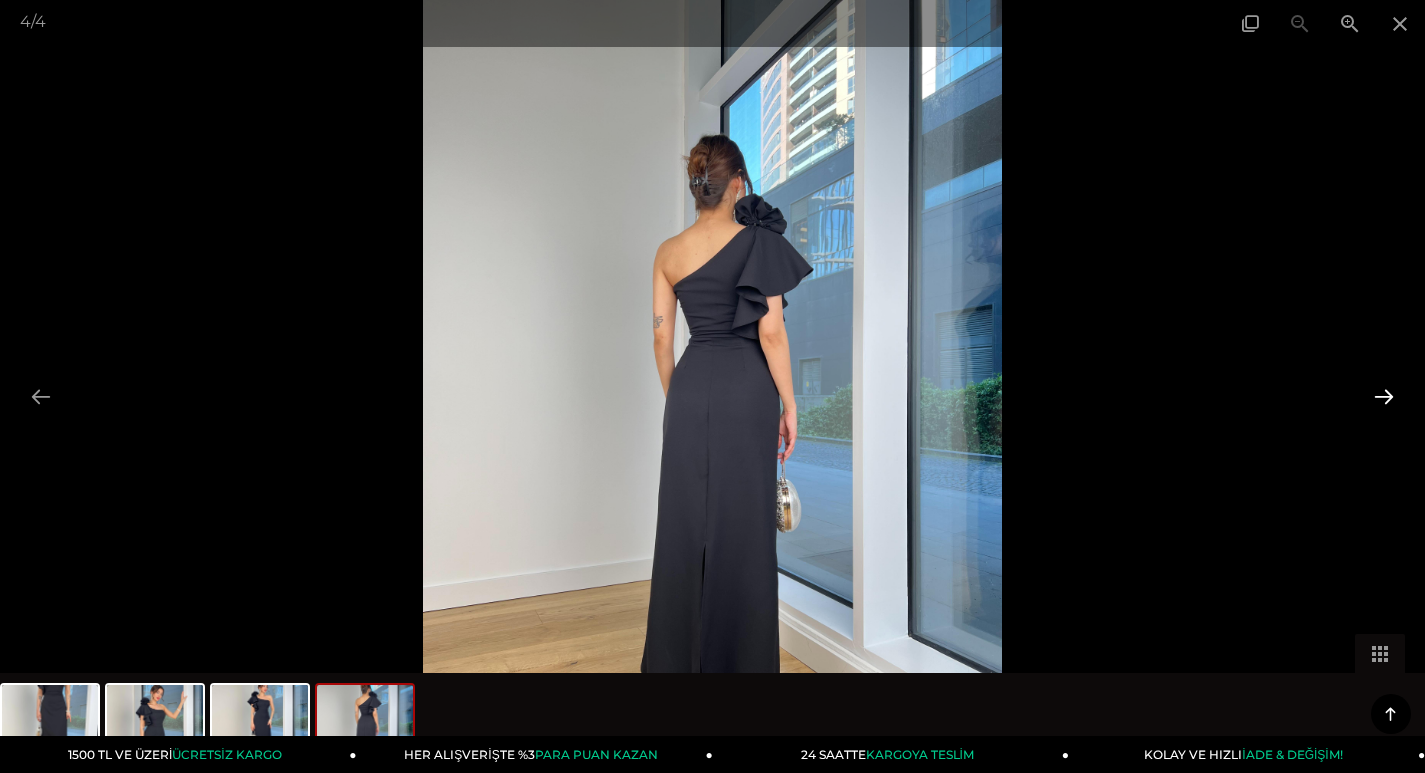 click at bounding box center (1384, 396) 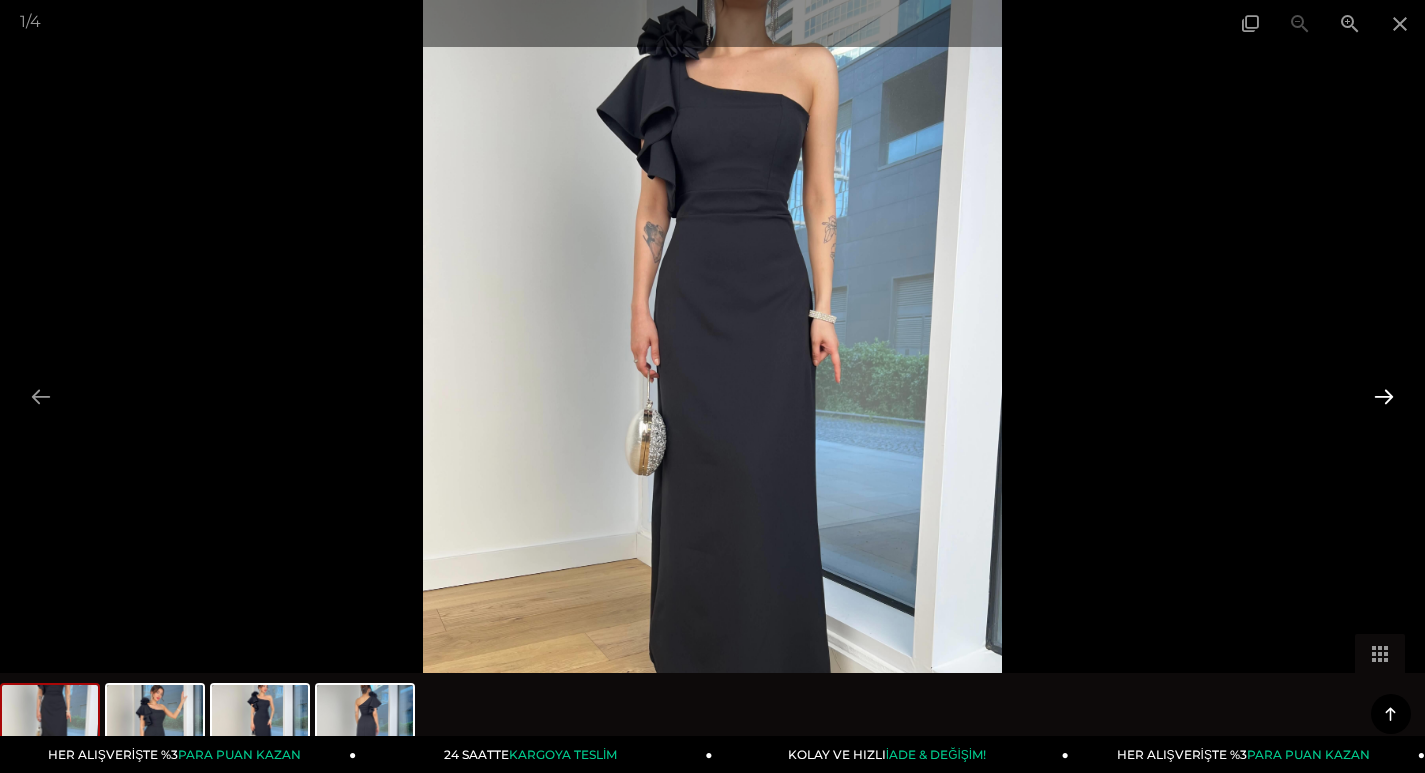 click at bounding box center [1384, 396] 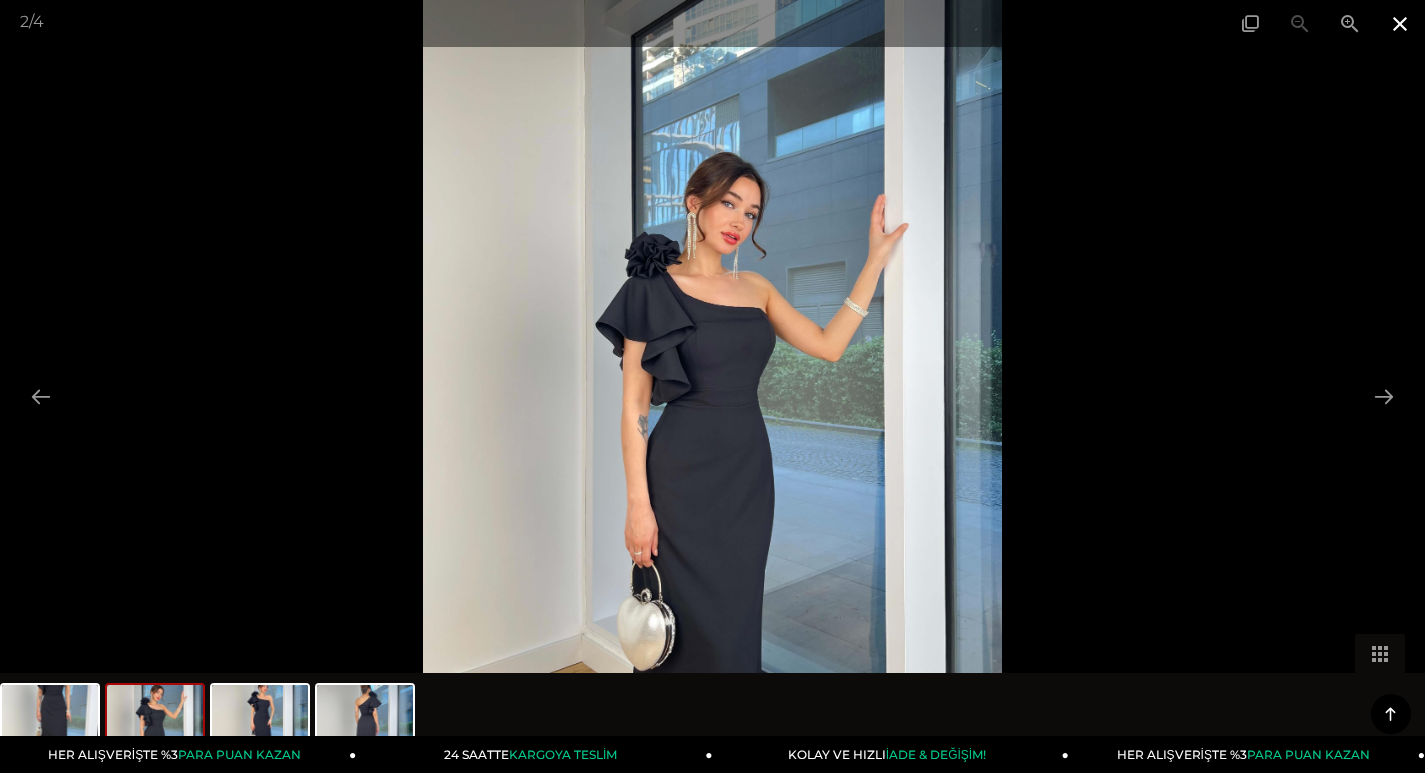 click at bounding box center (1400, 23) 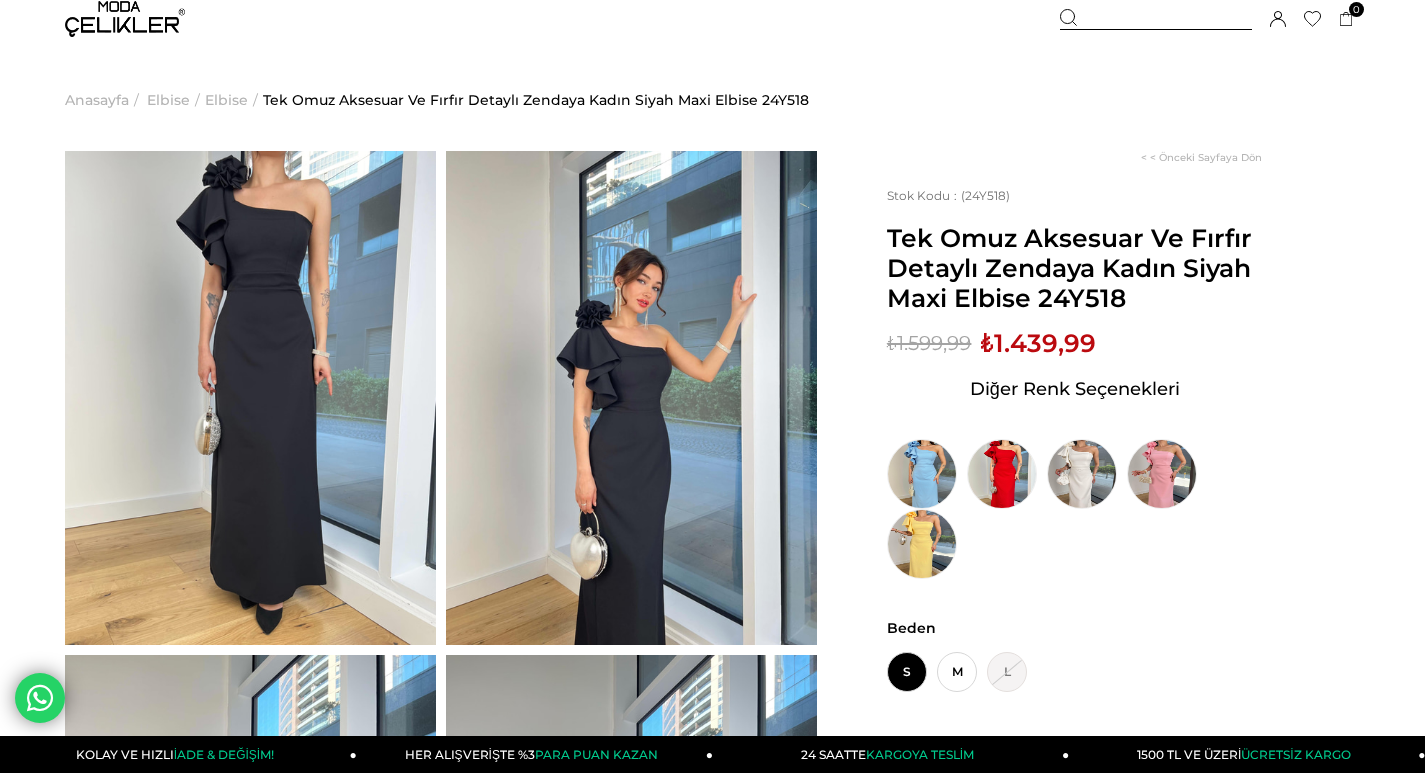 scroll, scrollTop: 0, scrollLeft: 0, axis: both 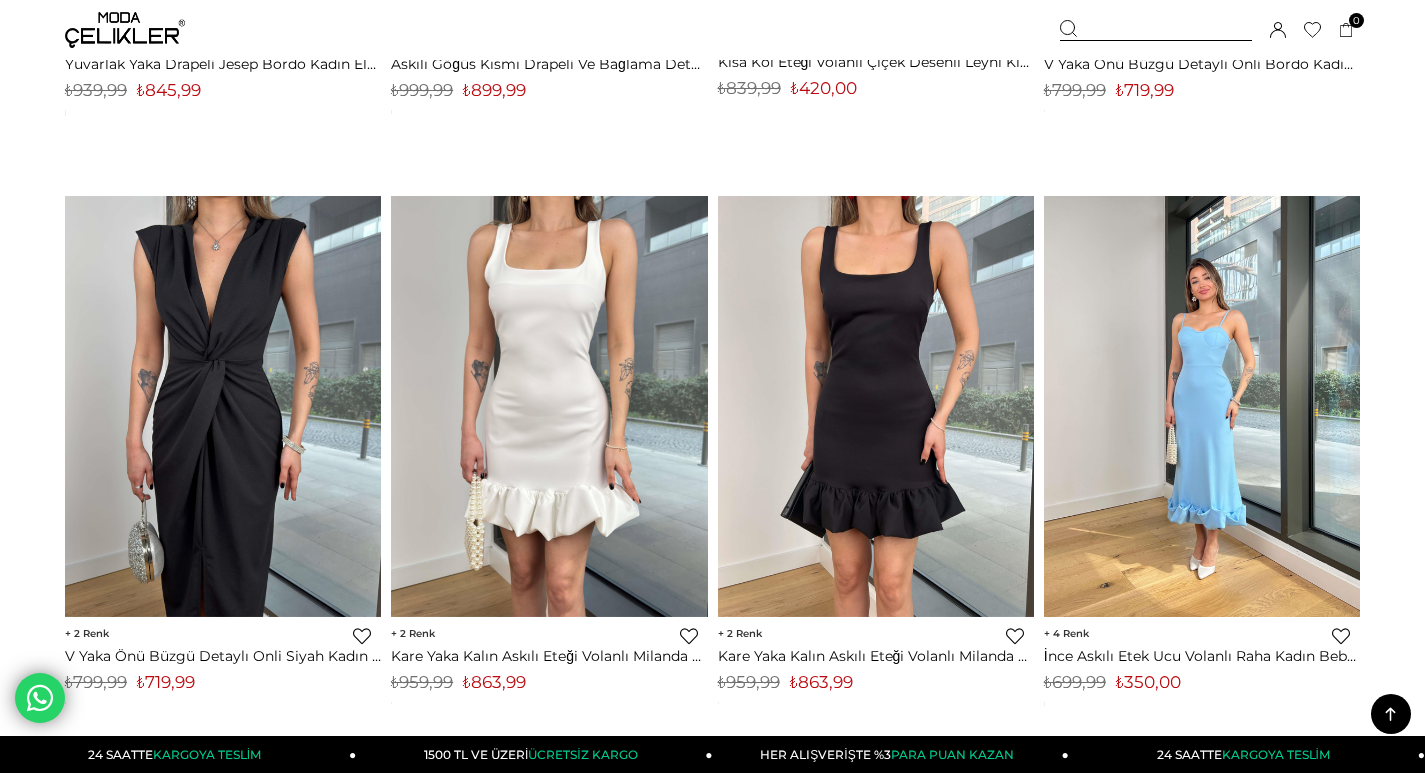 click at bounding box center [1202, 406] 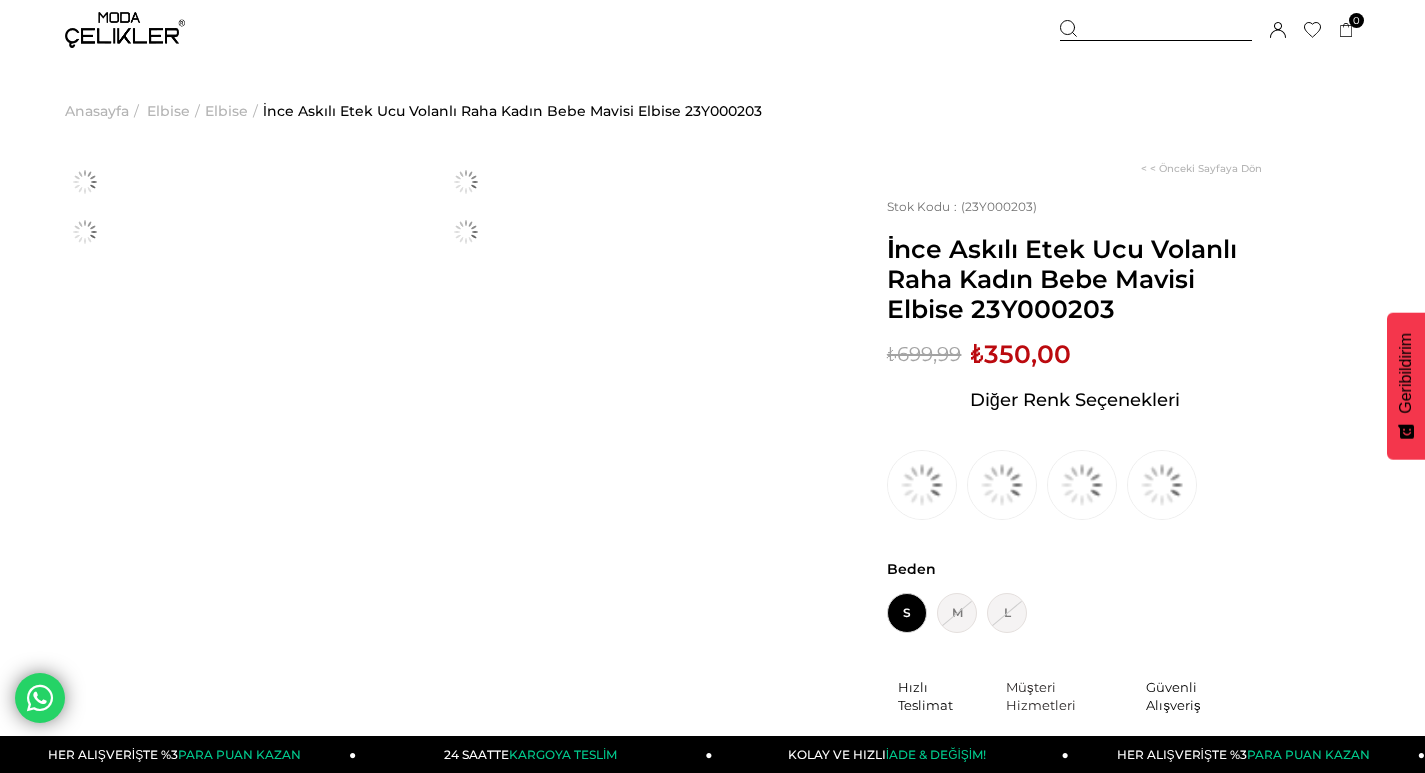 scroll, scrollTop: 0, scrollLeft: 0, axis: both 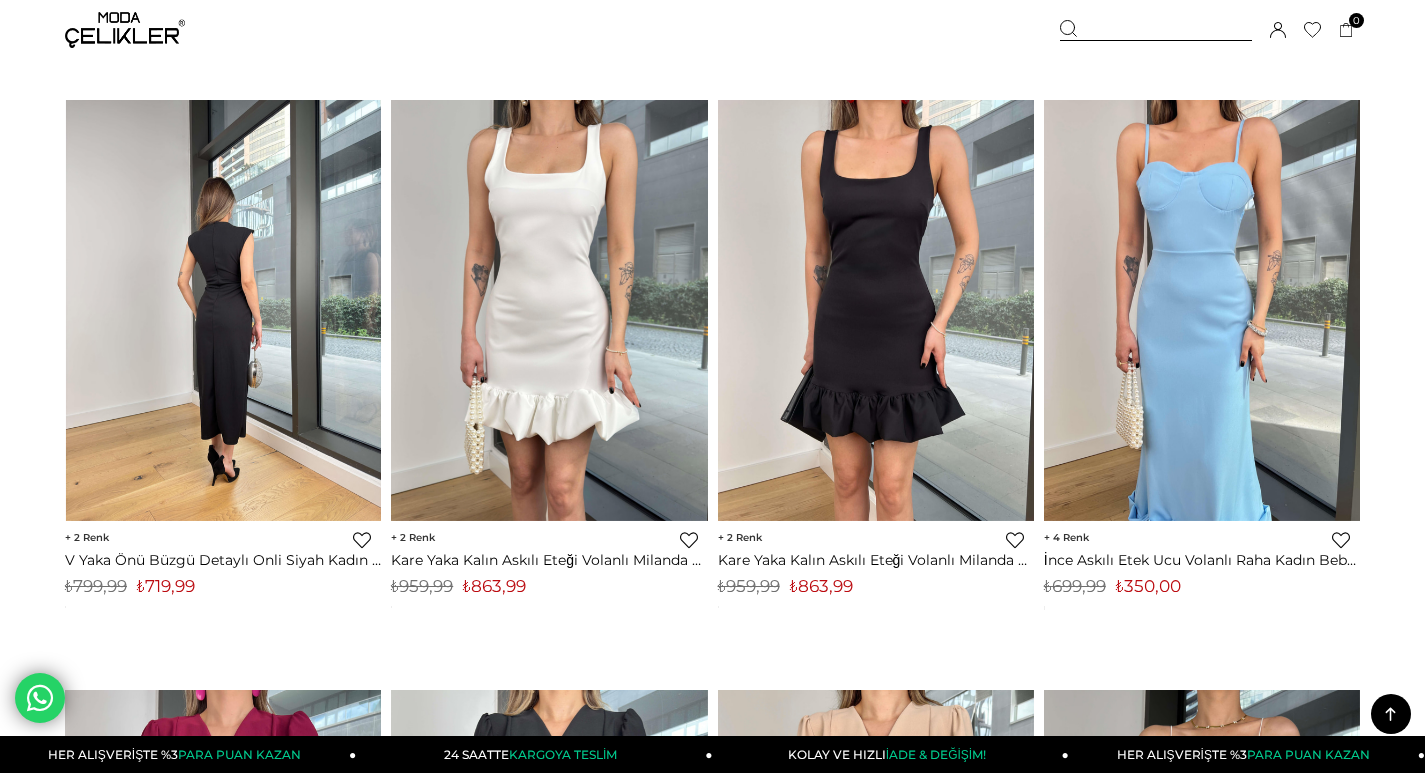 click at bounding box center (65, 310) 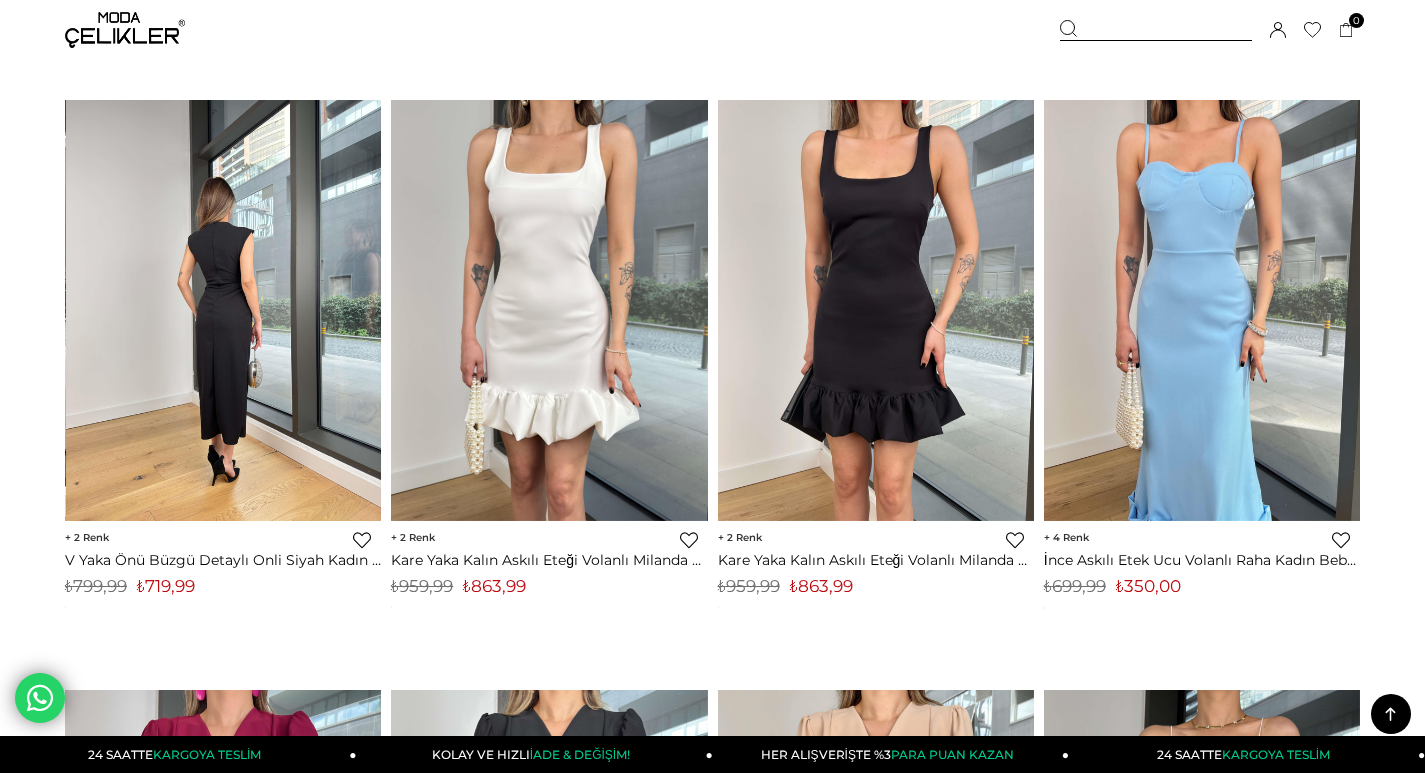 click at bounding box center (224, 310) 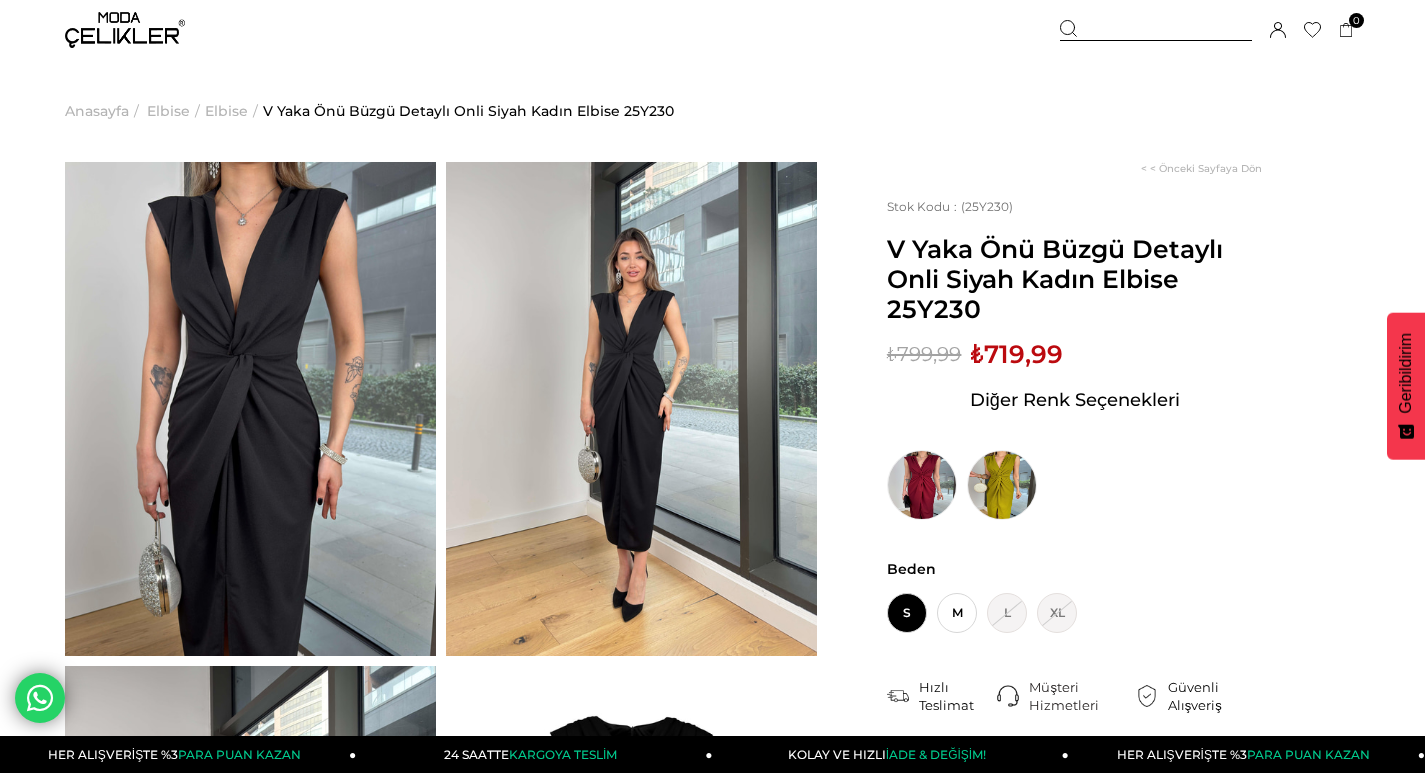 scroll, scrollTop: 0, scrollLeft: 0, axis: both 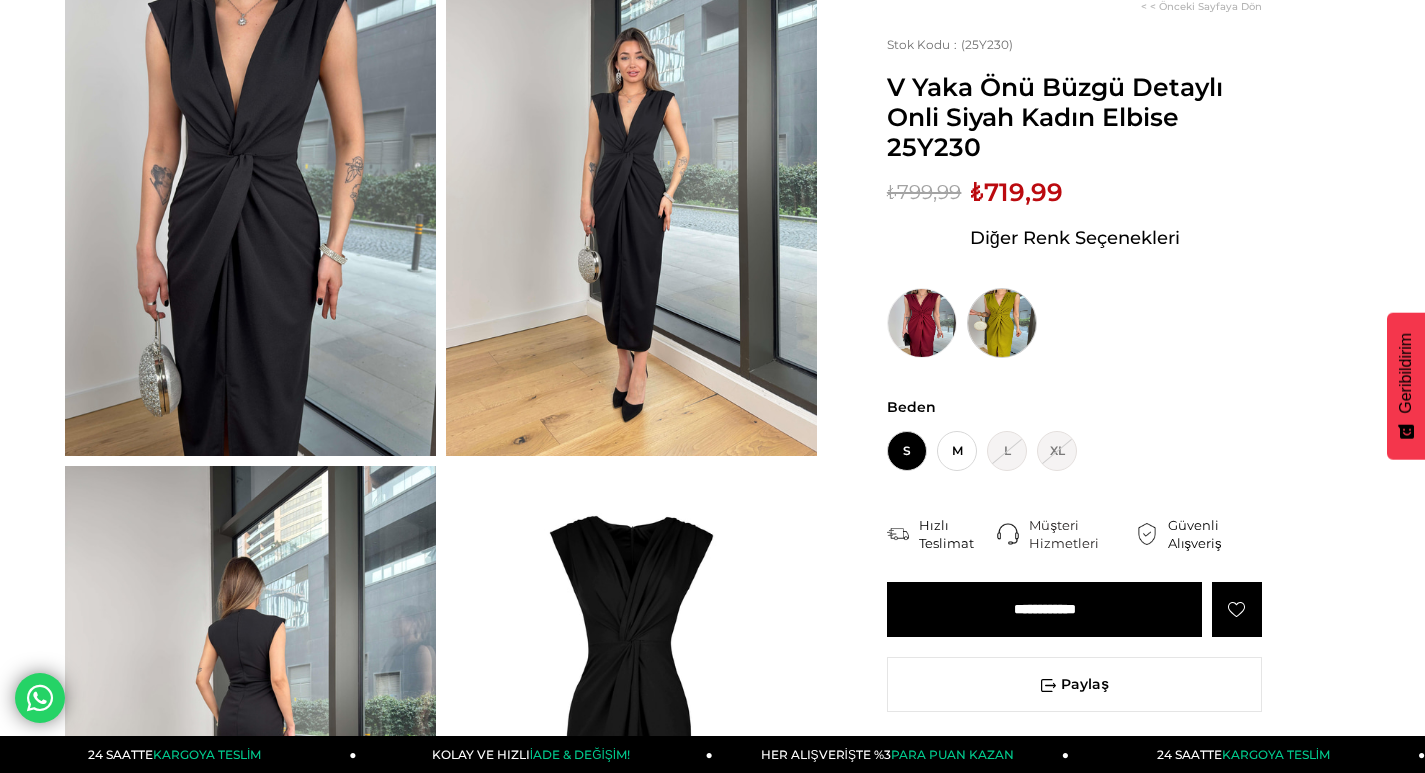 click at bounding box center (1002, 323) 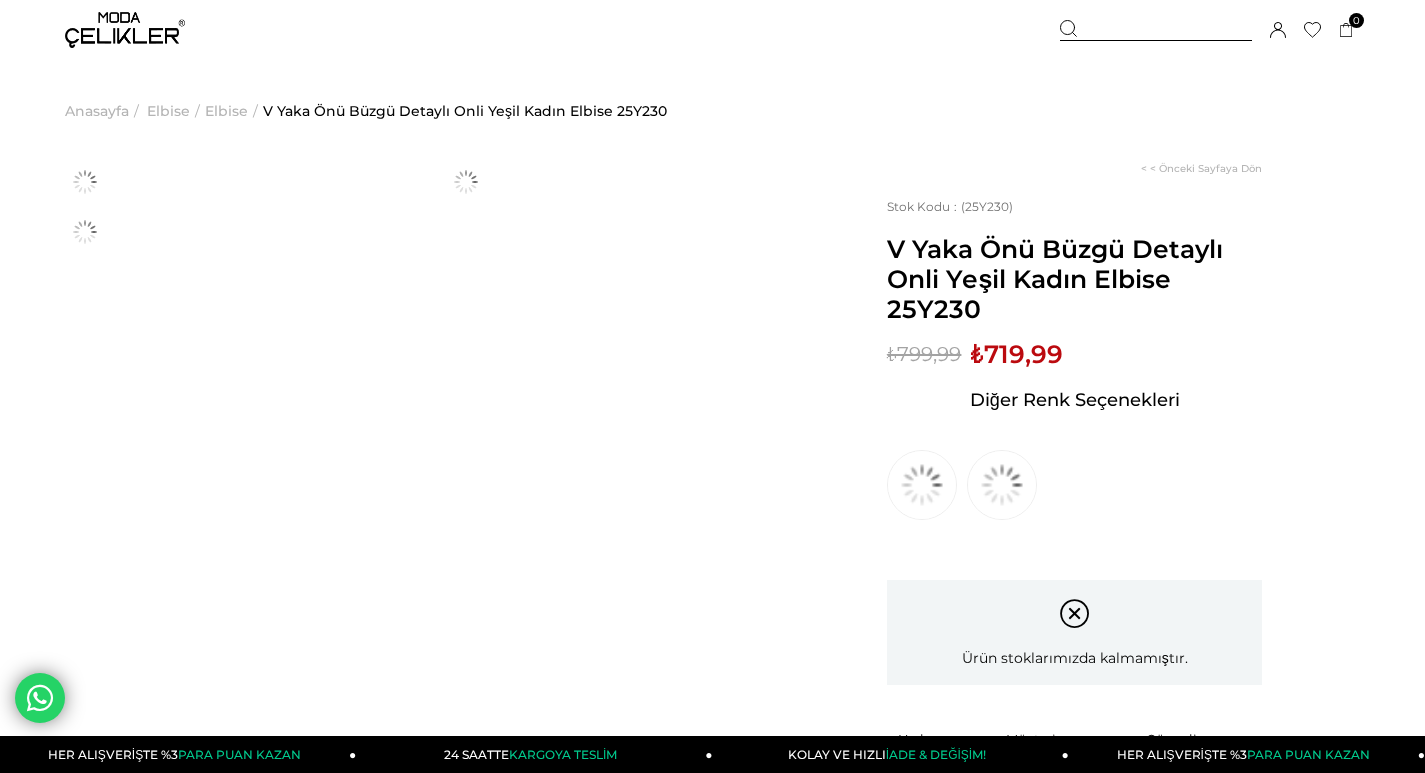 scroll, scrollTop: 0, scrollLeft: 0, axis: both 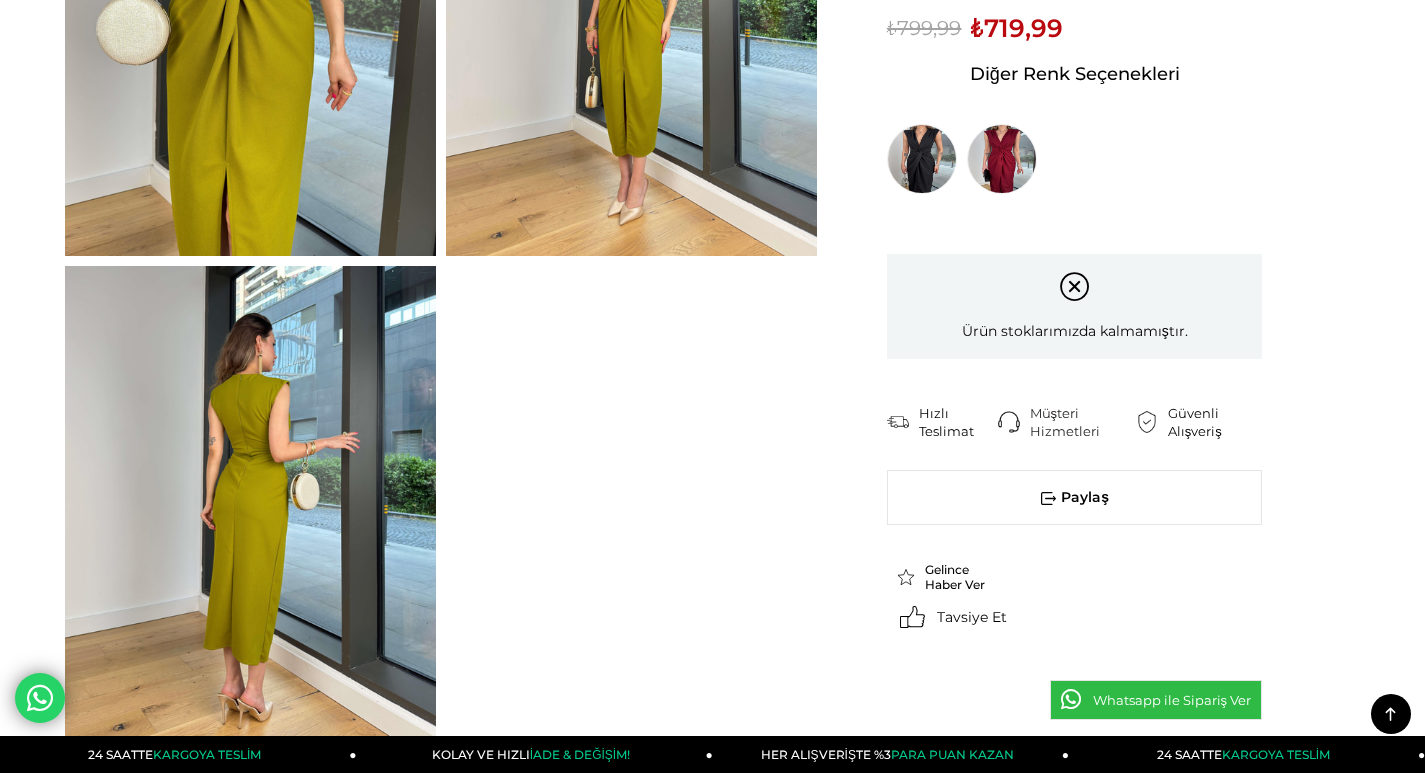 click at bounding box center (250, 513) 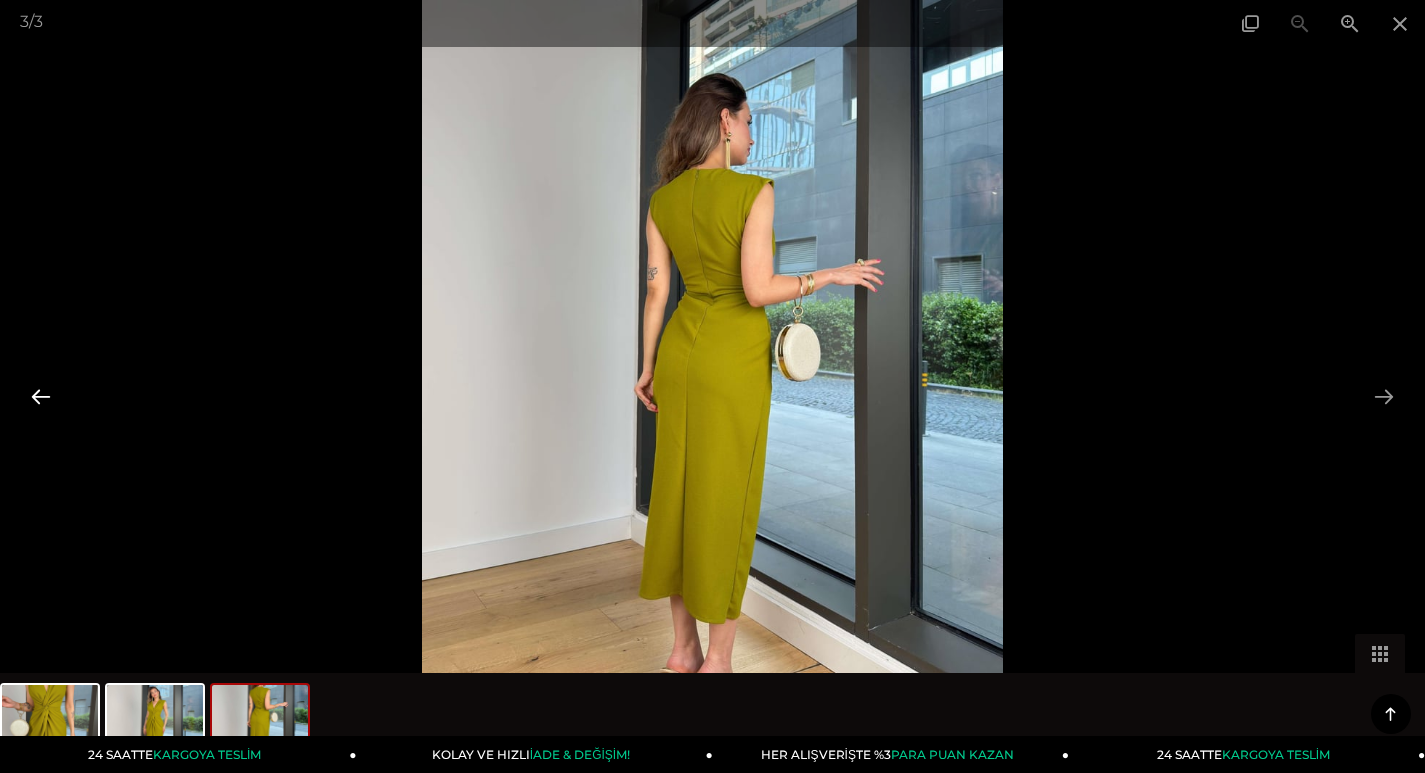 click at bounding box center [41, 396] 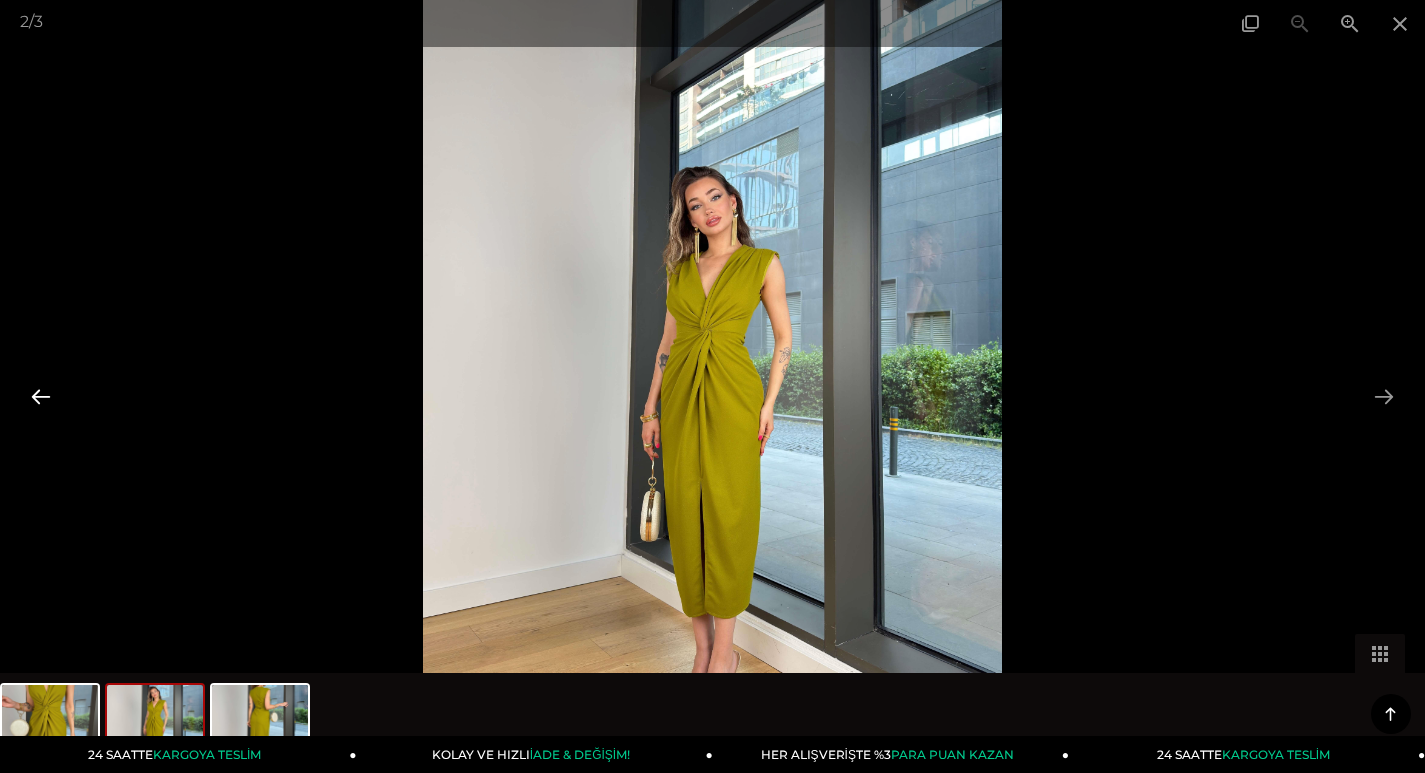 click at bounding box center (41, 396) 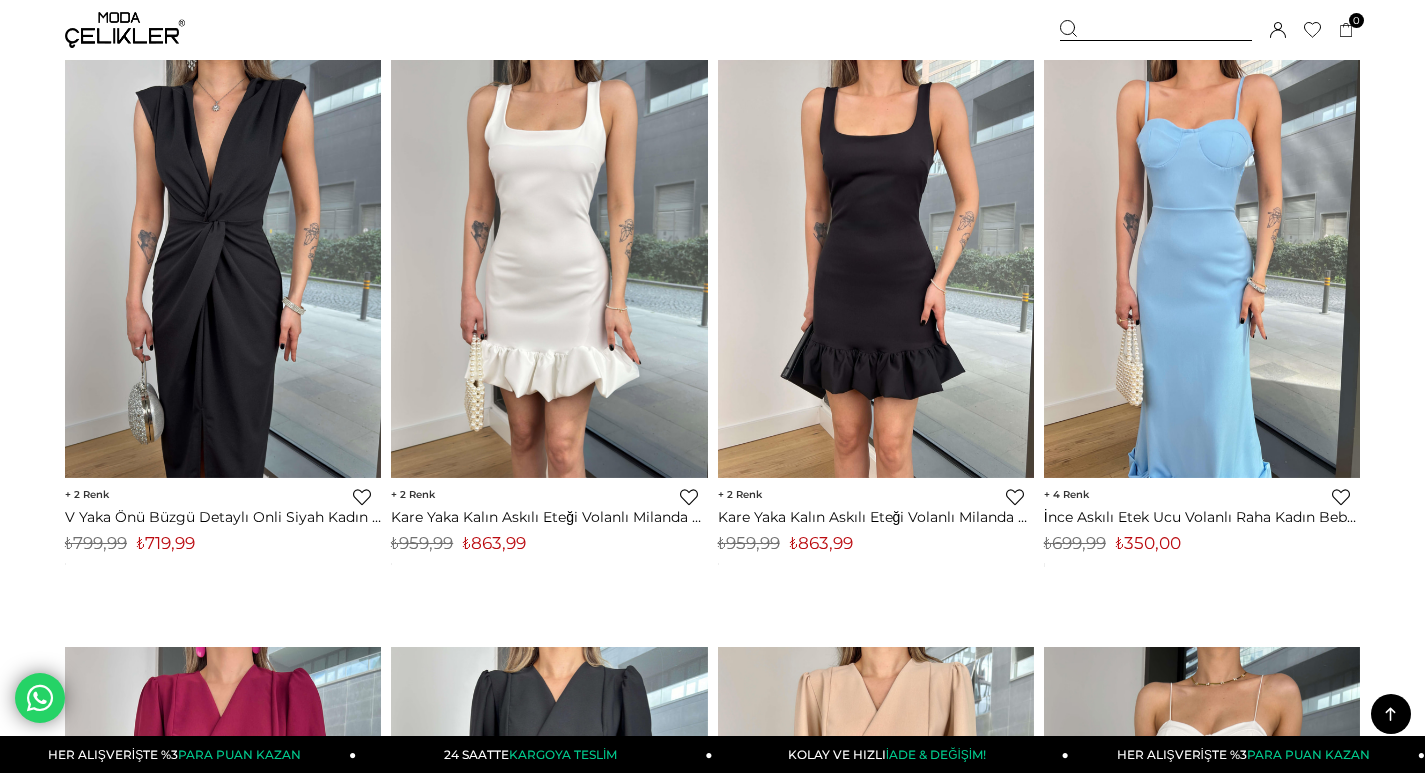 scroll, scrollTop: 10702, scrollLeft: 0, axis: vertical 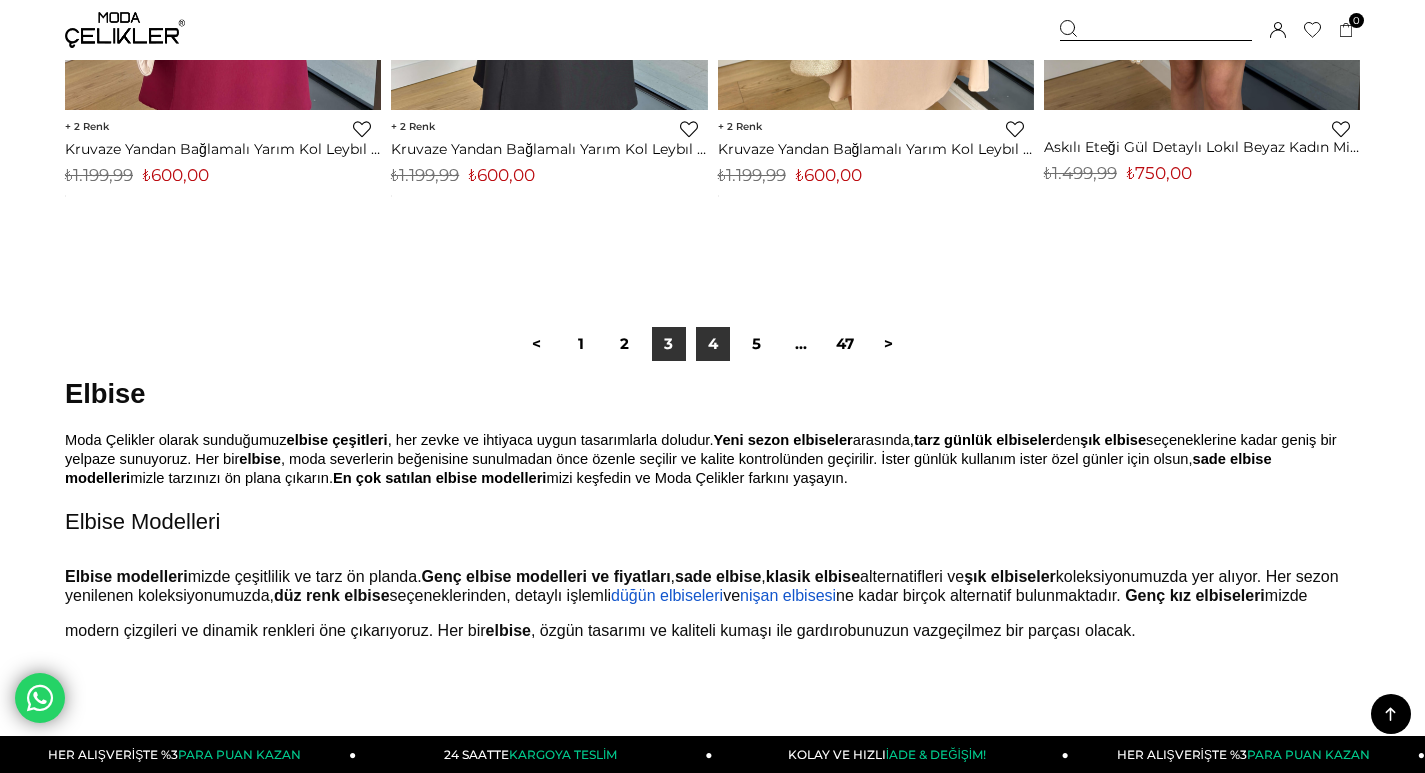 click on "4" at bounding box center (713, 344) 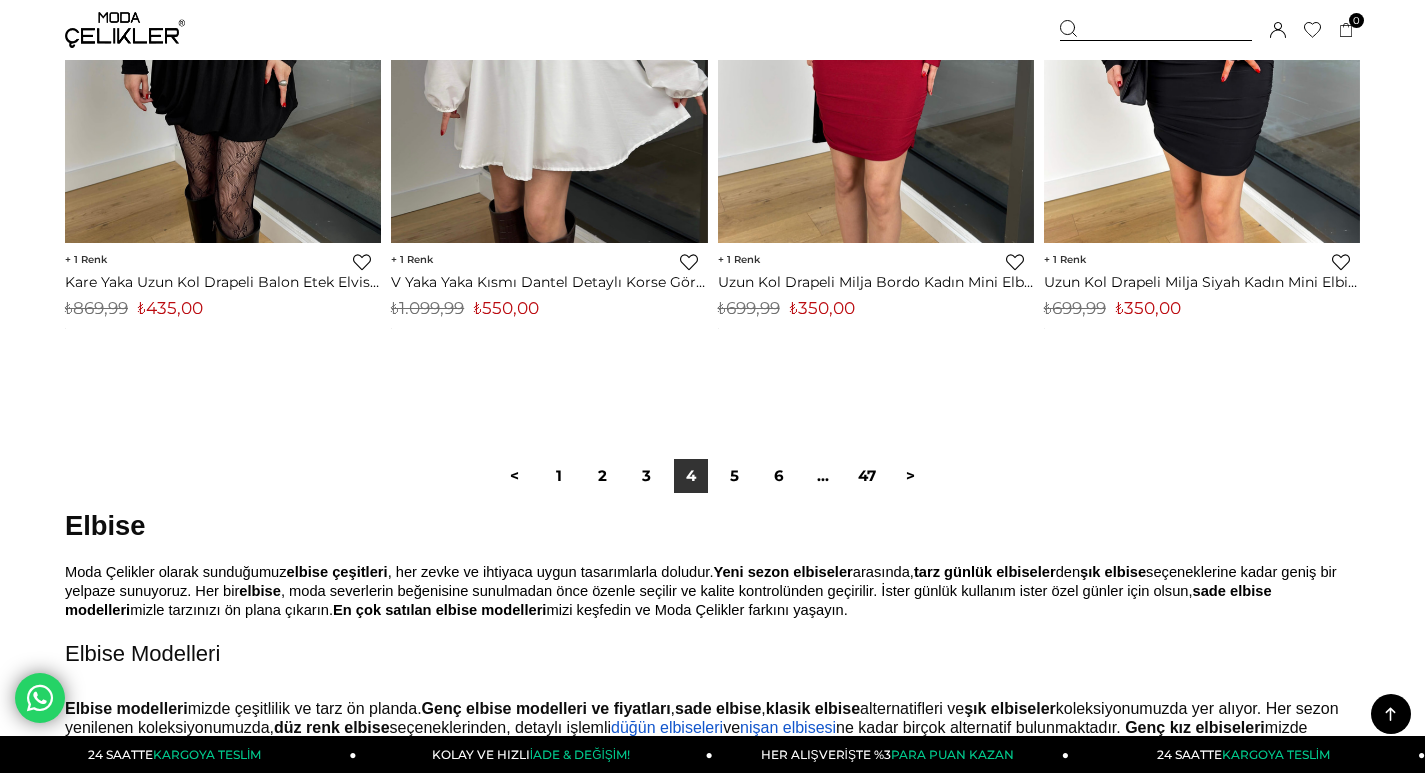 scroll, scrollTop: 11700, scrollLeft: 0, axis: vertical 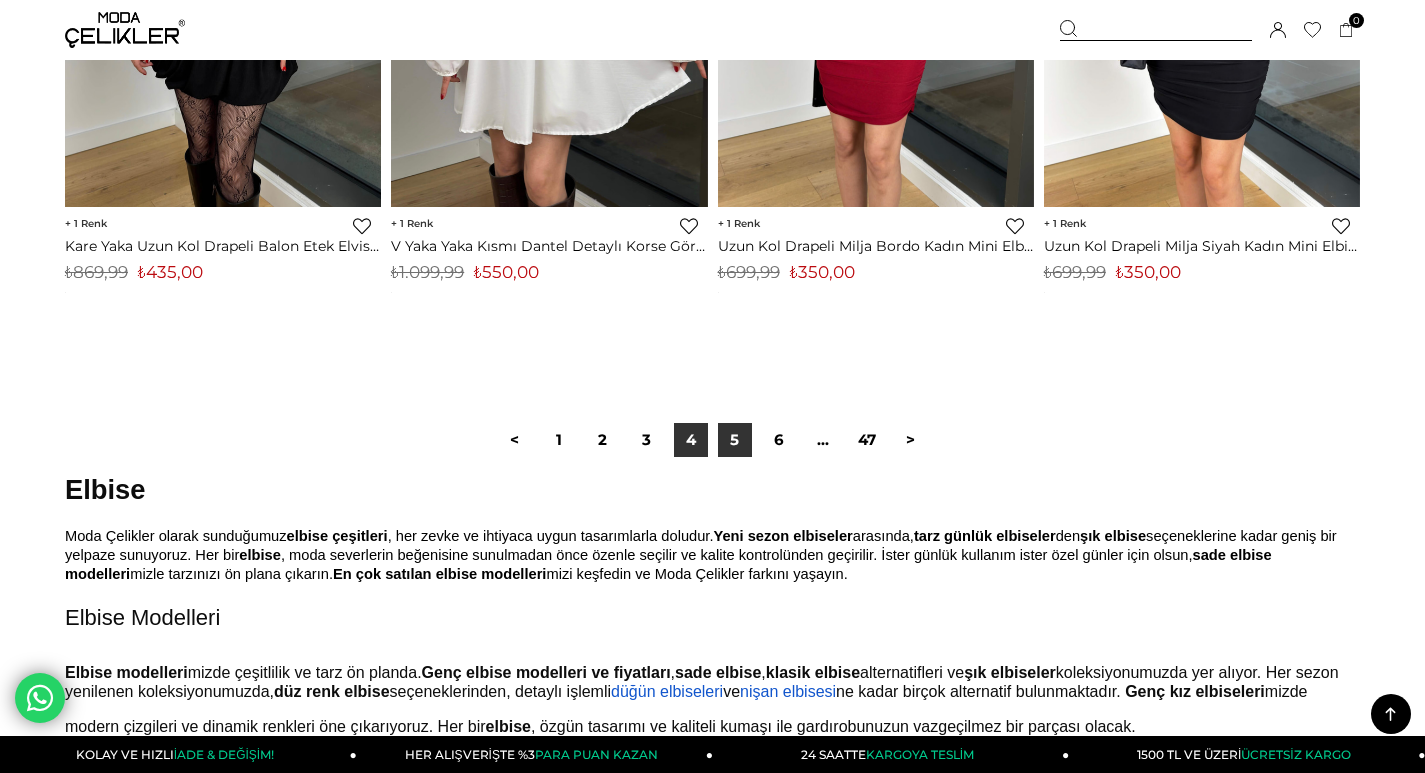 click on "5" at bounding box center [735, 440] 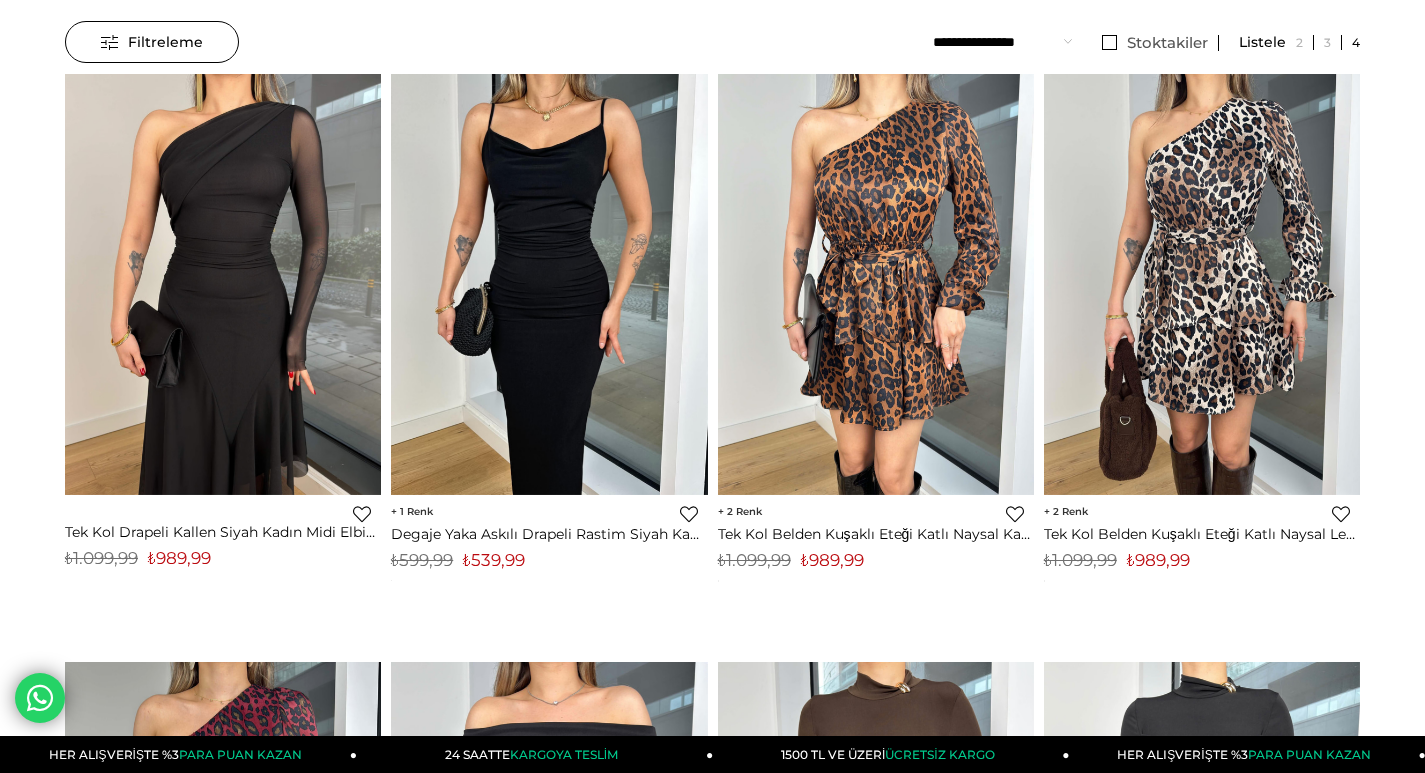 scroll, scrollTop: 200, scrollLeft: 0, axis: vertical 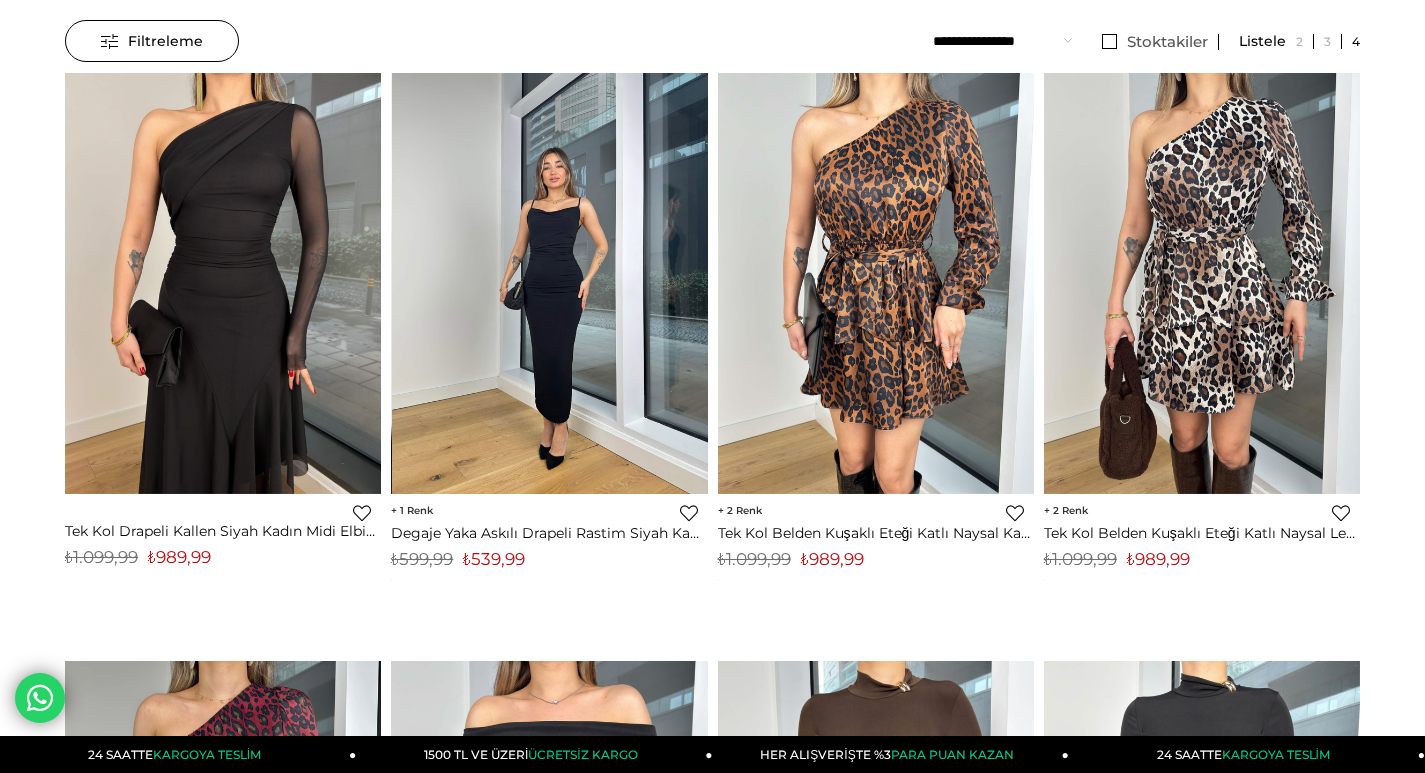 click at bounding box center (550, 283) 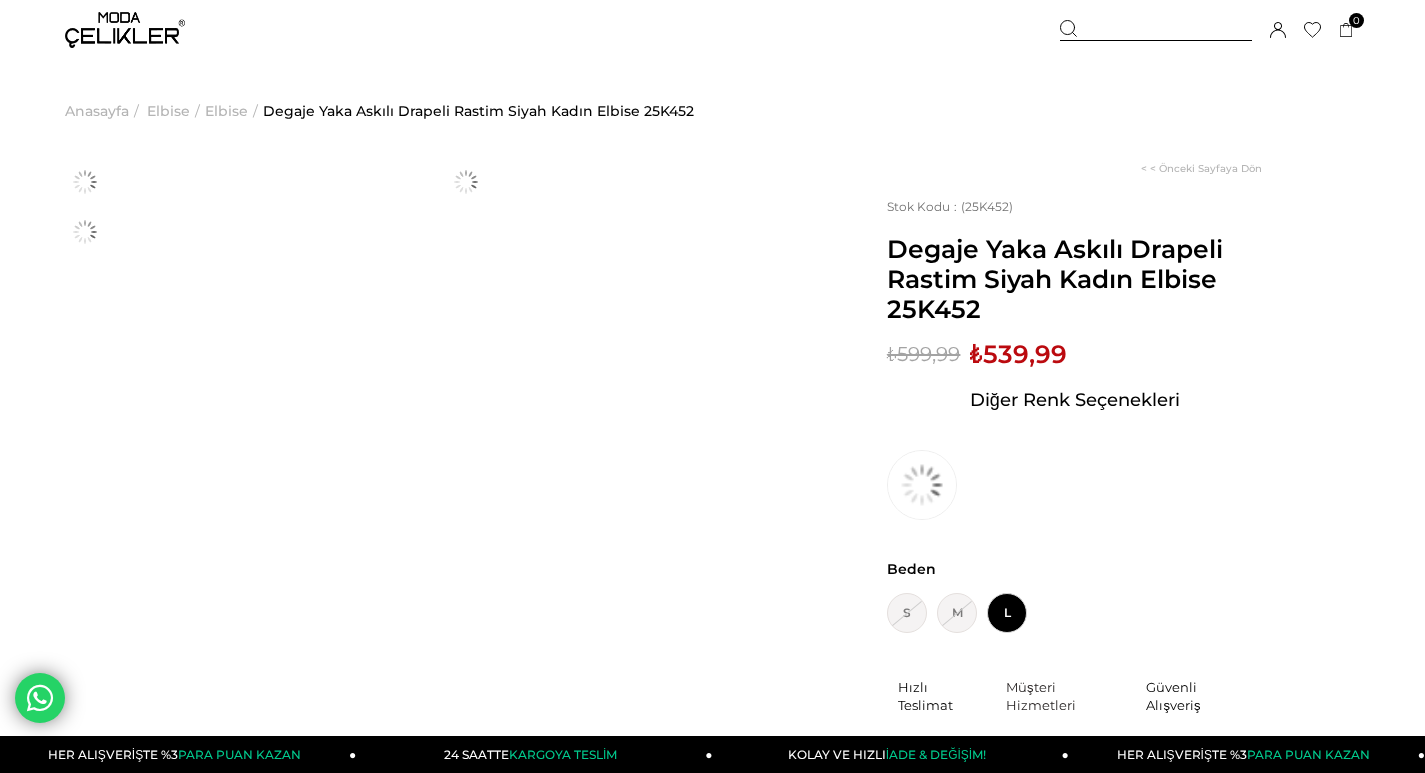 scroll, scrollTop: 0, scrollLeft: 0, axis: both 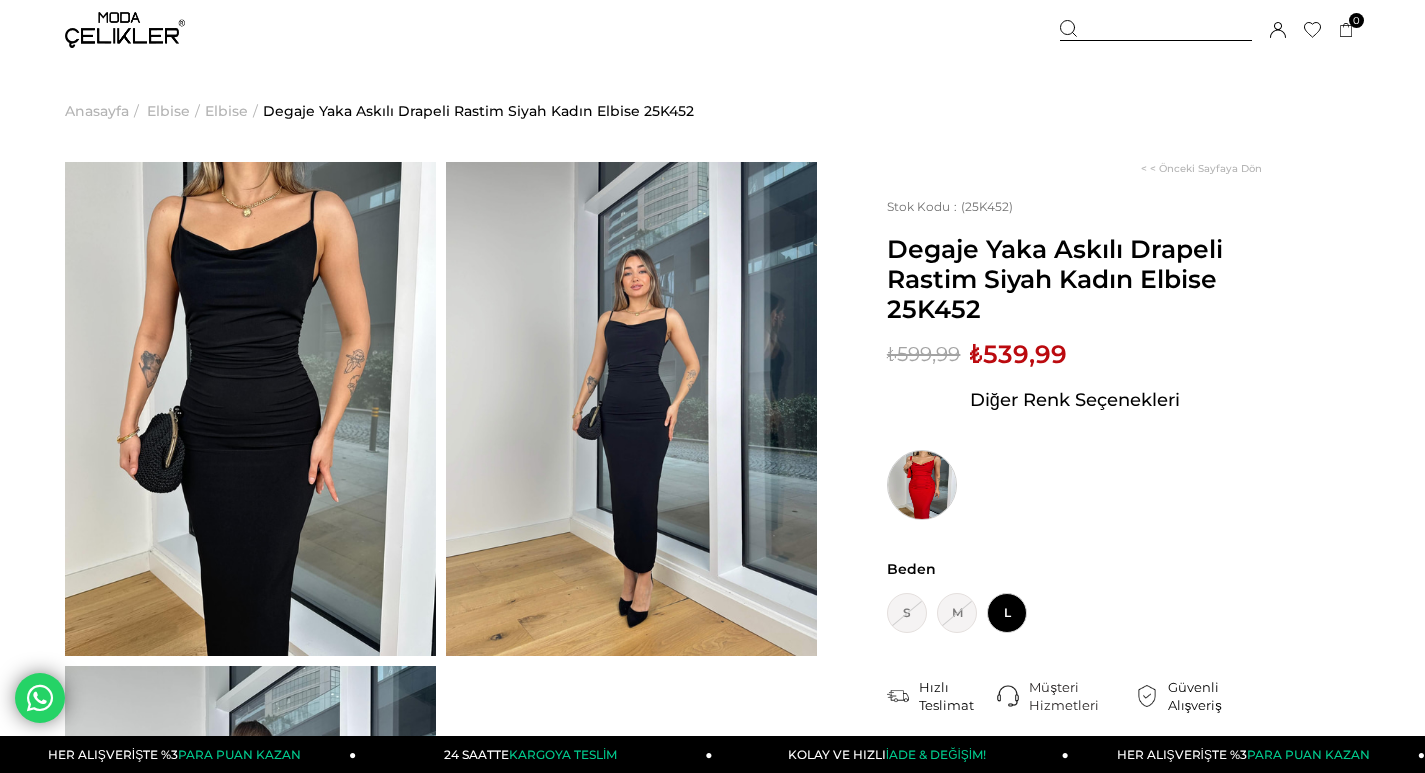 click at bounding box center [922, 485] 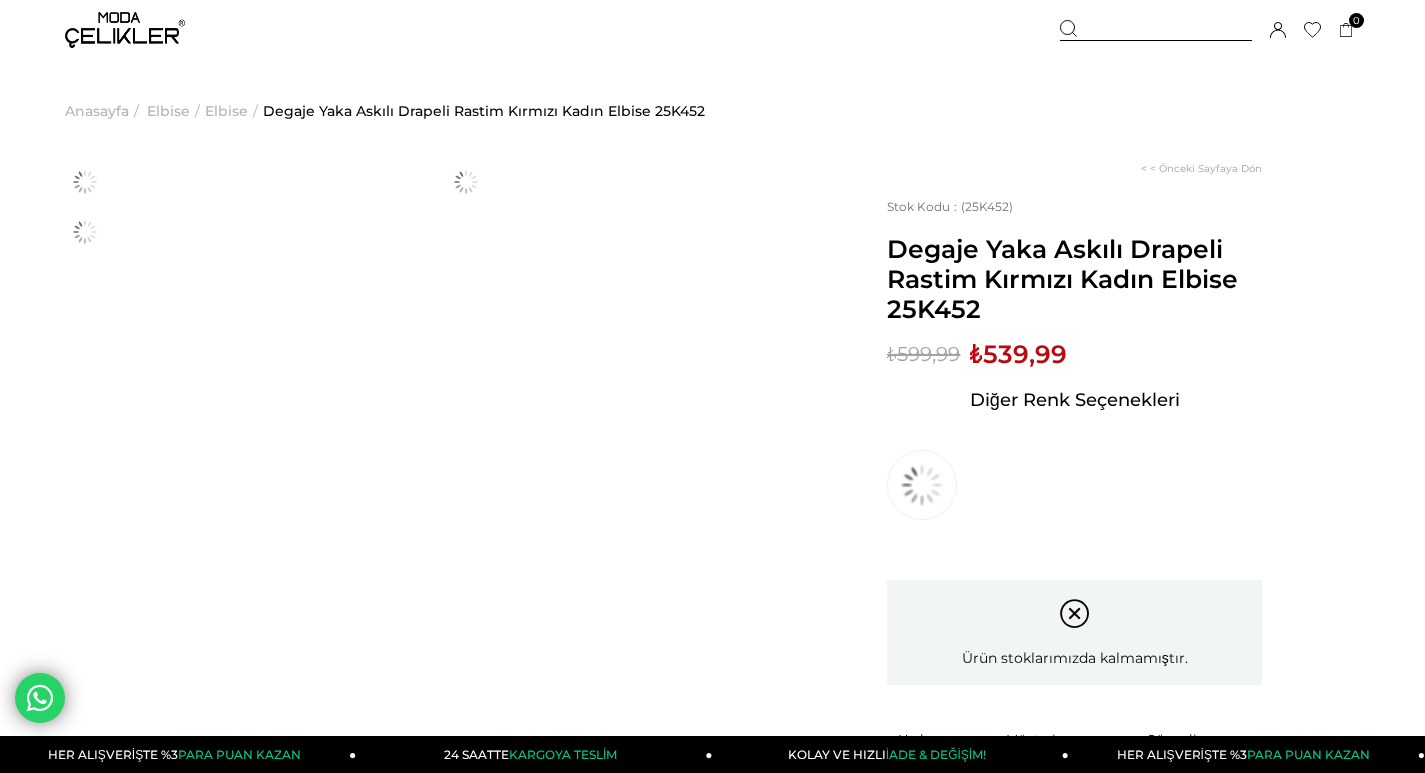 scroll, scrollTop: 0, scrollLeft: 0, axis: both 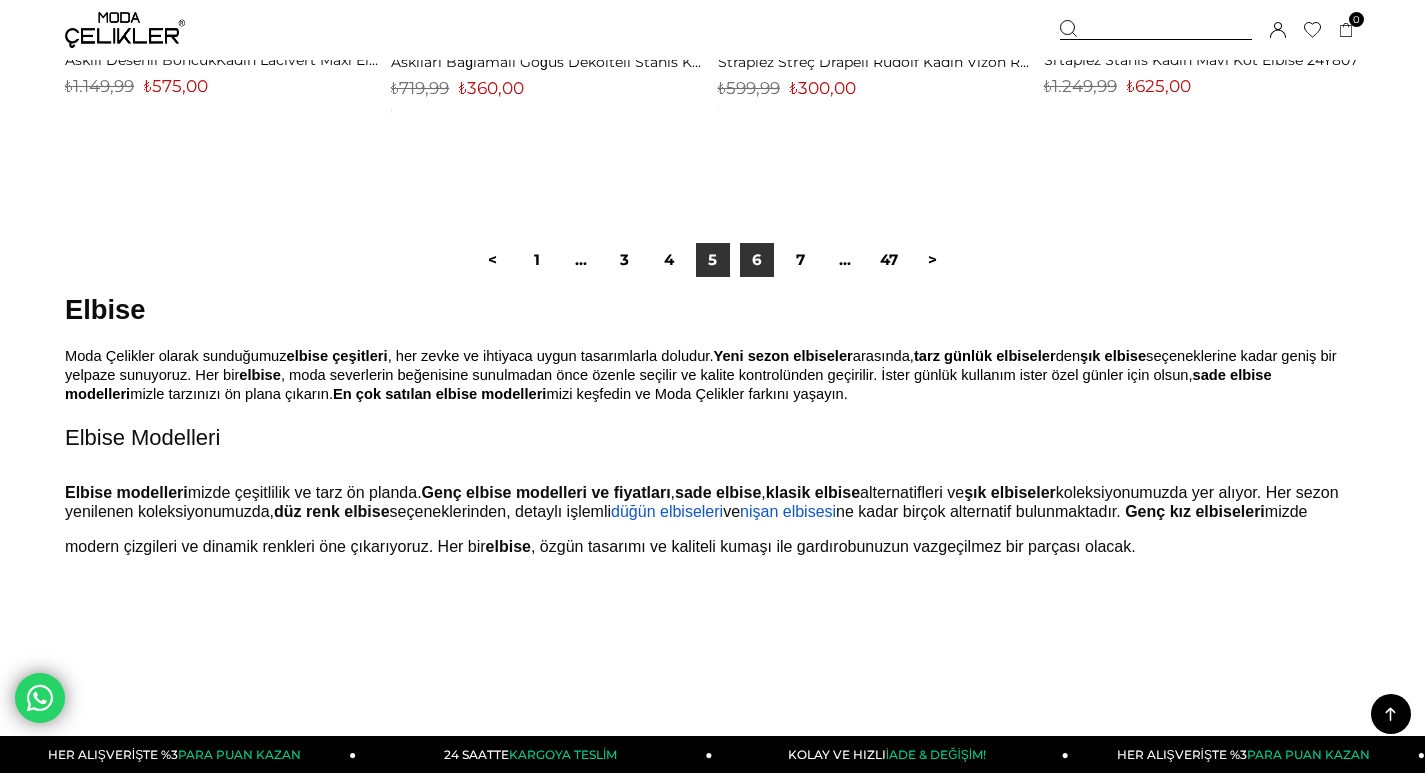 click on "6" at bounding box center [757, 260] 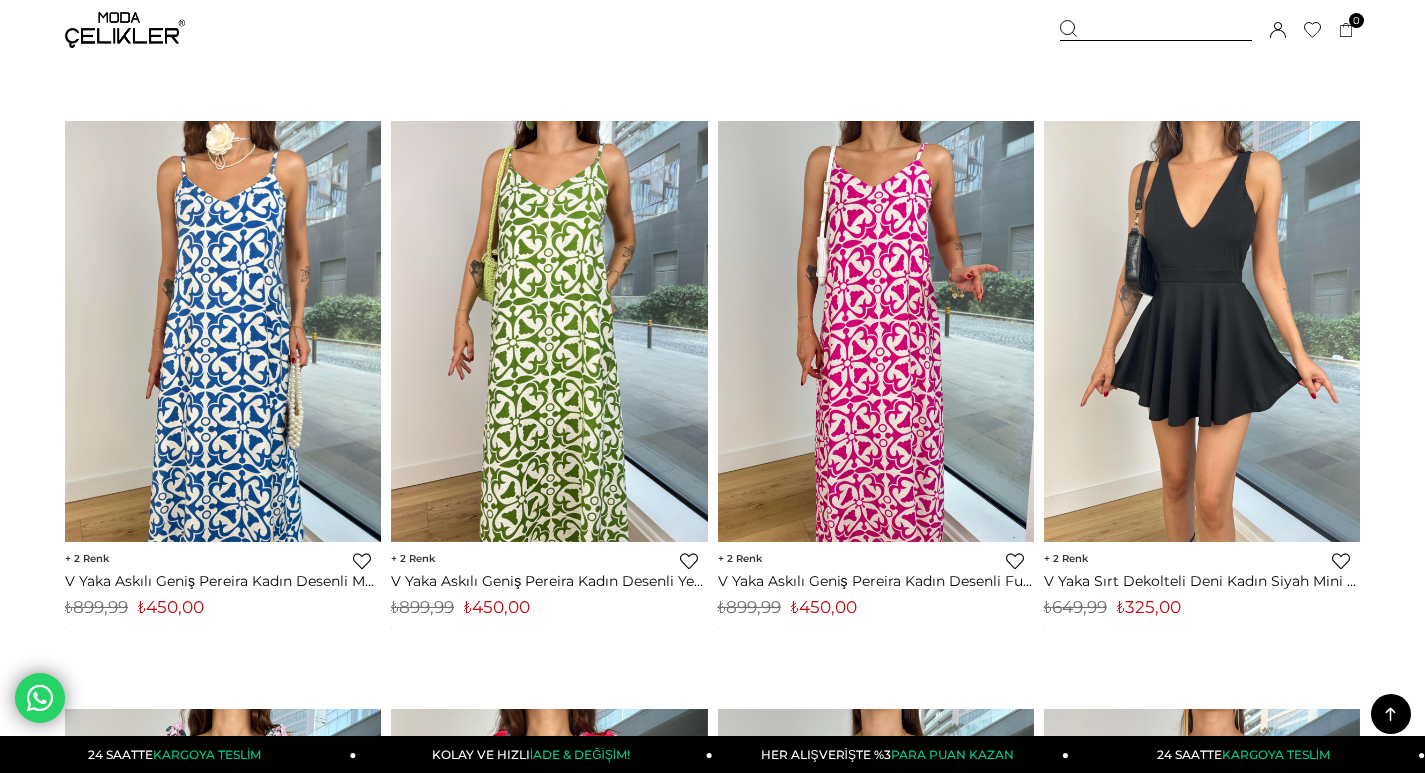scroll, scrollTop: 1300, scrollLeft: 0, axis: vertical 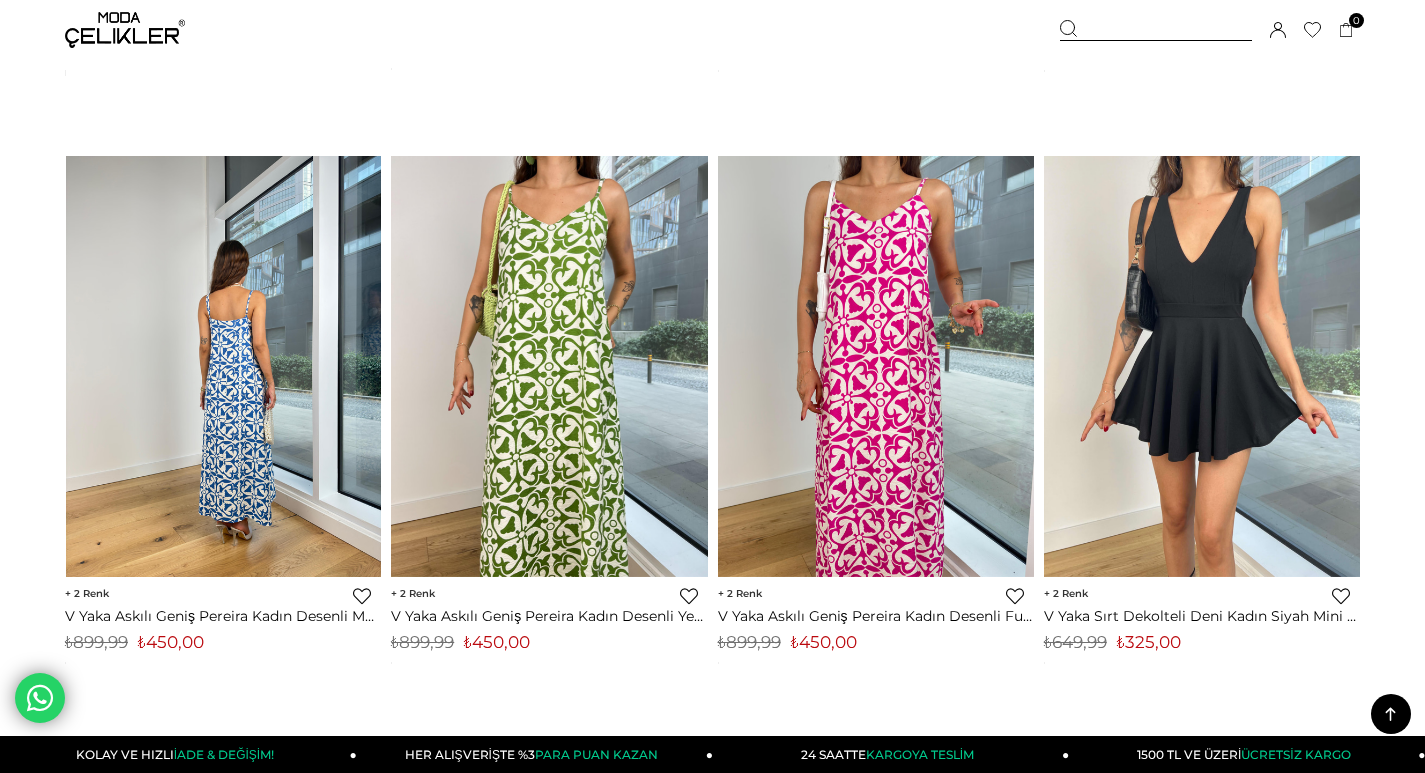click at bounding box center [224, 366] 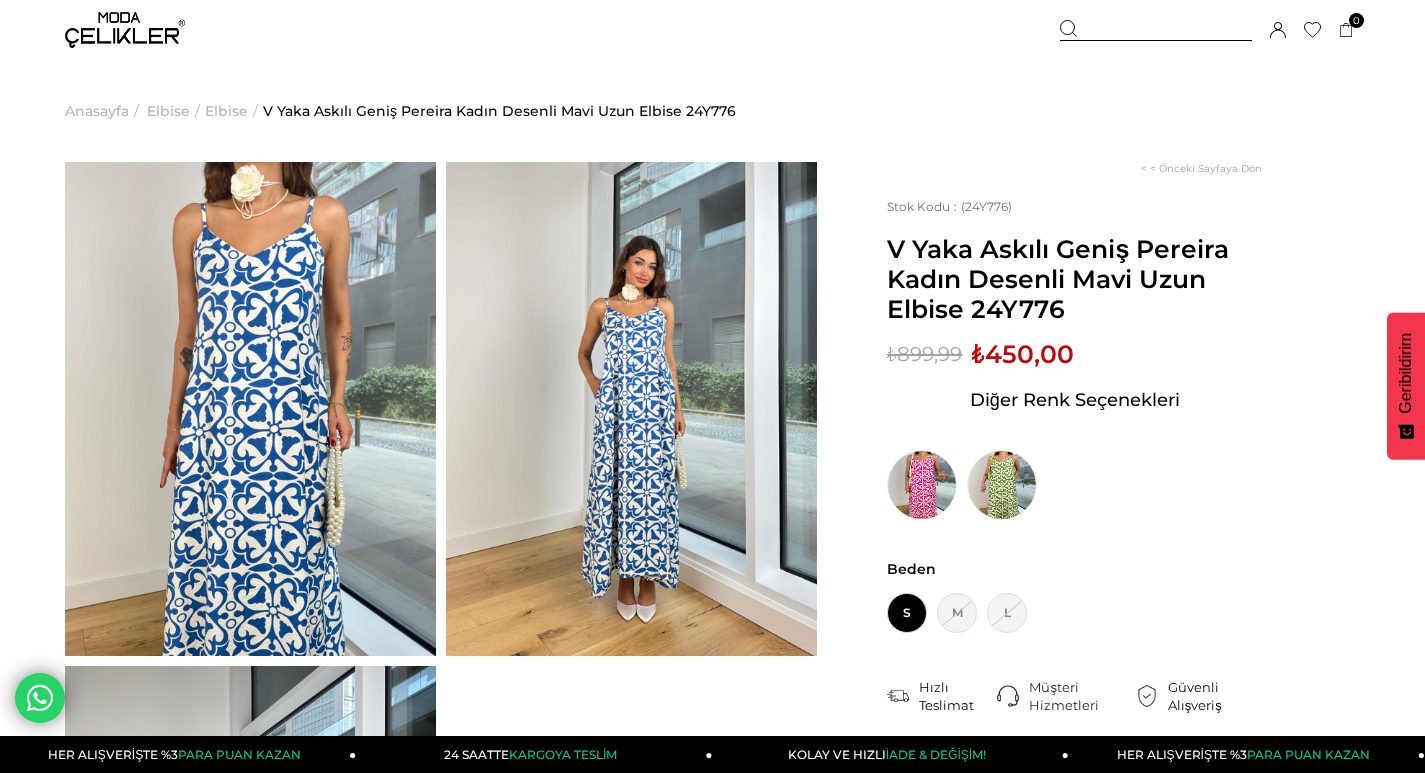 scroll, scrollTop: 0, scrollLeft: 0, axis: both 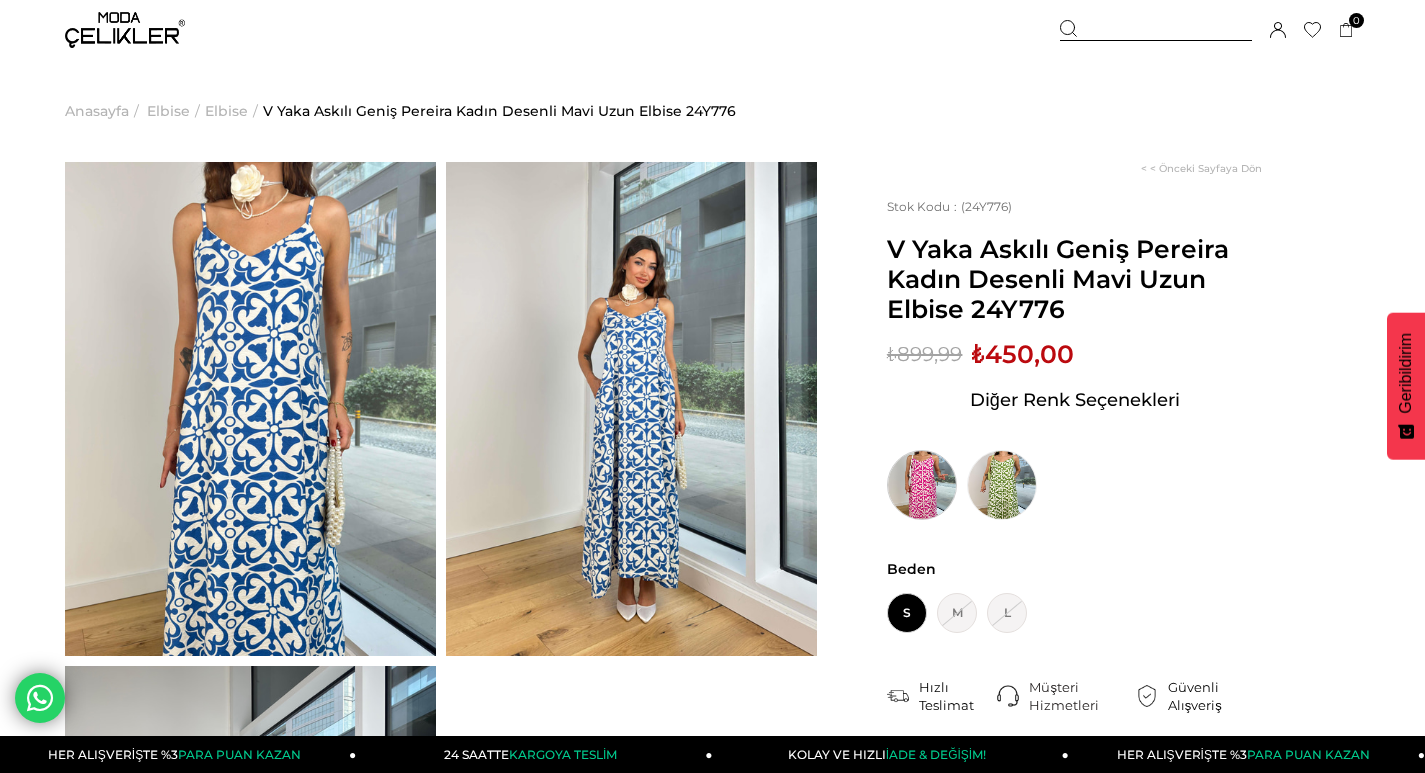 click at bounding box center [922, 485] 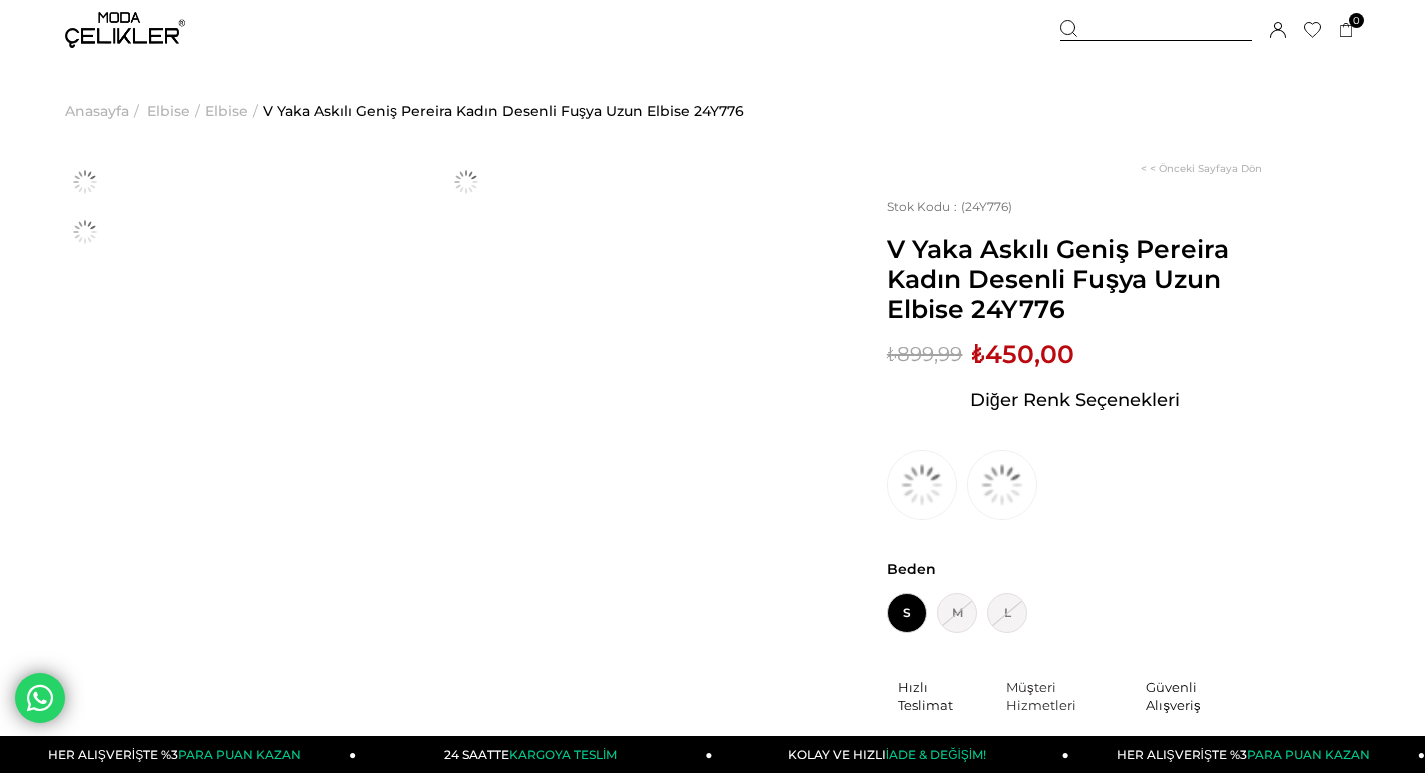 scroll, scrollTop: 0, scrollLeft: 0, axis: both 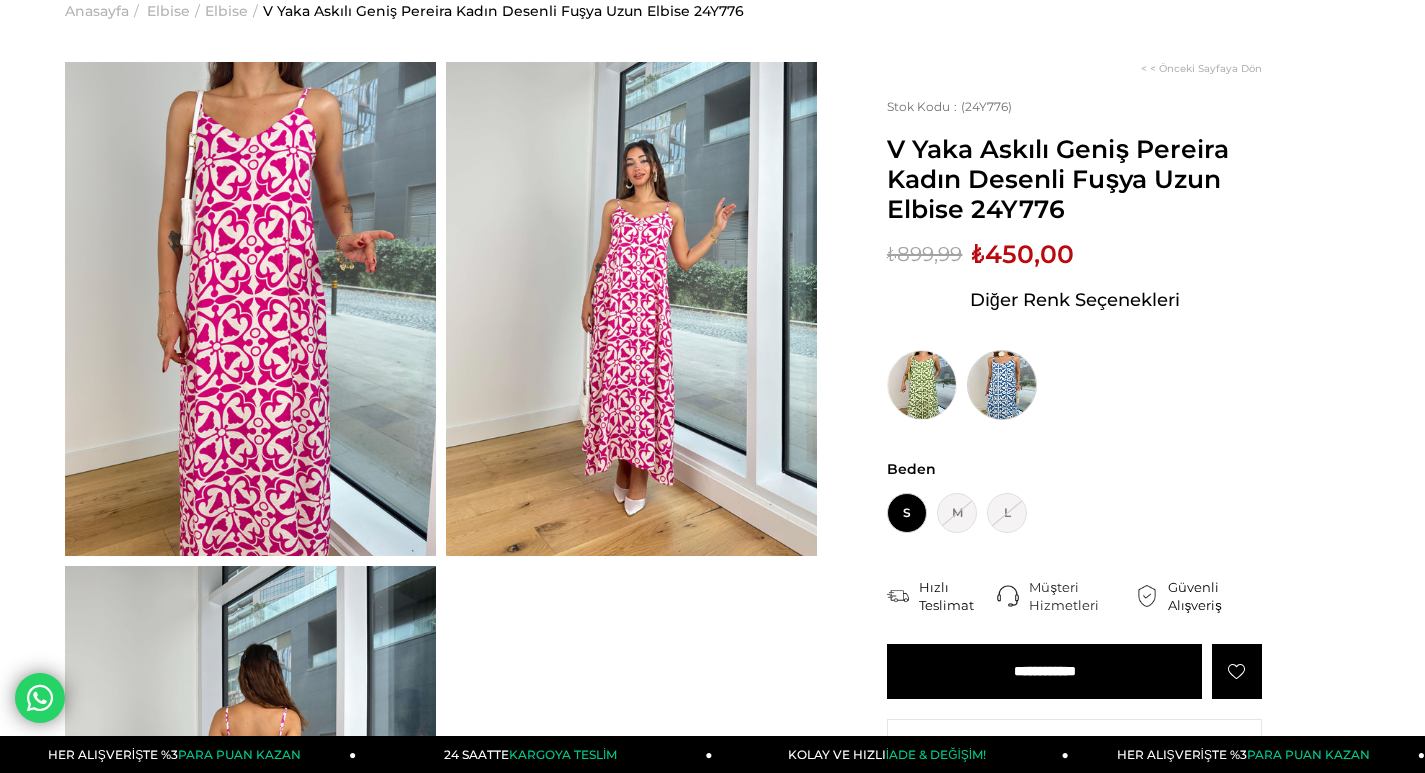 click at bounding box center [1002, 385] 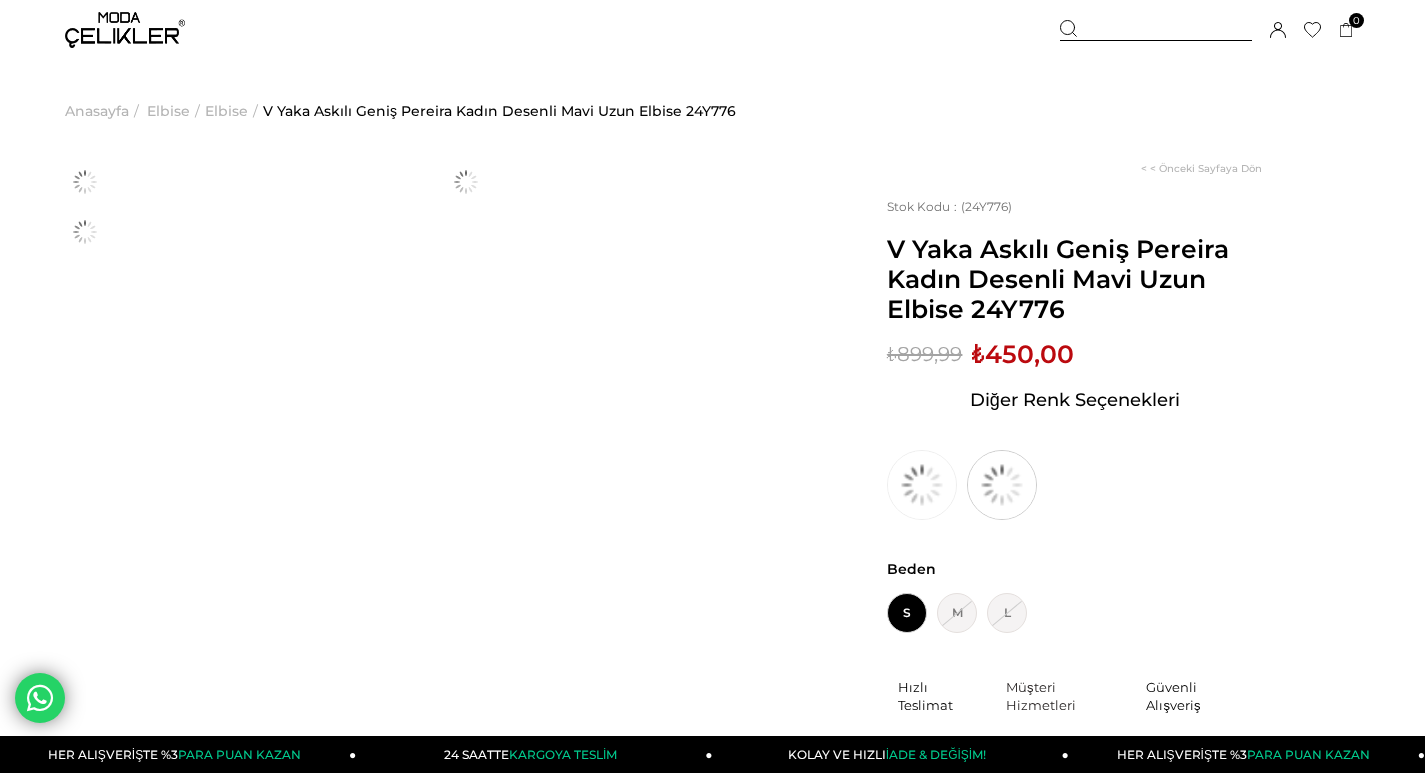 scroll, scrollTop: 0, scrollLeft: 0, axis: both 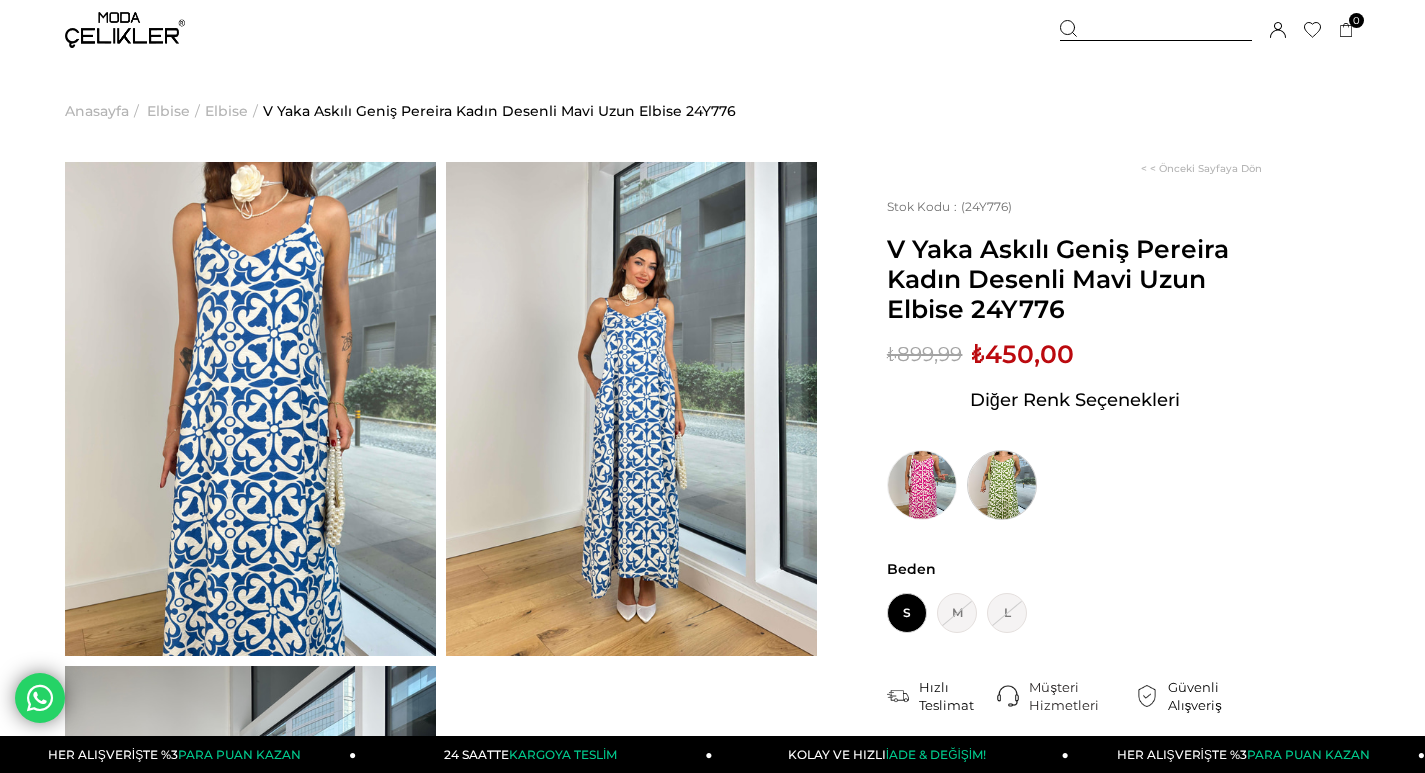 click at bounding box center [1002, 485] 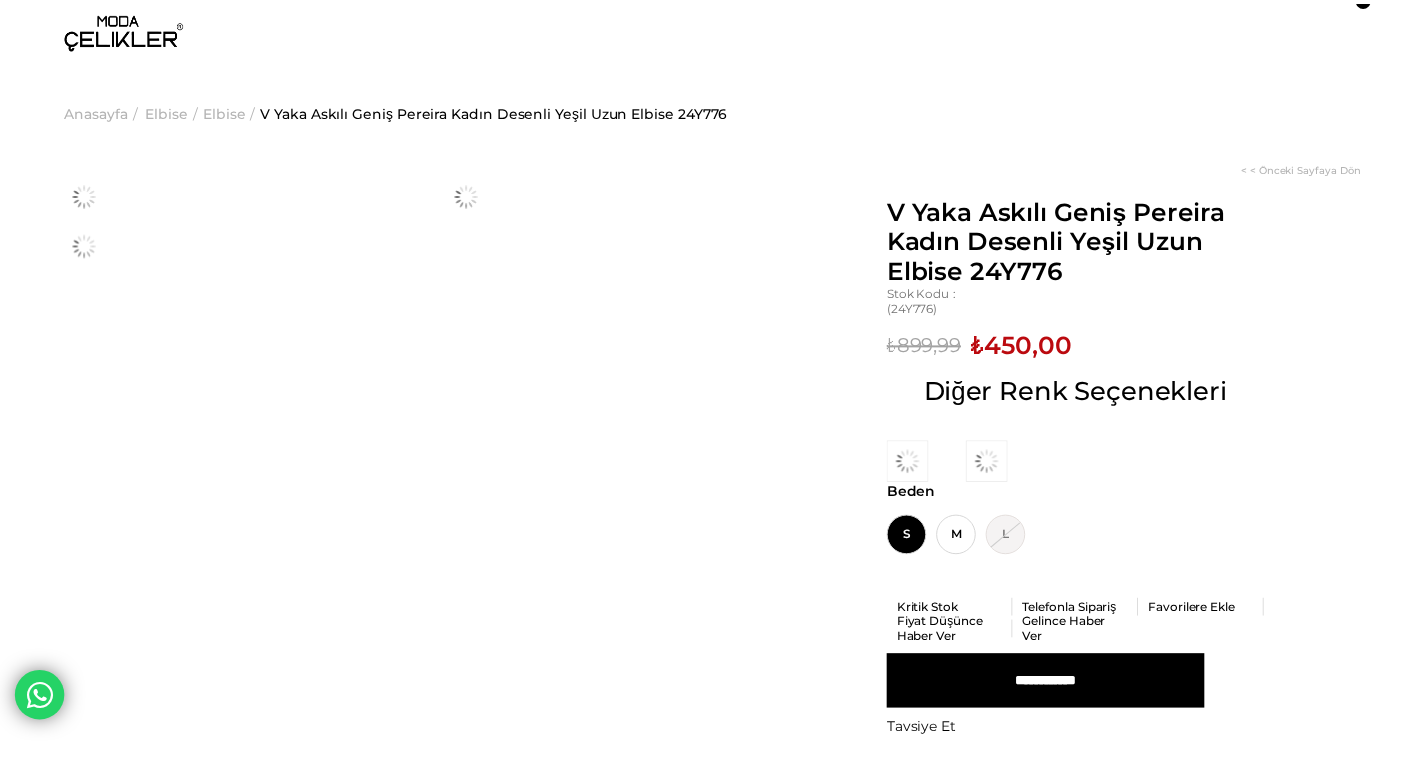 scroll, scrollTop: 0, scrollLeft: 0, axis: both 